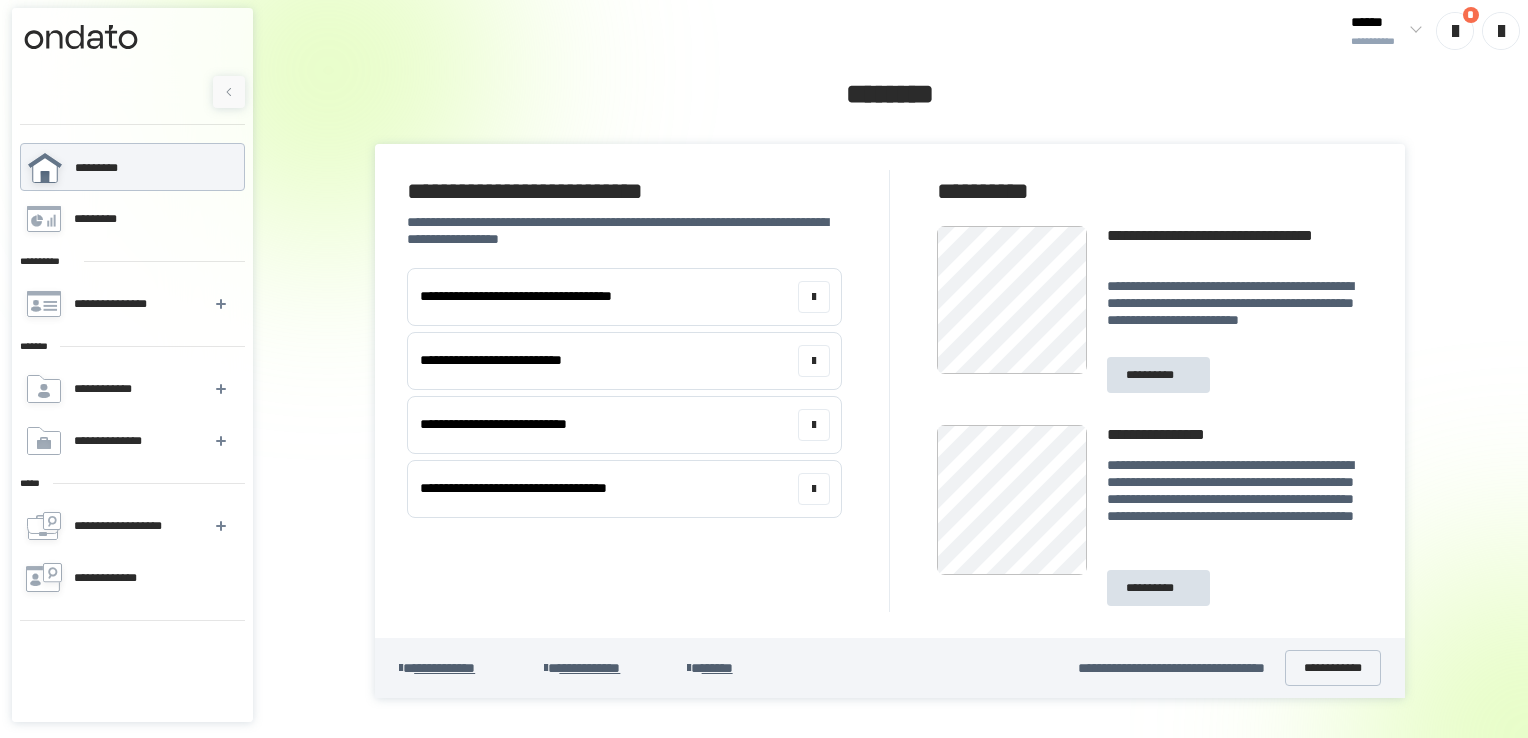 scroll, scrollTop: 0, scrollLeft: 0, axis: both 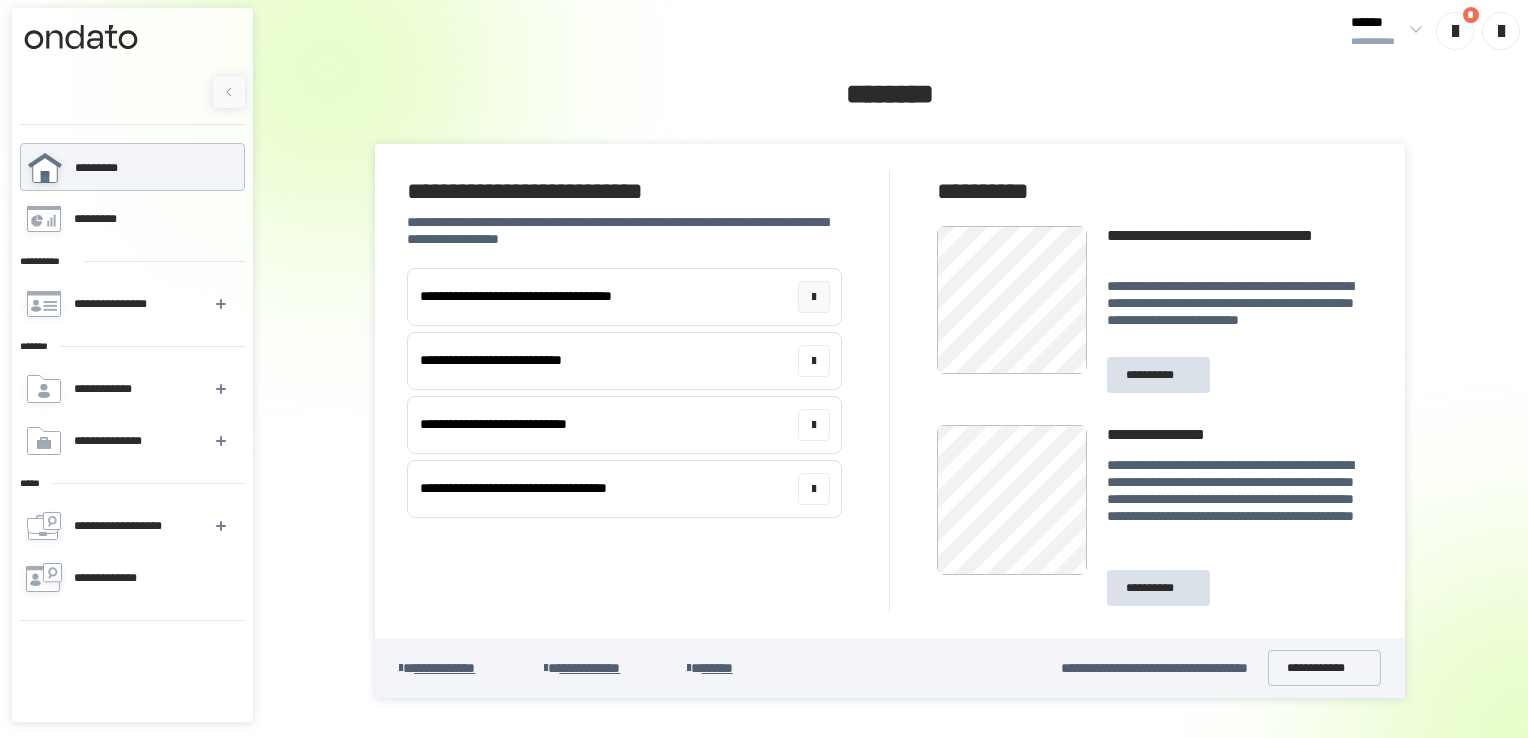 click on "**********" at bounding box center (625, 297) 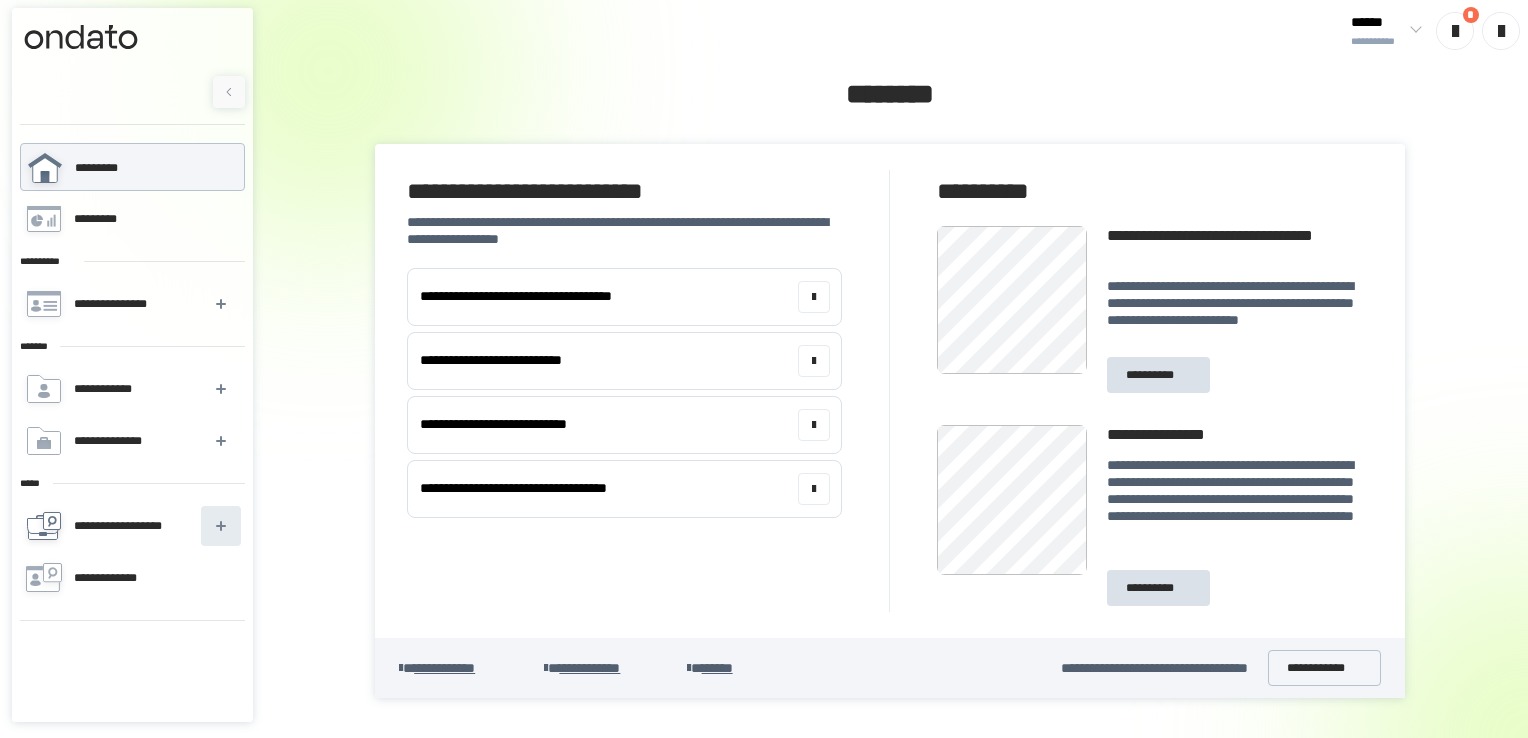 click at bounding box center [221, 526] 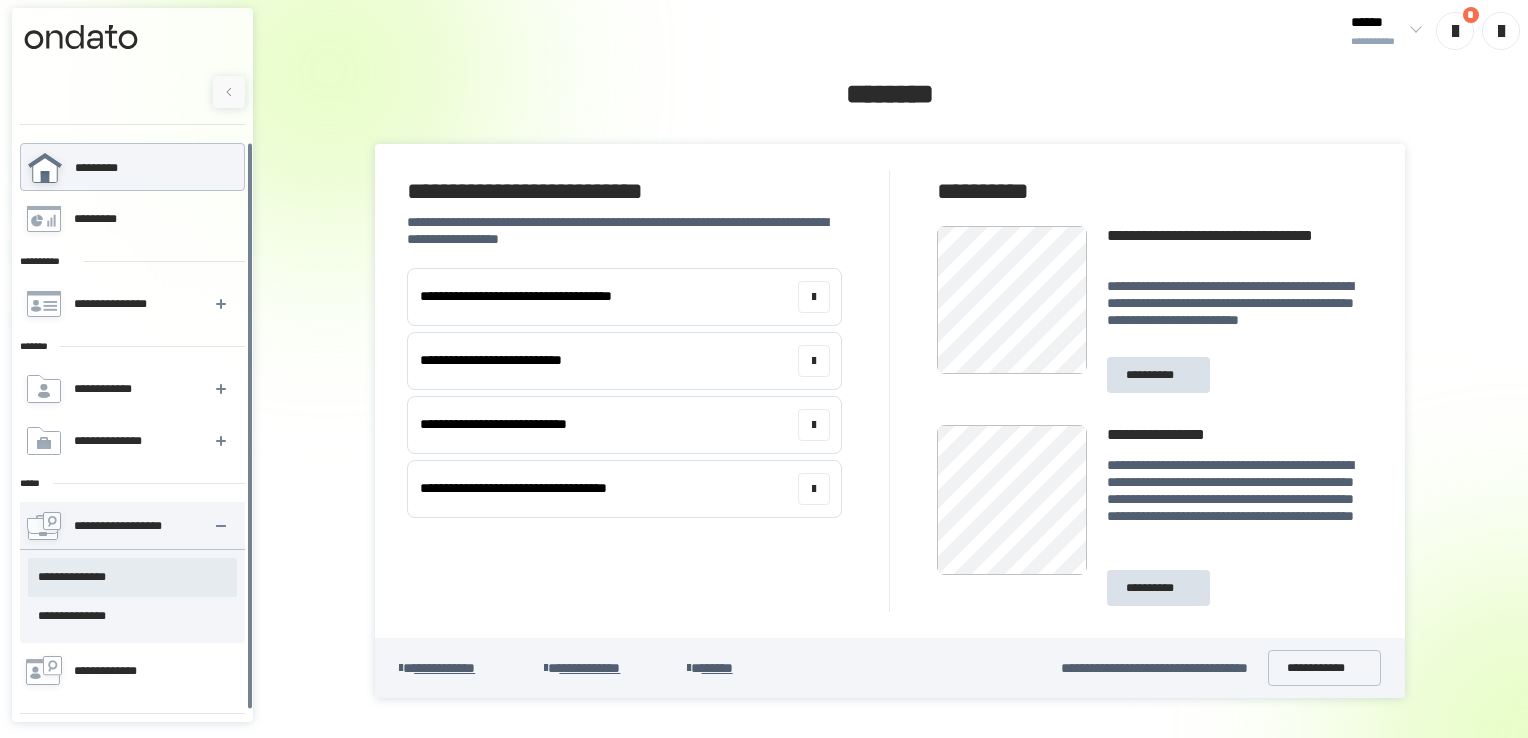 scroll, scrollTop: 8, scrollLeft: 0, axis: vertical 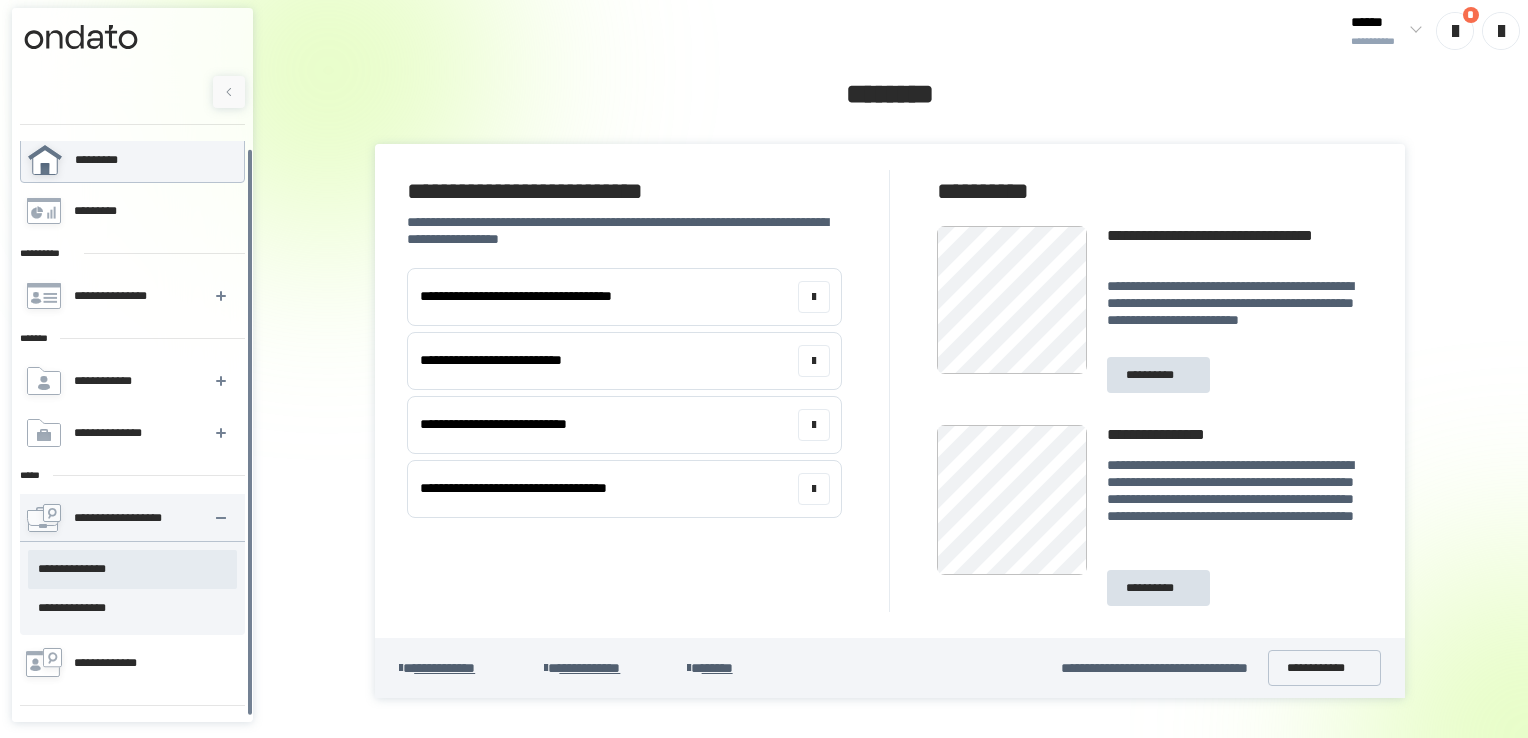 click on "**********" at bounding box center (132, 569) 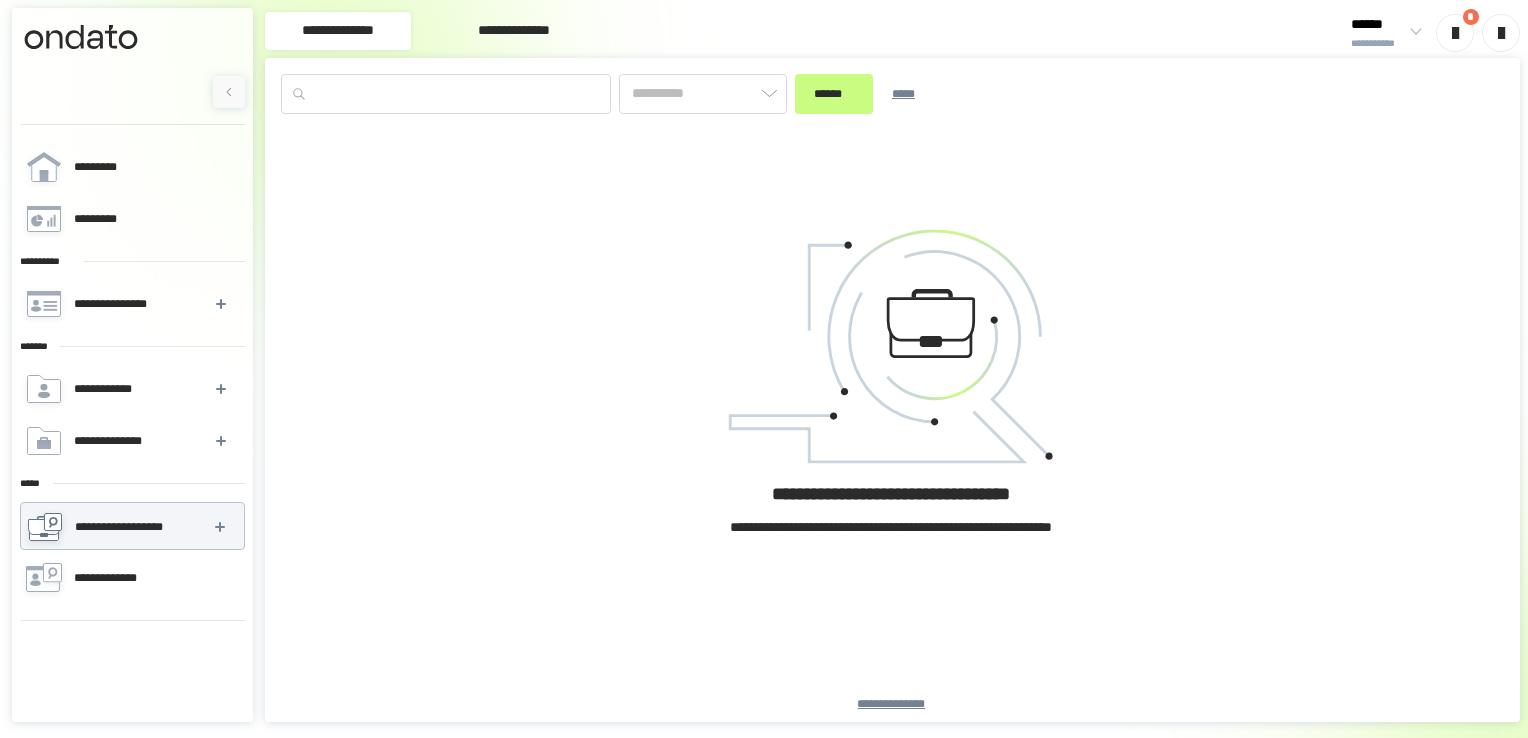 type on "*********" 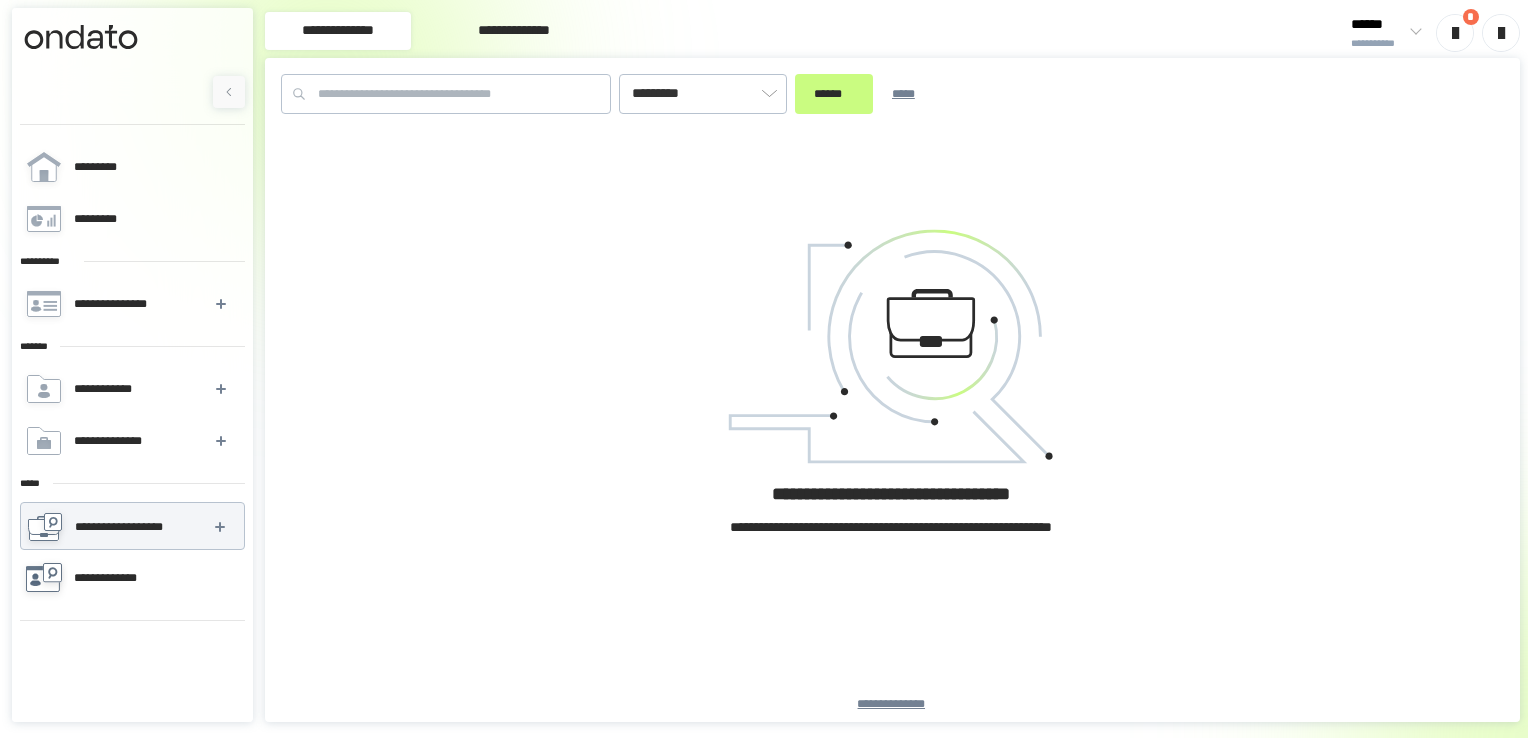 click on "**********" at bounding box center [131, 578] 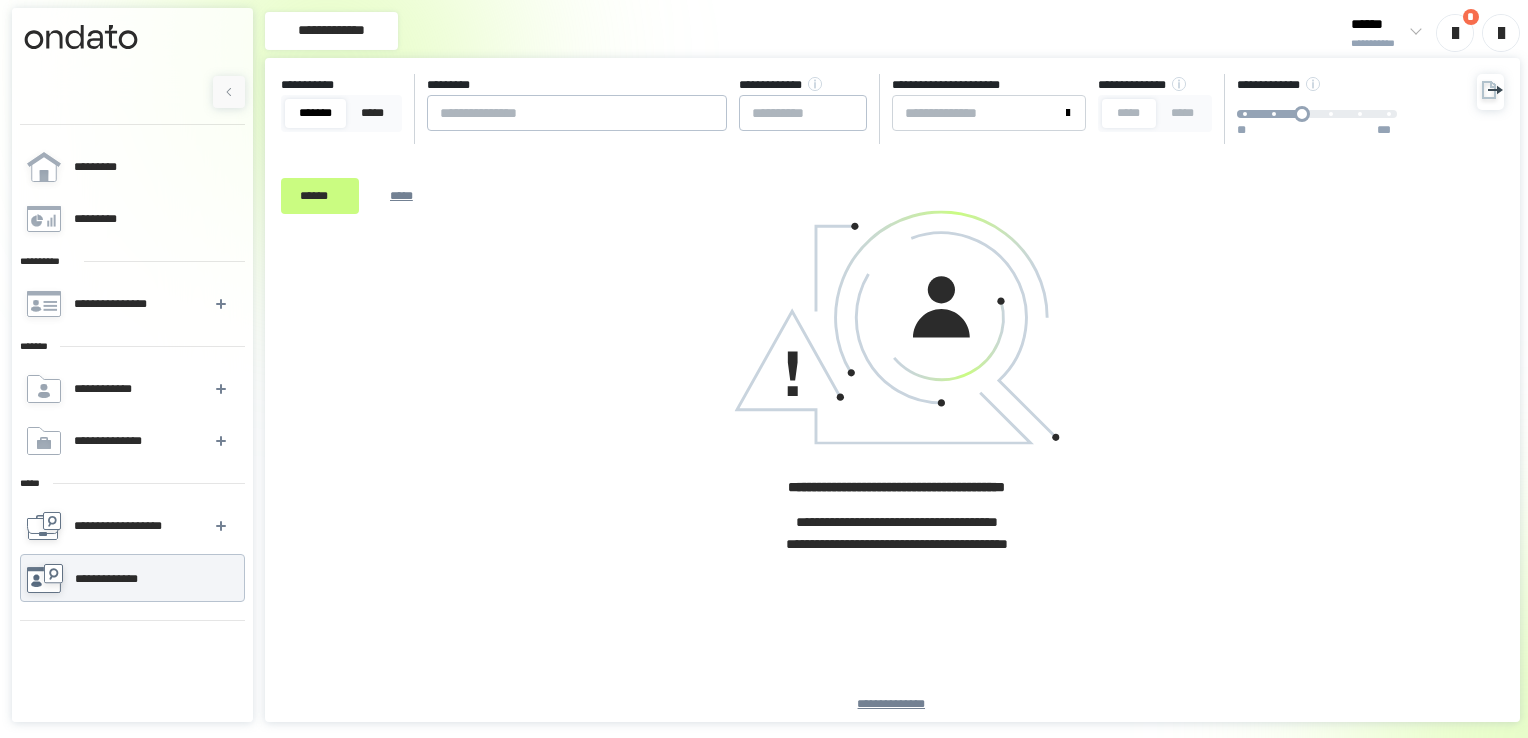 click on "**********" at bounding box center [129, 526] 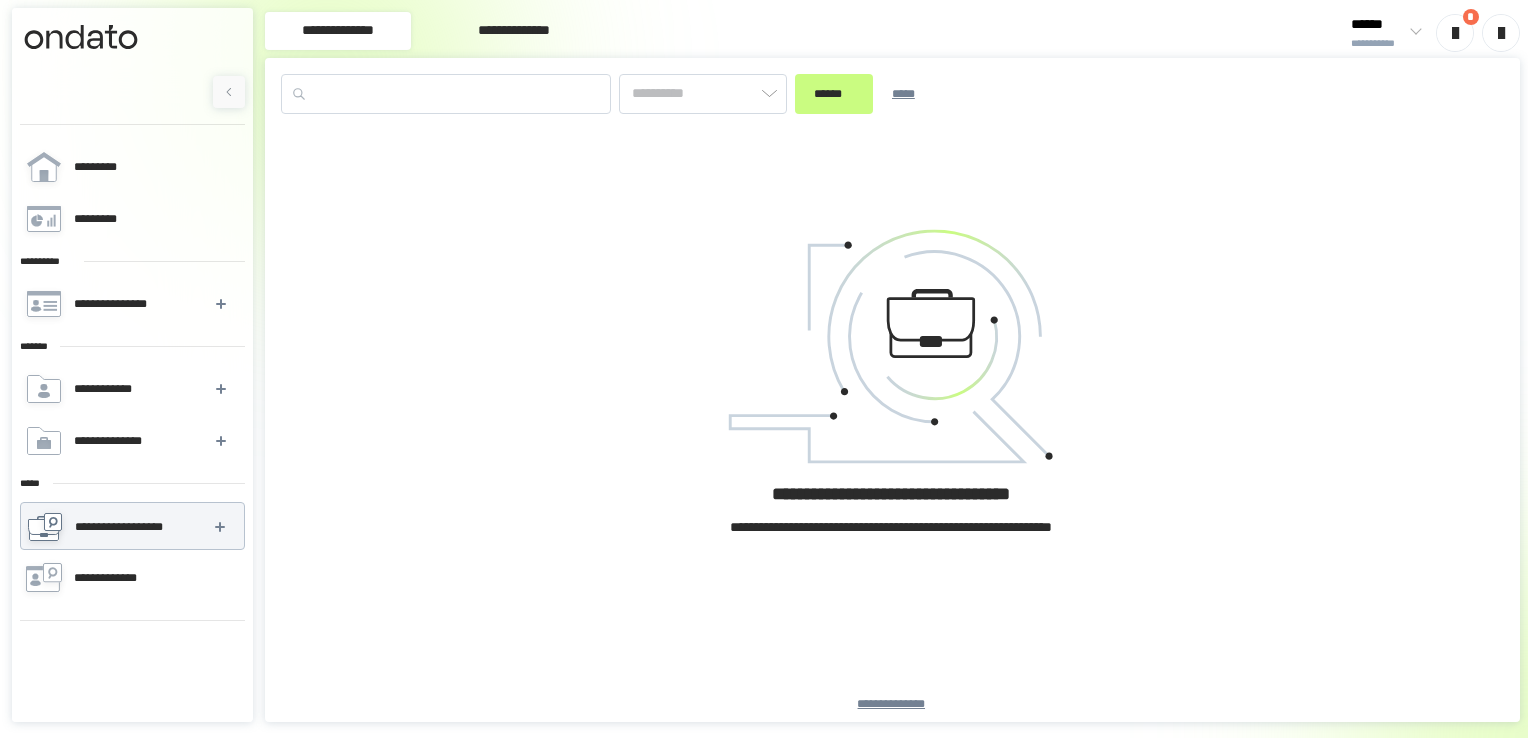 type on "*********" 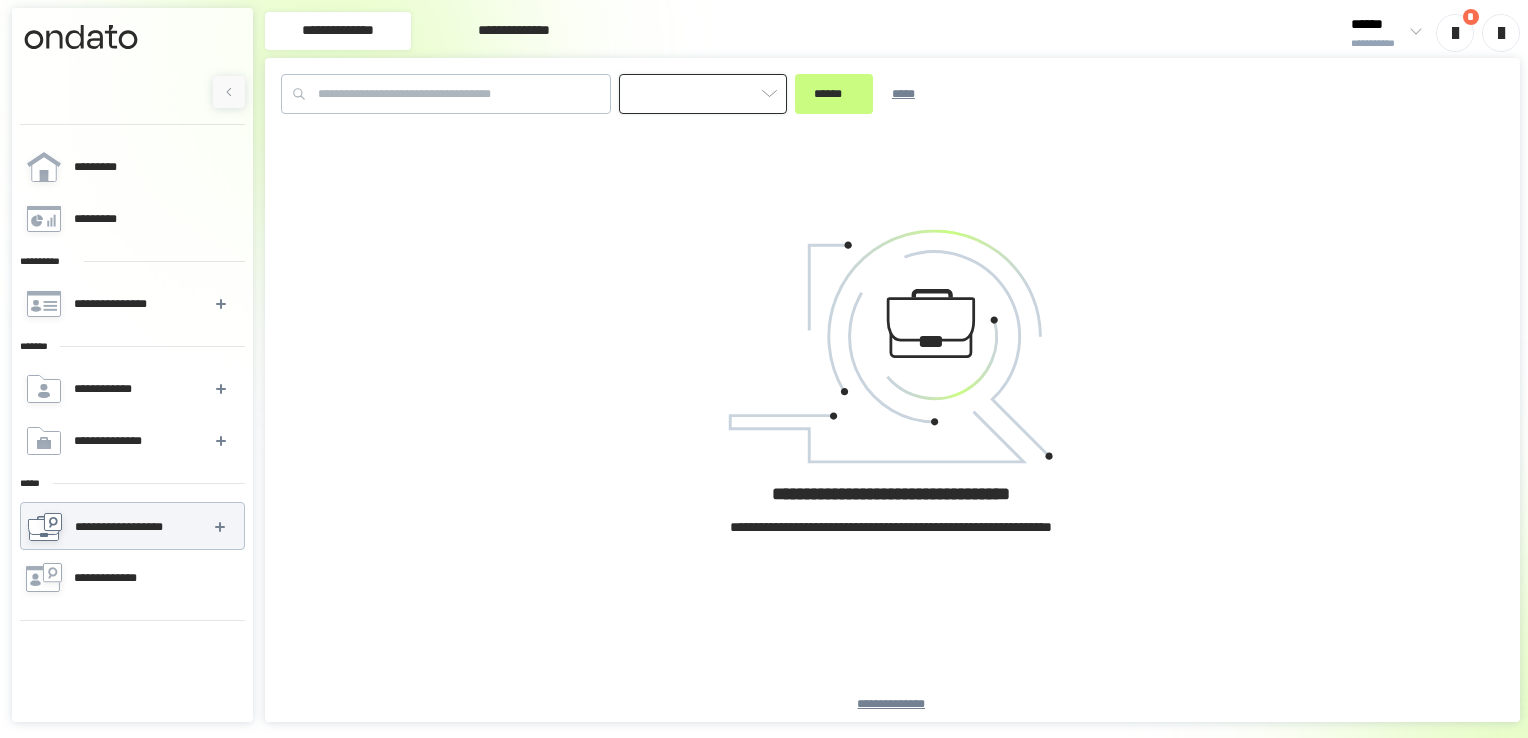 click at bounding box center [703, 94] 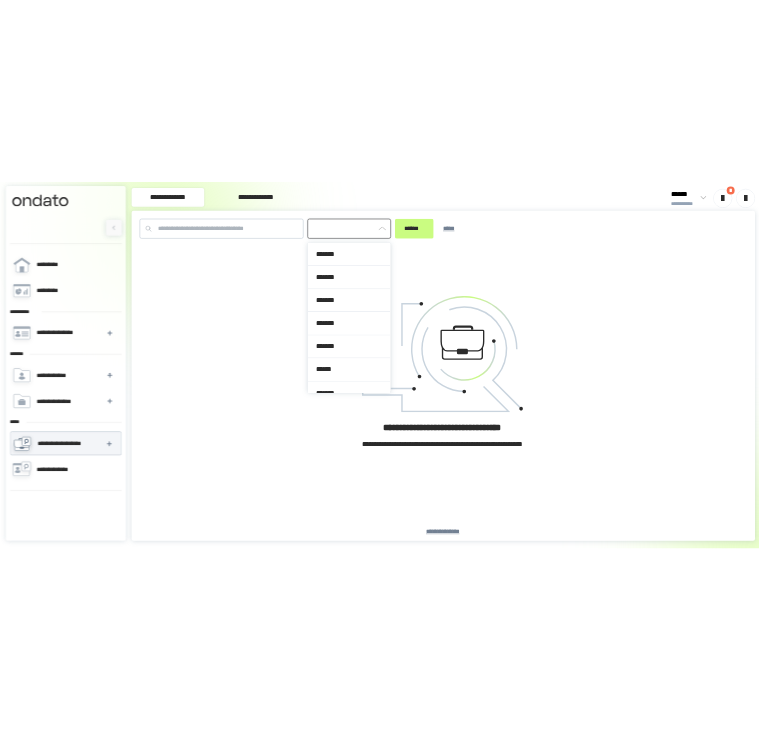 scroll, scrollTop: 309, scrollLeft: 0, axis: vertical 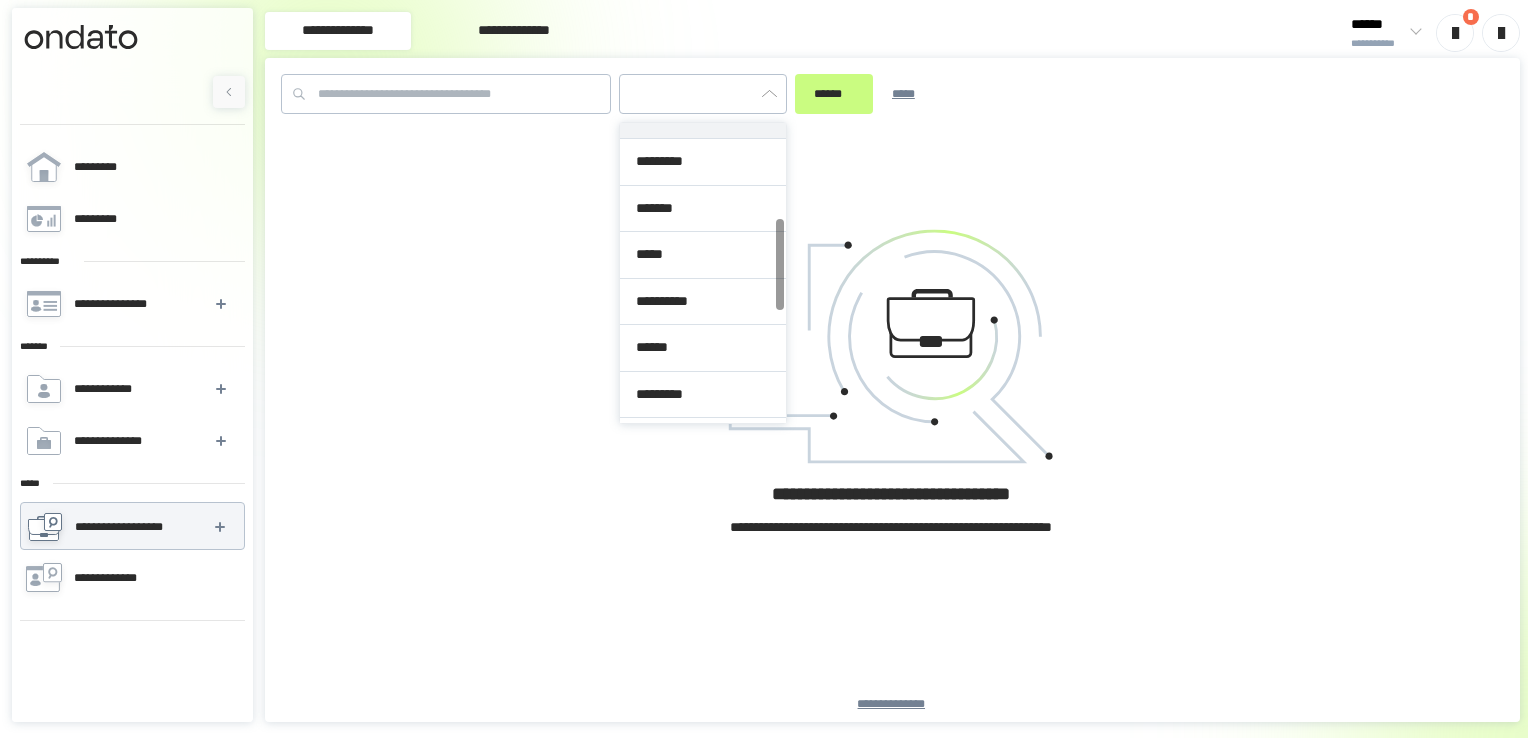 type on "*********" 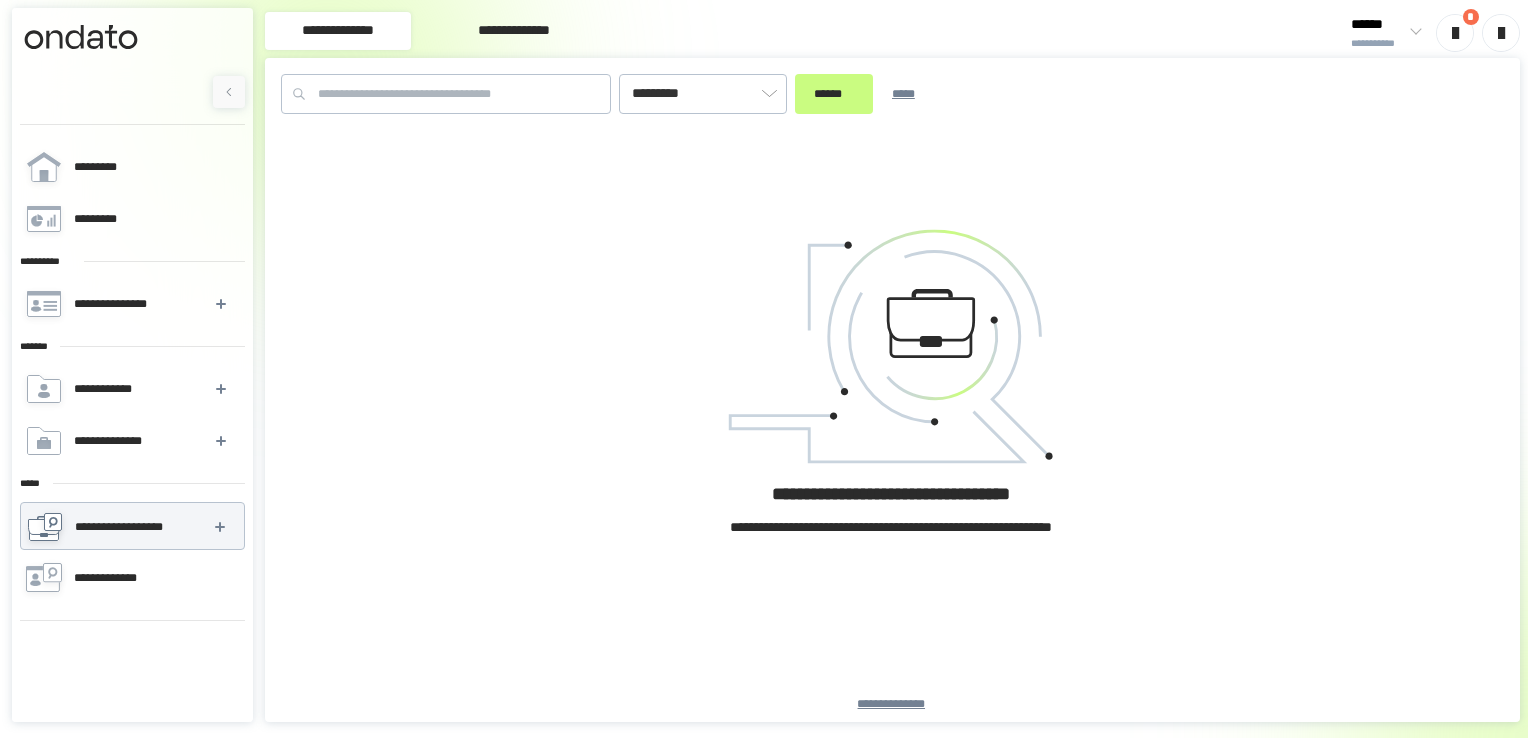 click on "[FIRST] [LAST] [NUMBER] [STREET] [CITY] [STATE] [ZIP] [COUNTRY] [PHONE] [EMAIL]" at bounding box center [892, 426] 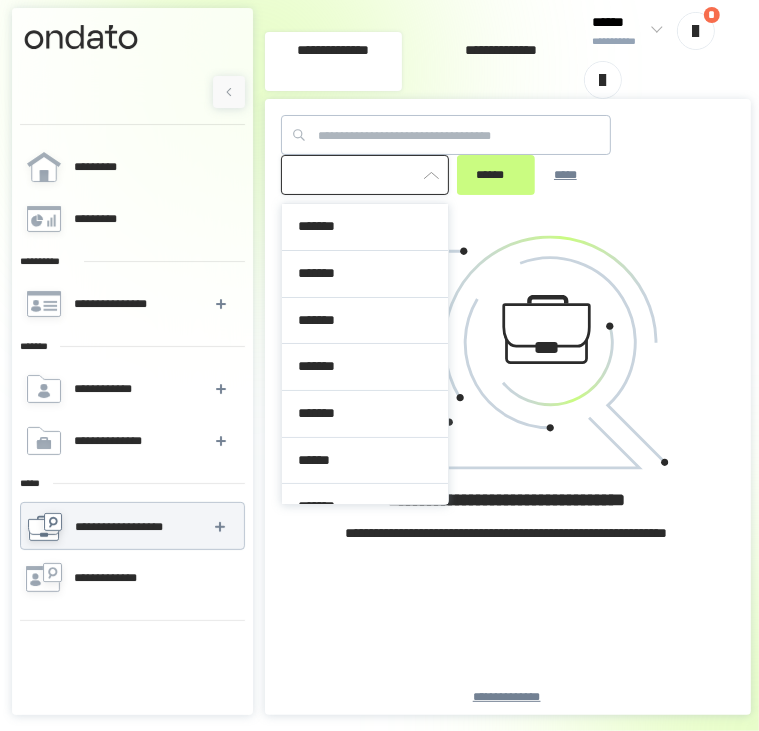 click at bounding box center [365, 175] 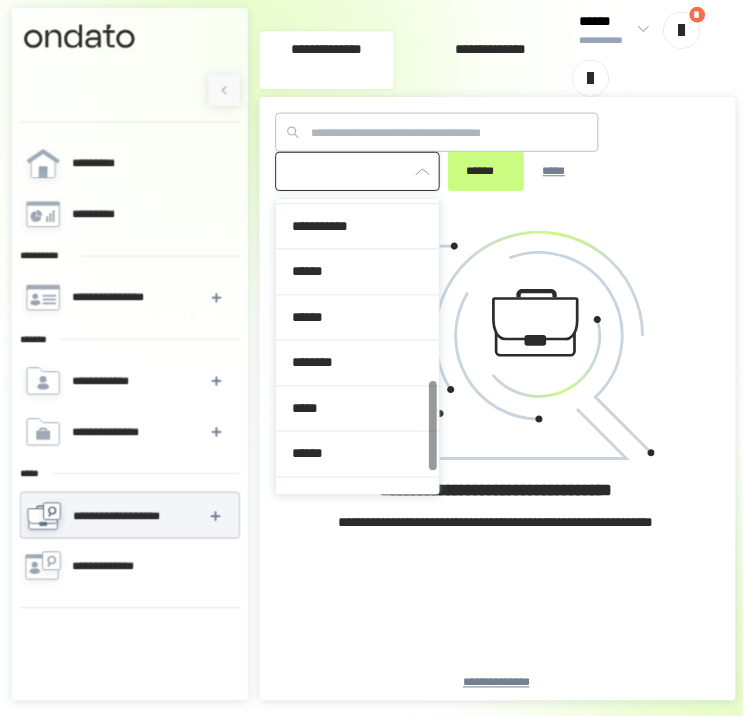 scroll, scrollTop: 676, scrollLeft: 0, axis: vertical 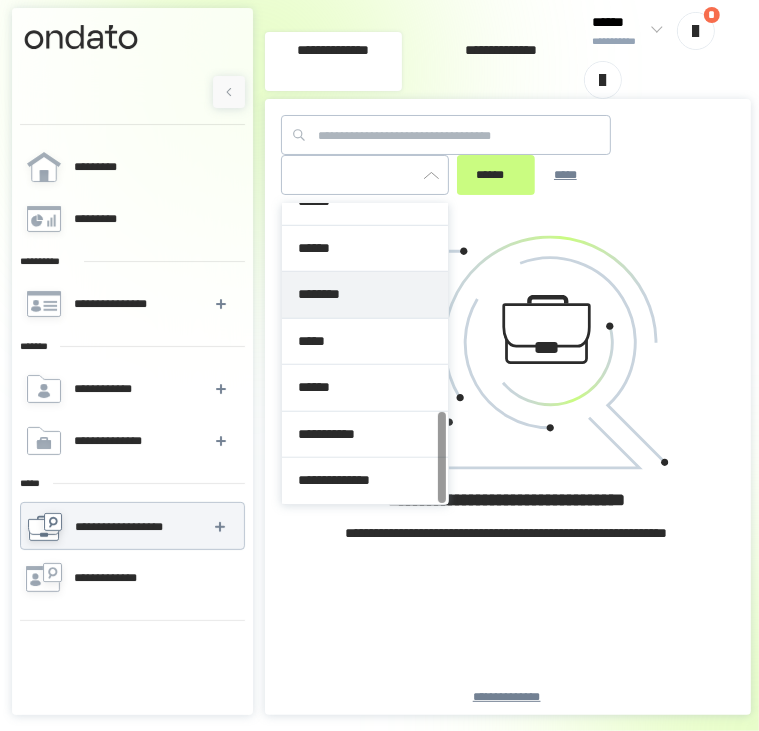 type on "*********" 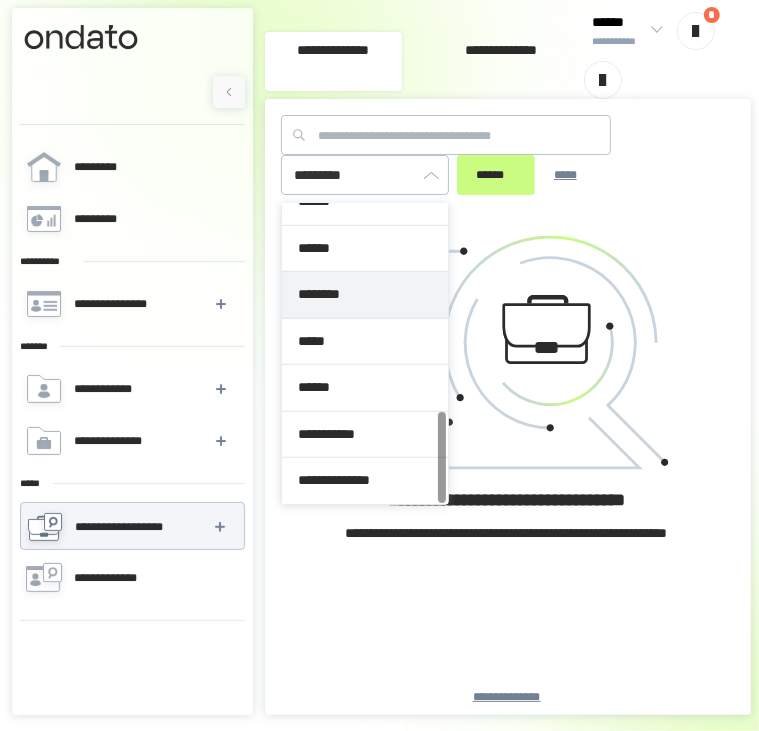 click on "[FIRST] [LAST]" at bounding box center (508, 163) 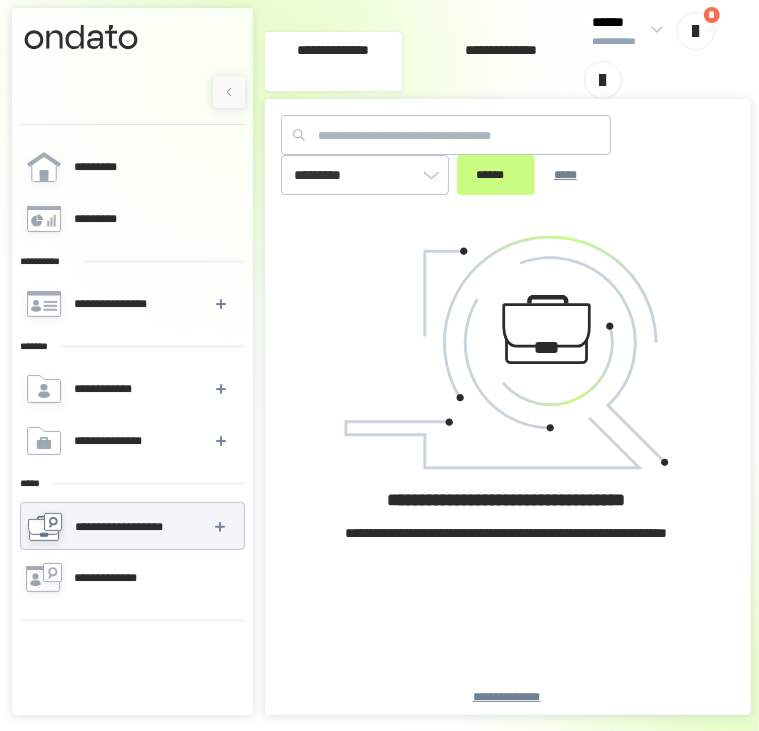 click on "**********" at bounding box center [501, 61] 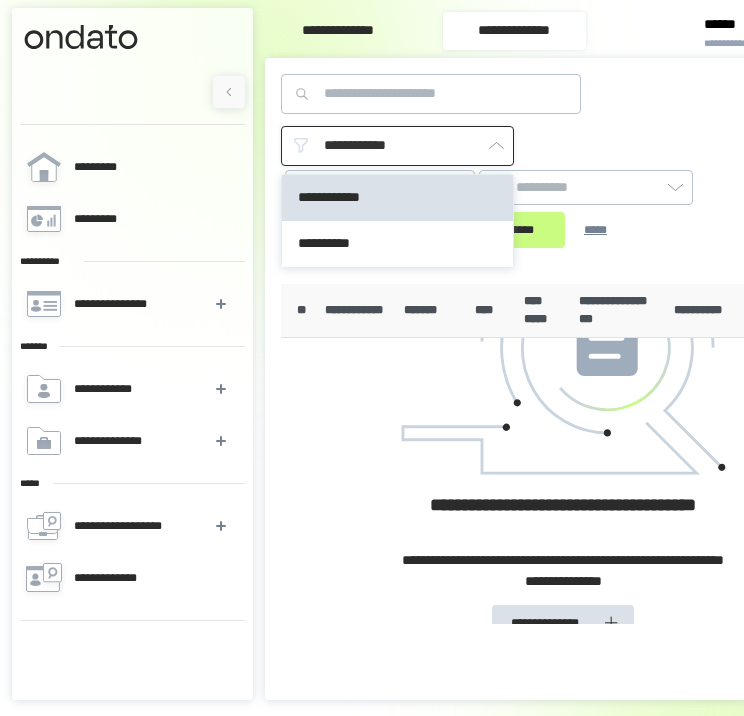 click on "**********" at bounding box center (397, 146) 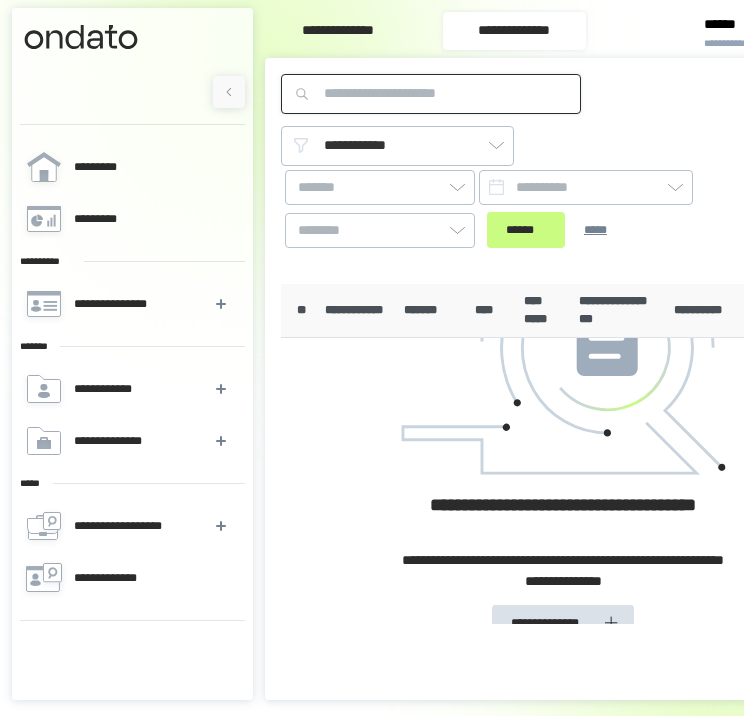click at bounding box center (431, 94) 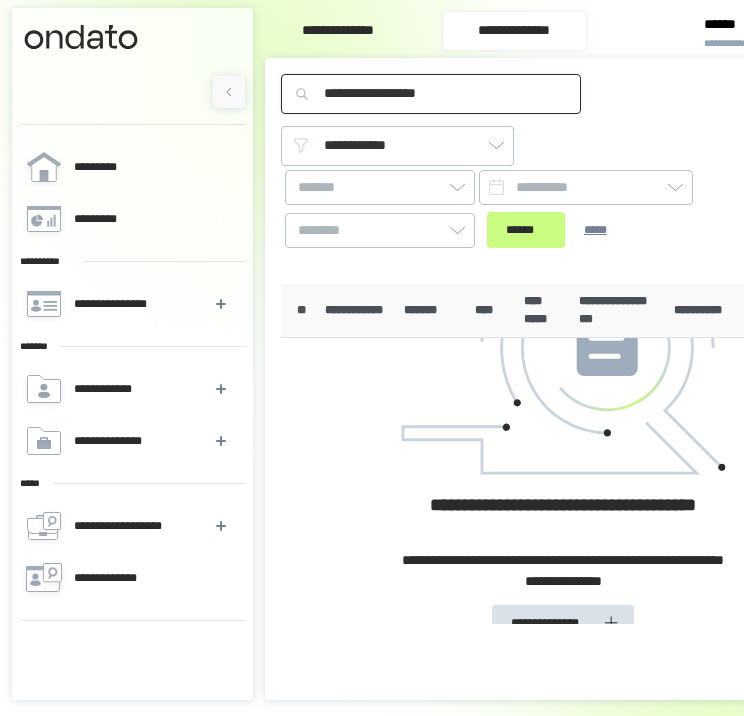 type on "**********" 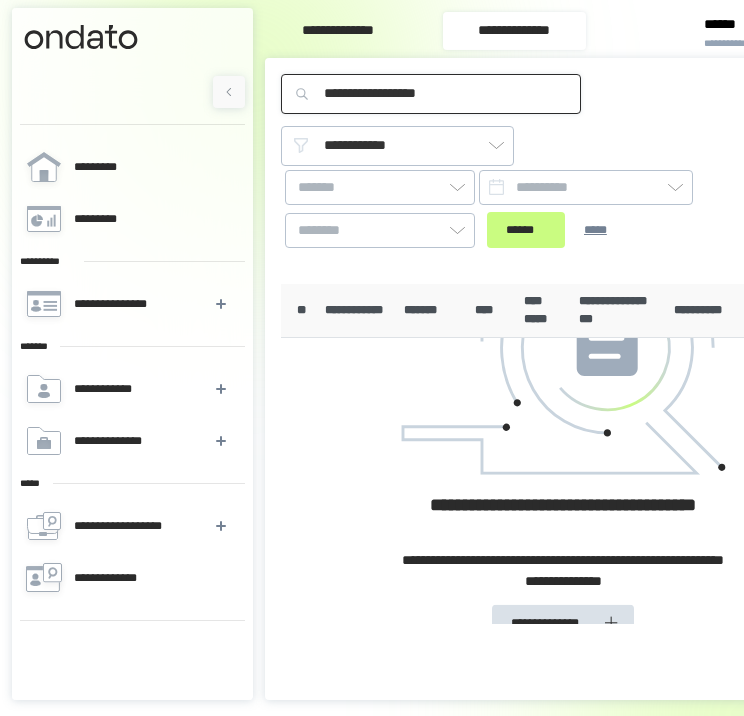 click on "******" at bounding box center (526, 230) 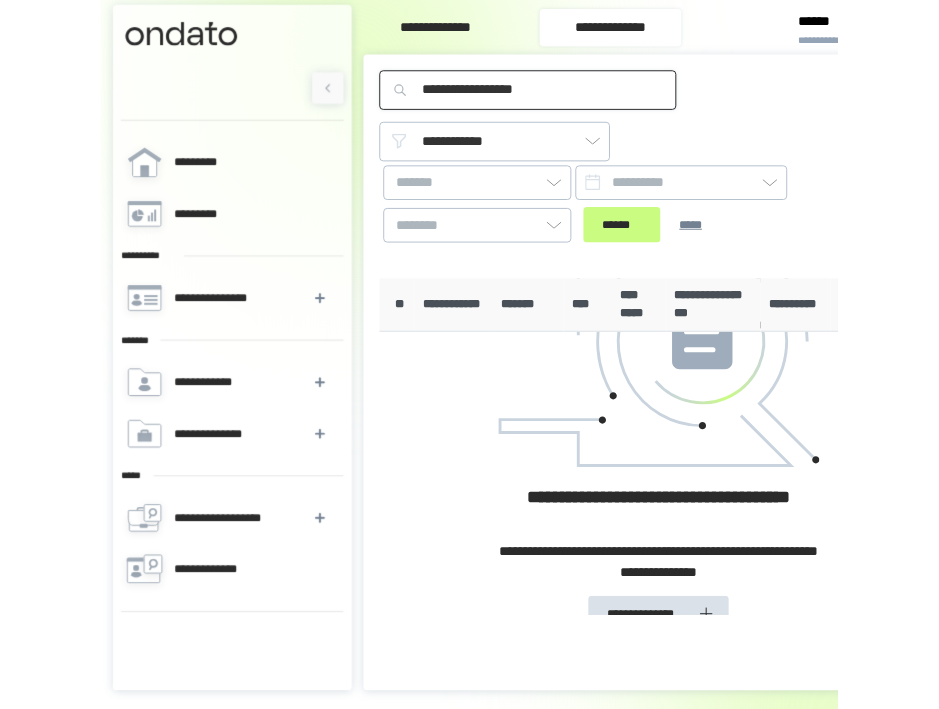scroll, scrollTop: 0, scrollLeft: 0, axis: both 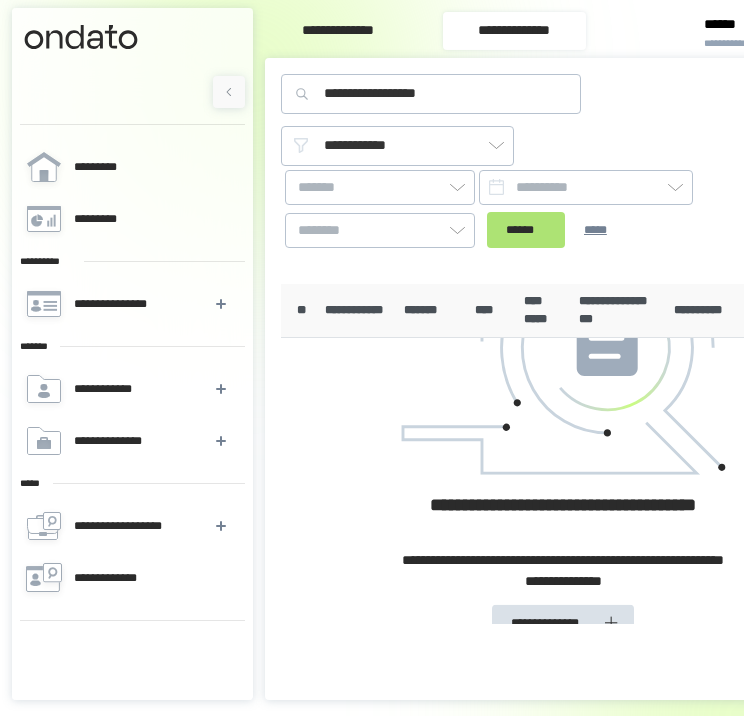 click on "******" at bounding box center [526, 230] 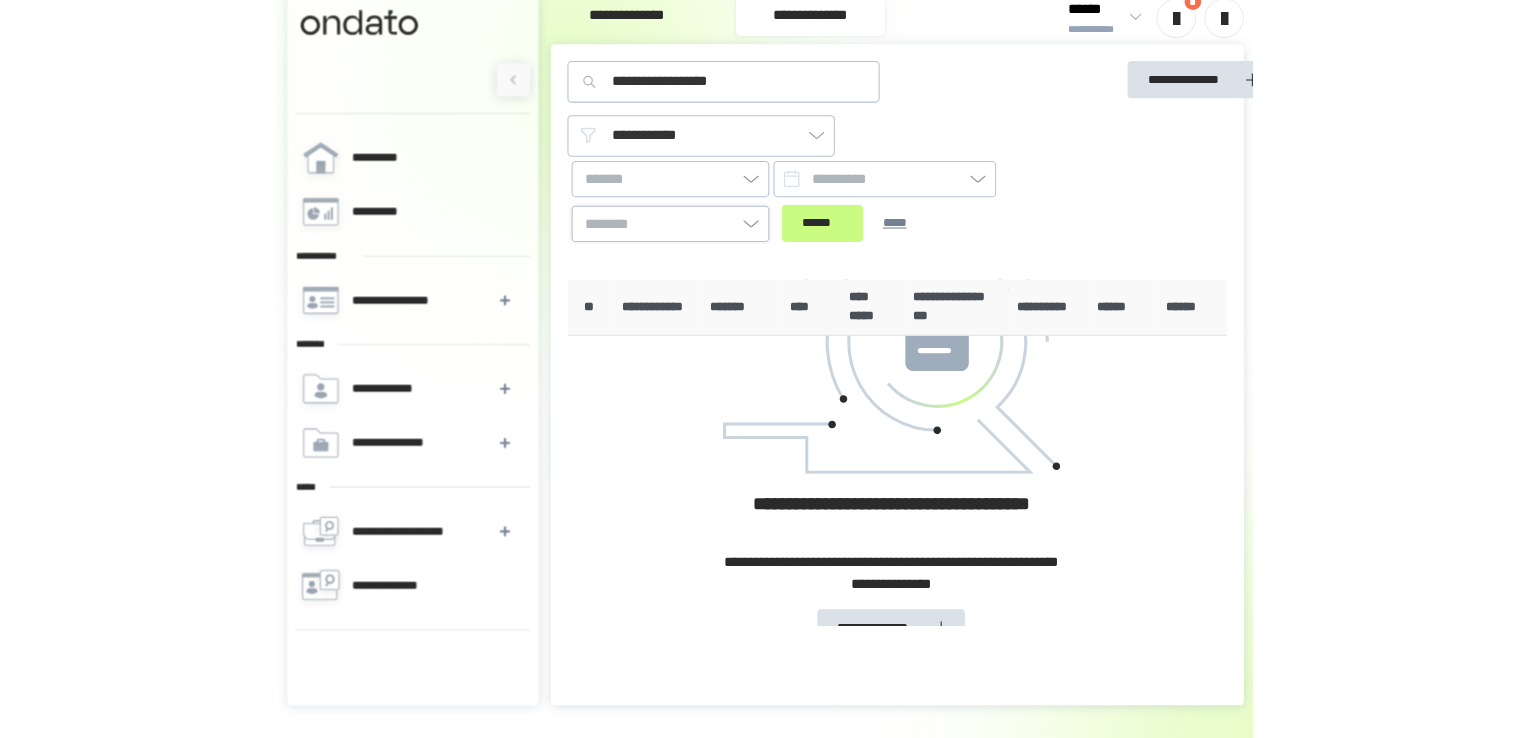 scroll, scrollTop: 0, scrollLeft: 0, axis: both 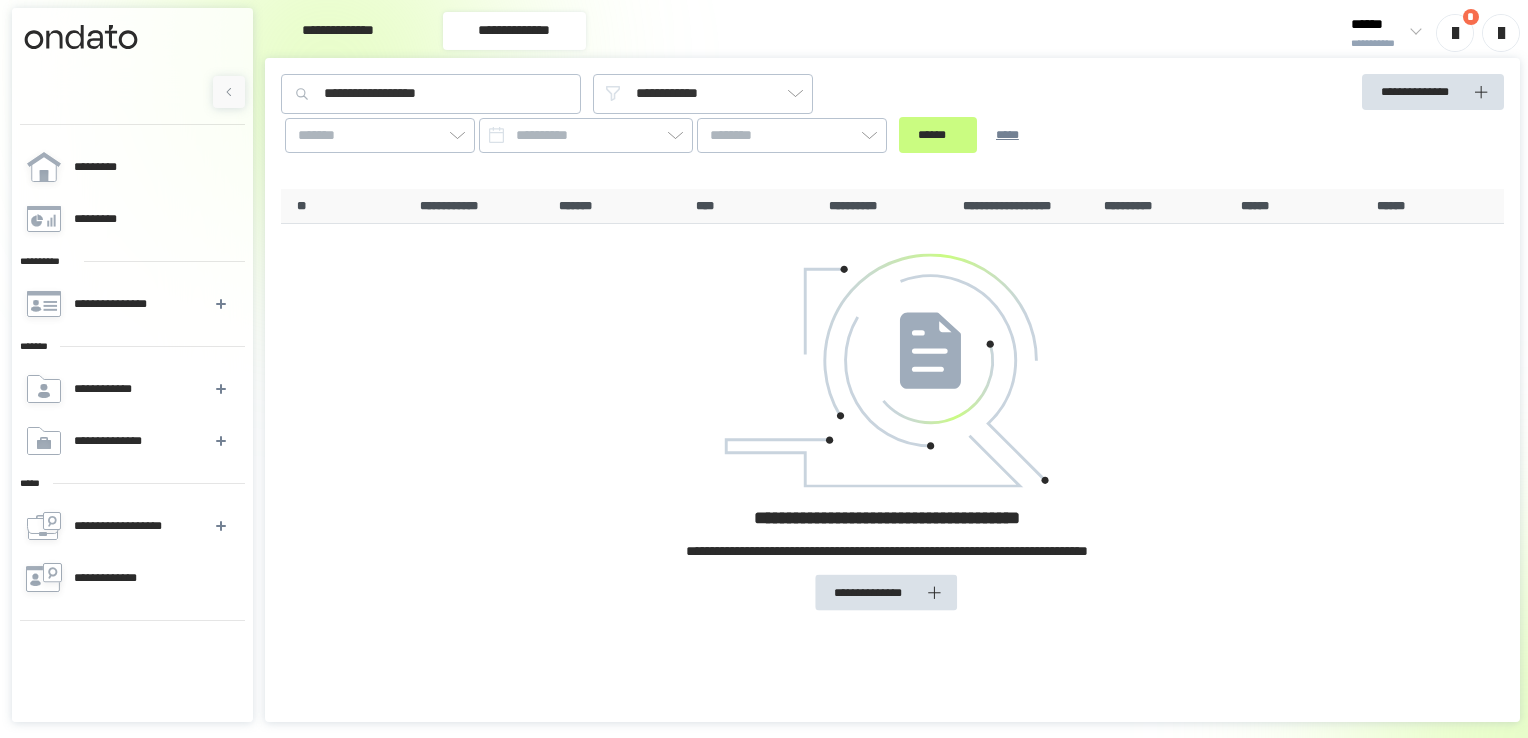 click on "[FIRST] [LAST]" at bounding box center (1431, 33) 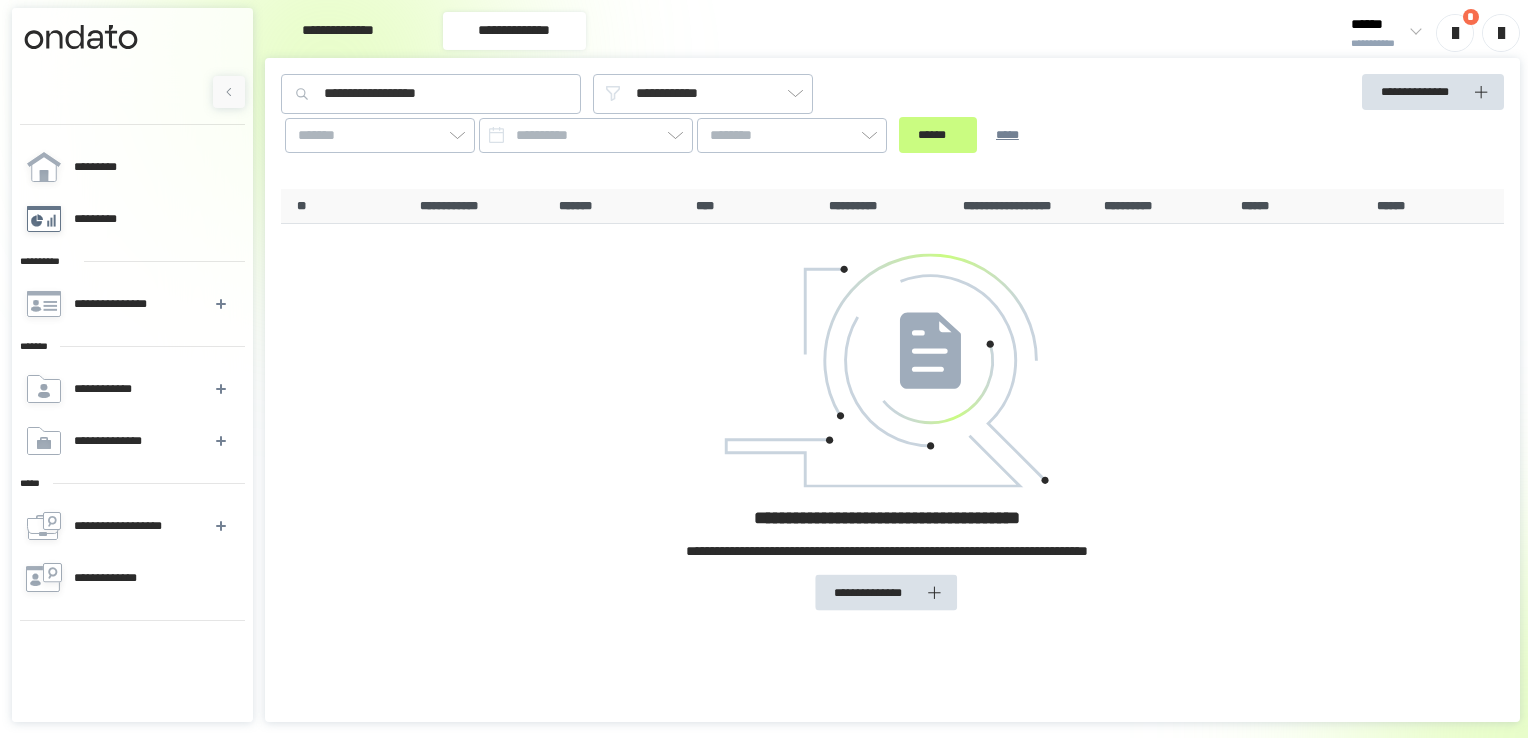 click on "*********" at bounding box center (105, 219) 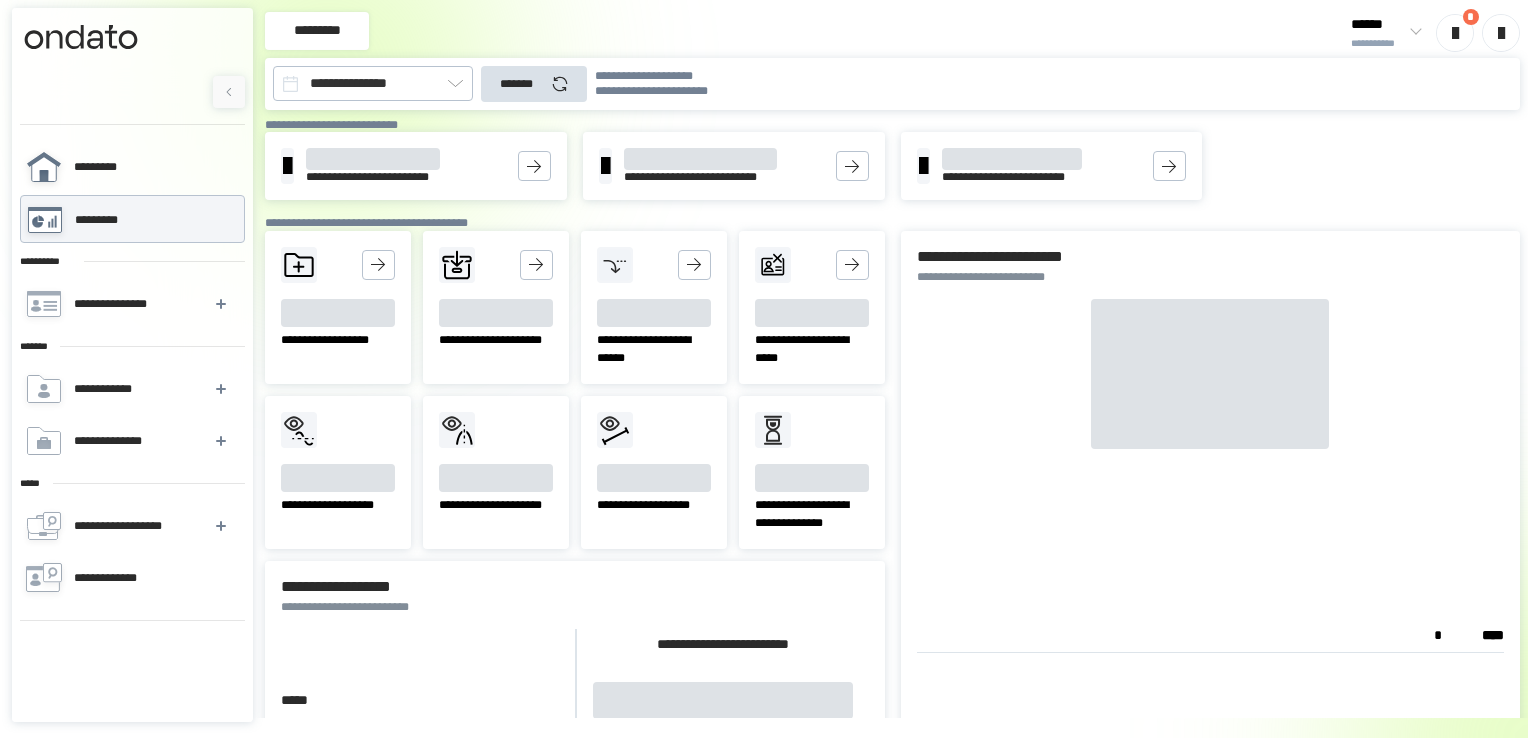 click on "*********" at bounding box center [131, 167] 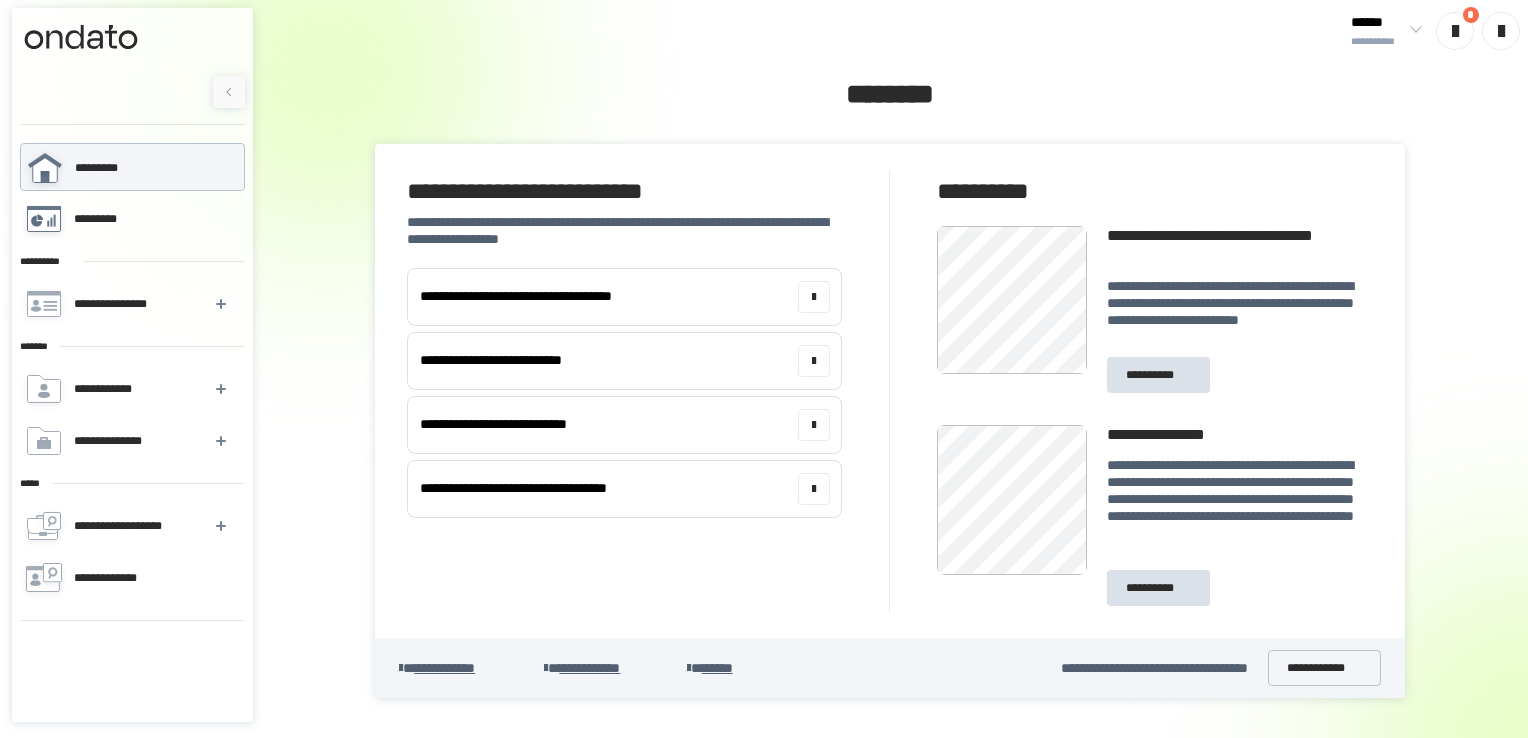 click on "*********" at bounding box center [131, 219] 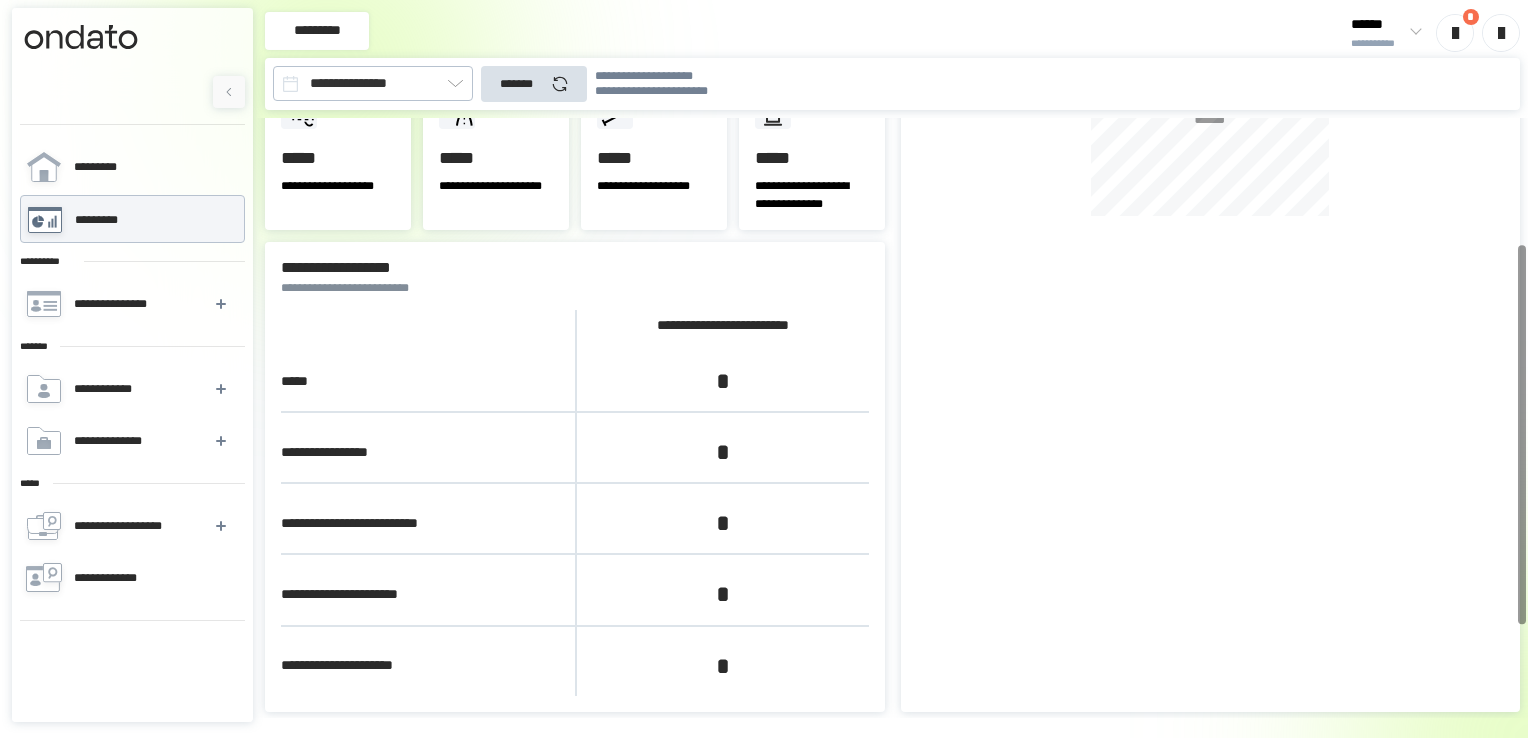 scroll, scrollTop: 0, scrollLeft: 0, axis: both 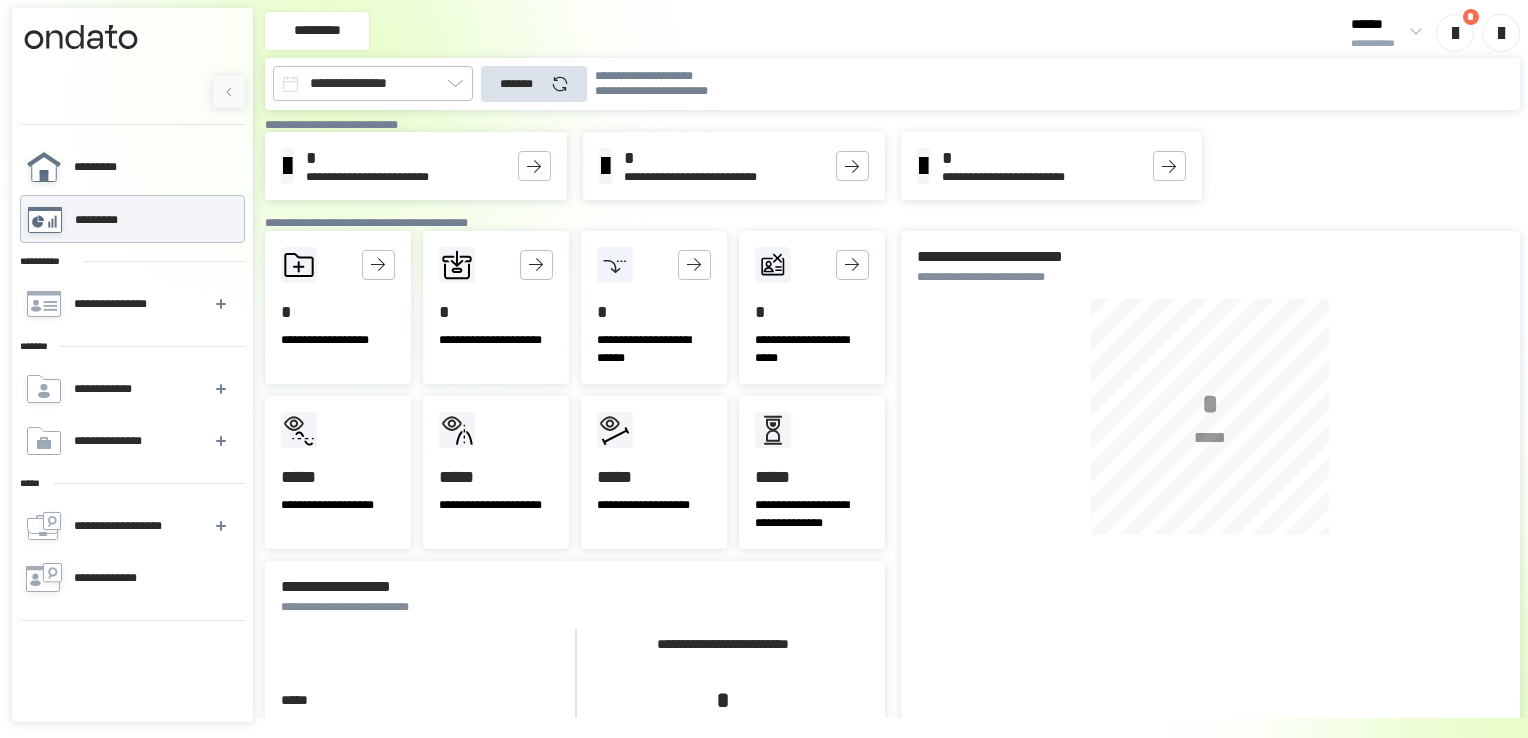 click on "*********" at bounding box center (107, 167) 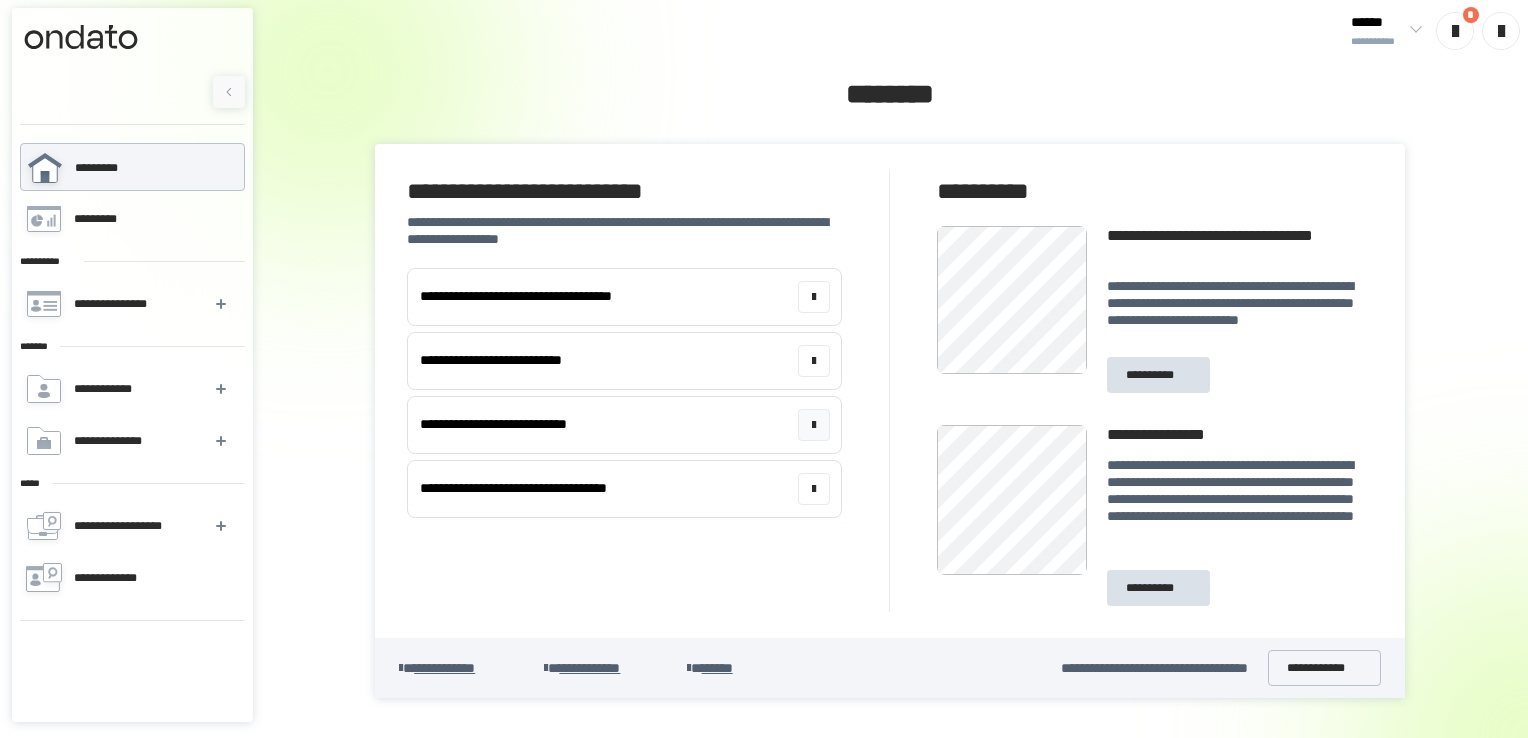 click at bounding box center (814, 425) 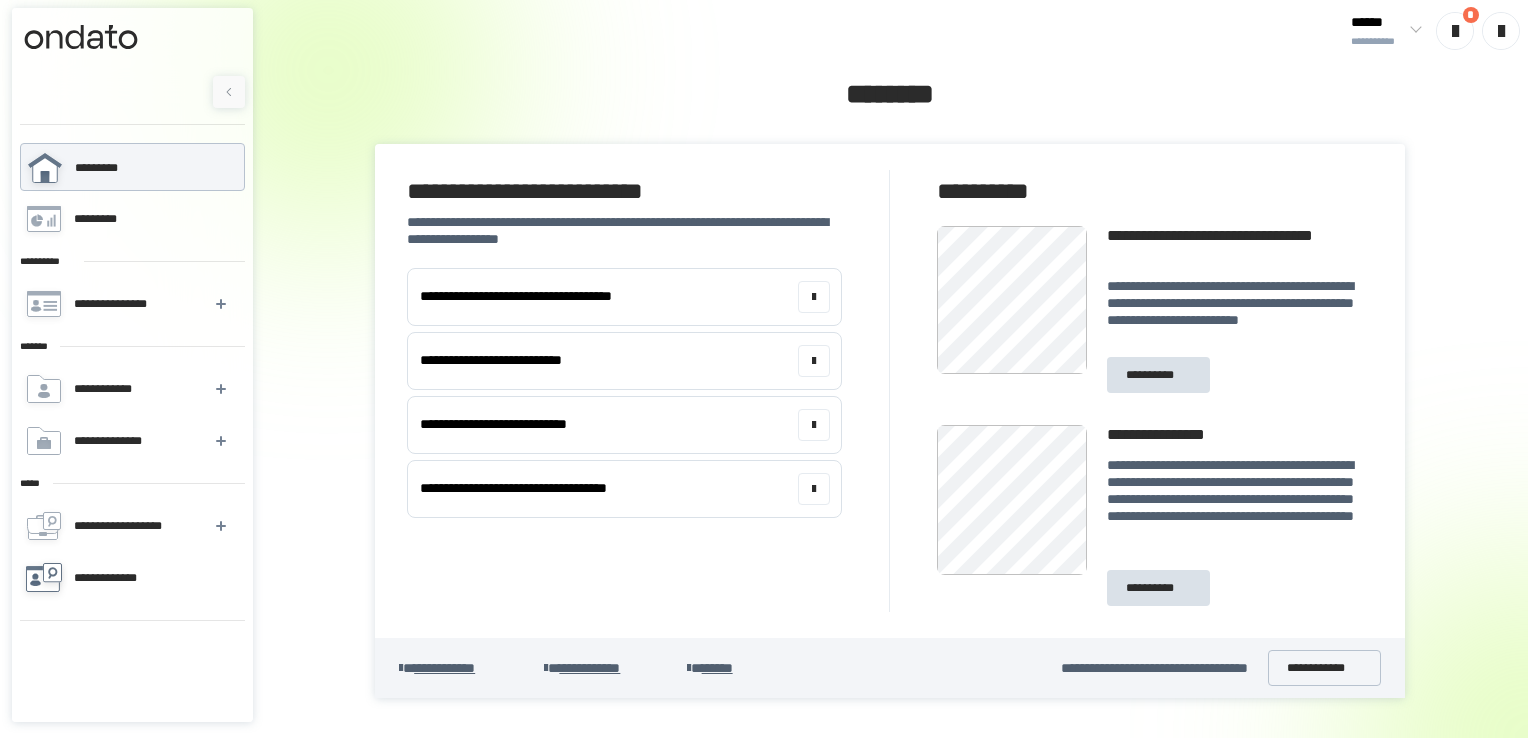 click on "**********" at bounding box center [117, 578] 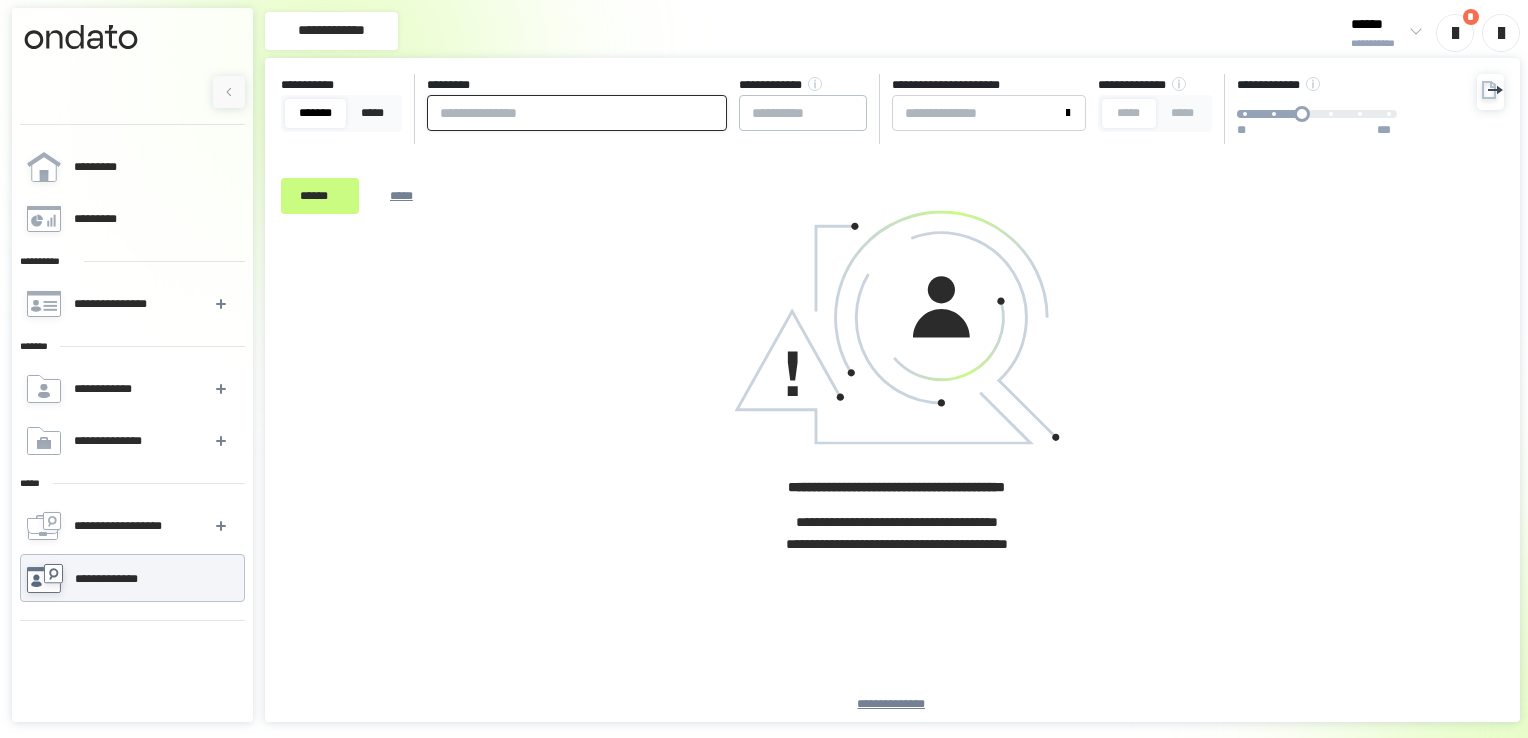 click at bounding box center (577, 113) 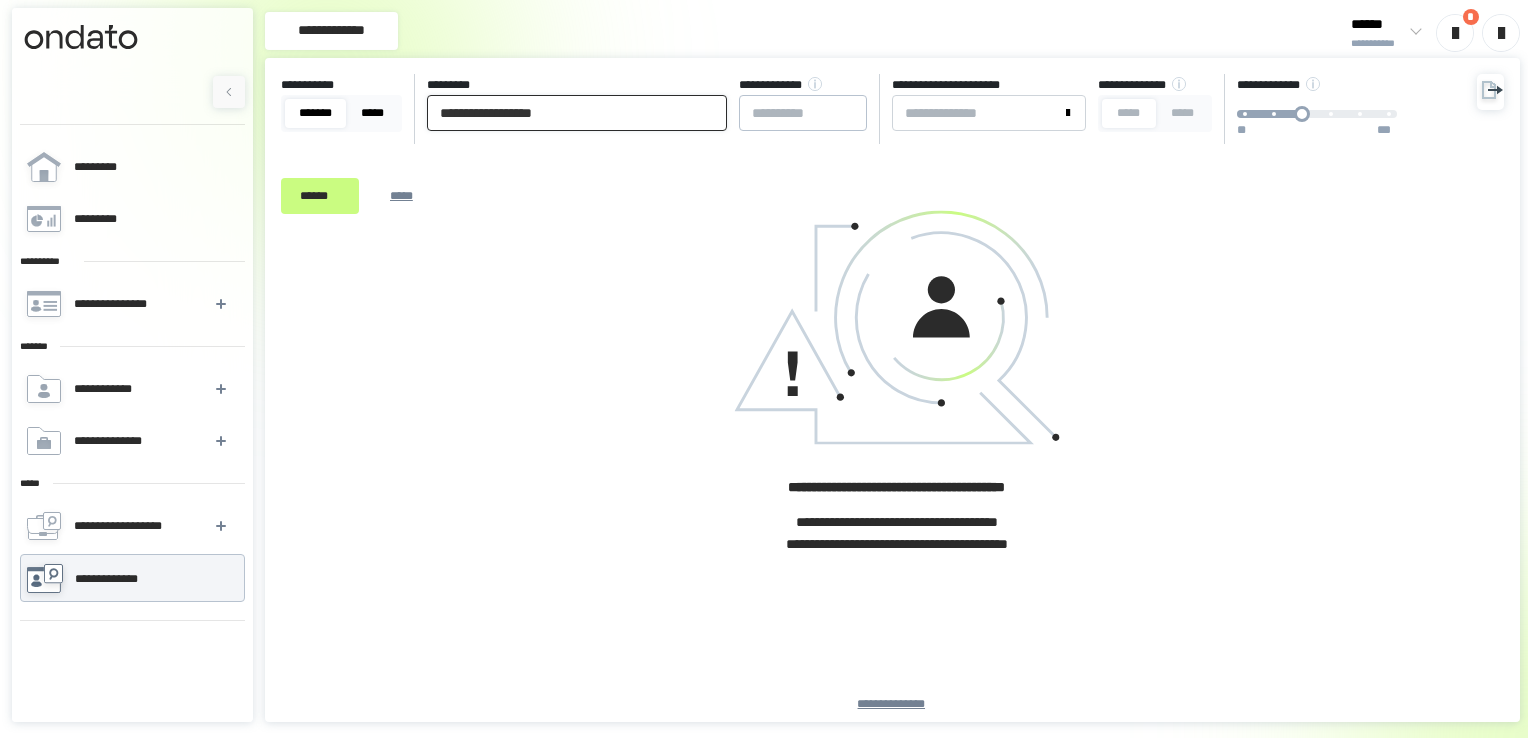 type on "**********" 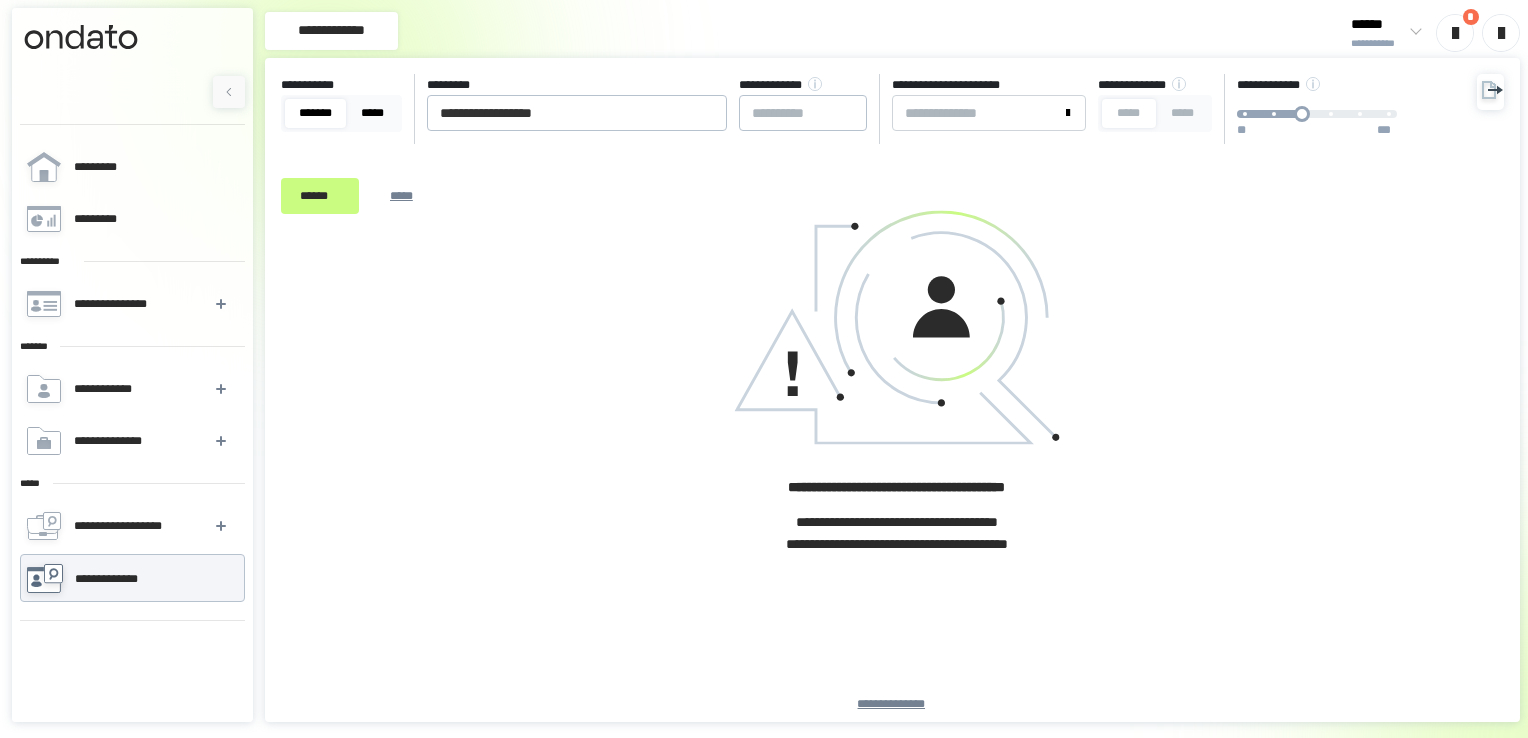 click on "*****" at bounding box center [372, 113] 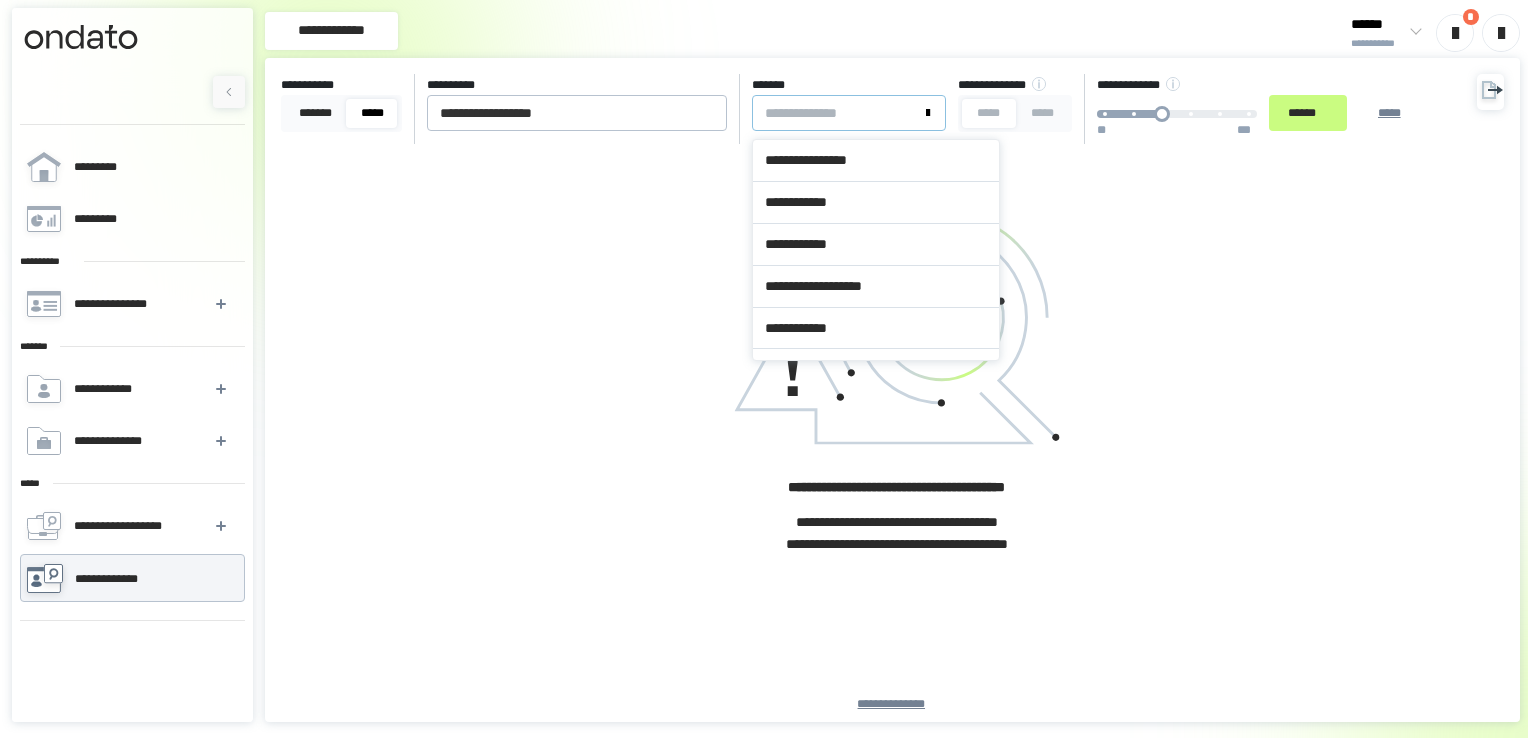 click on "*******" at bounding box center [837, 113] 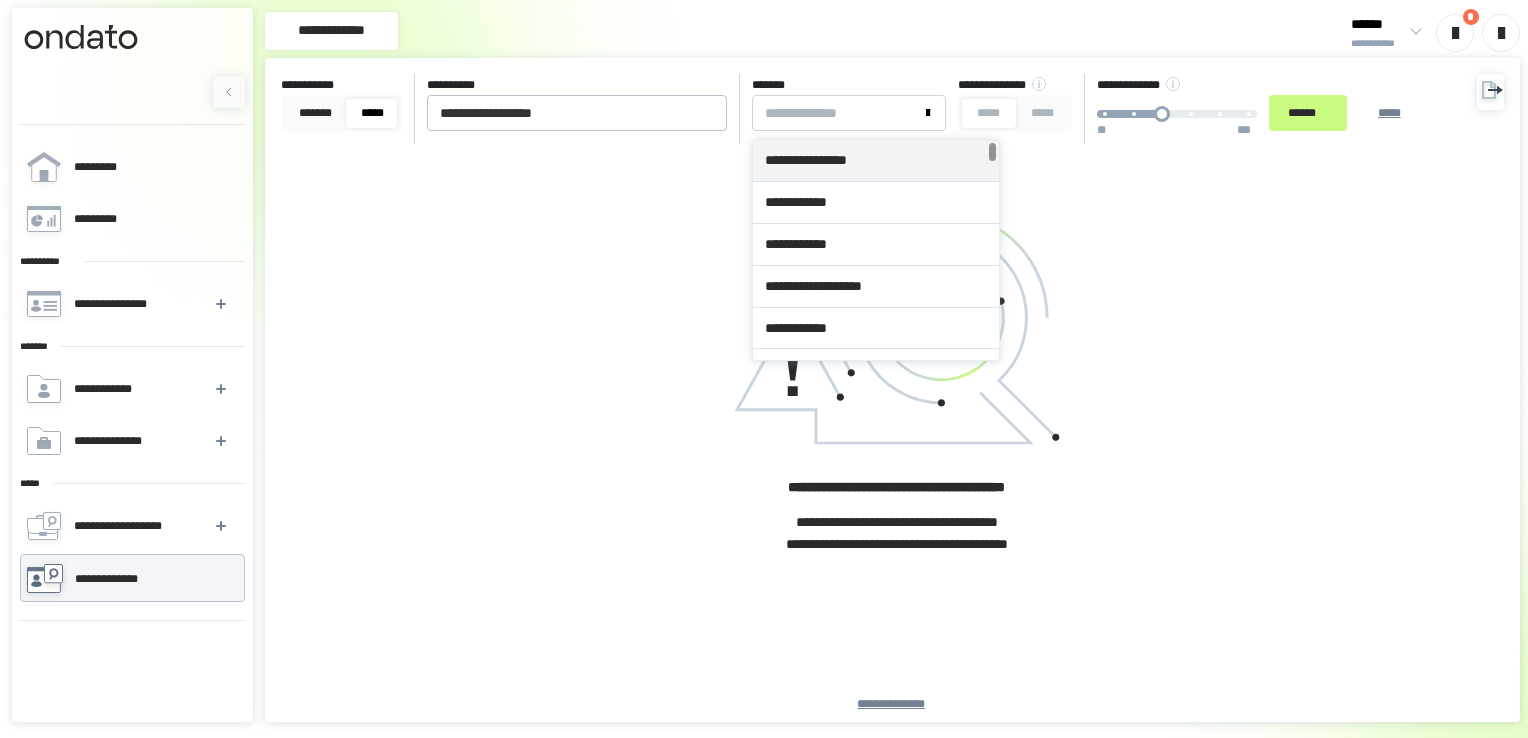 click on "[FIRST] [LAST] [NUMBER] [STREET] [CITY] [STATE] [ZIP] [COUNTRY] [PHONE] [EMAIL]" at bounding box center [858, 109] 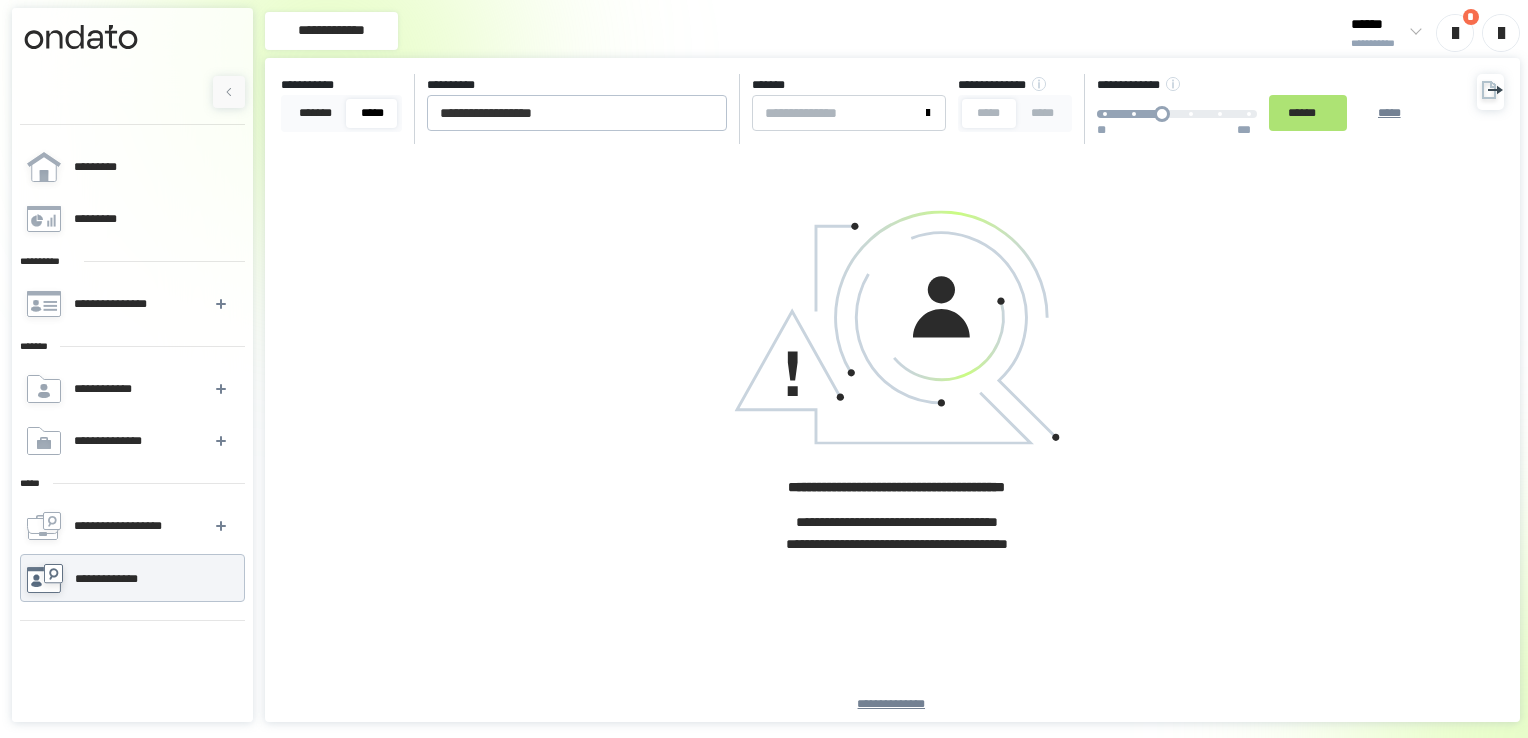 click on "******" at bounding box center [1308, 113] 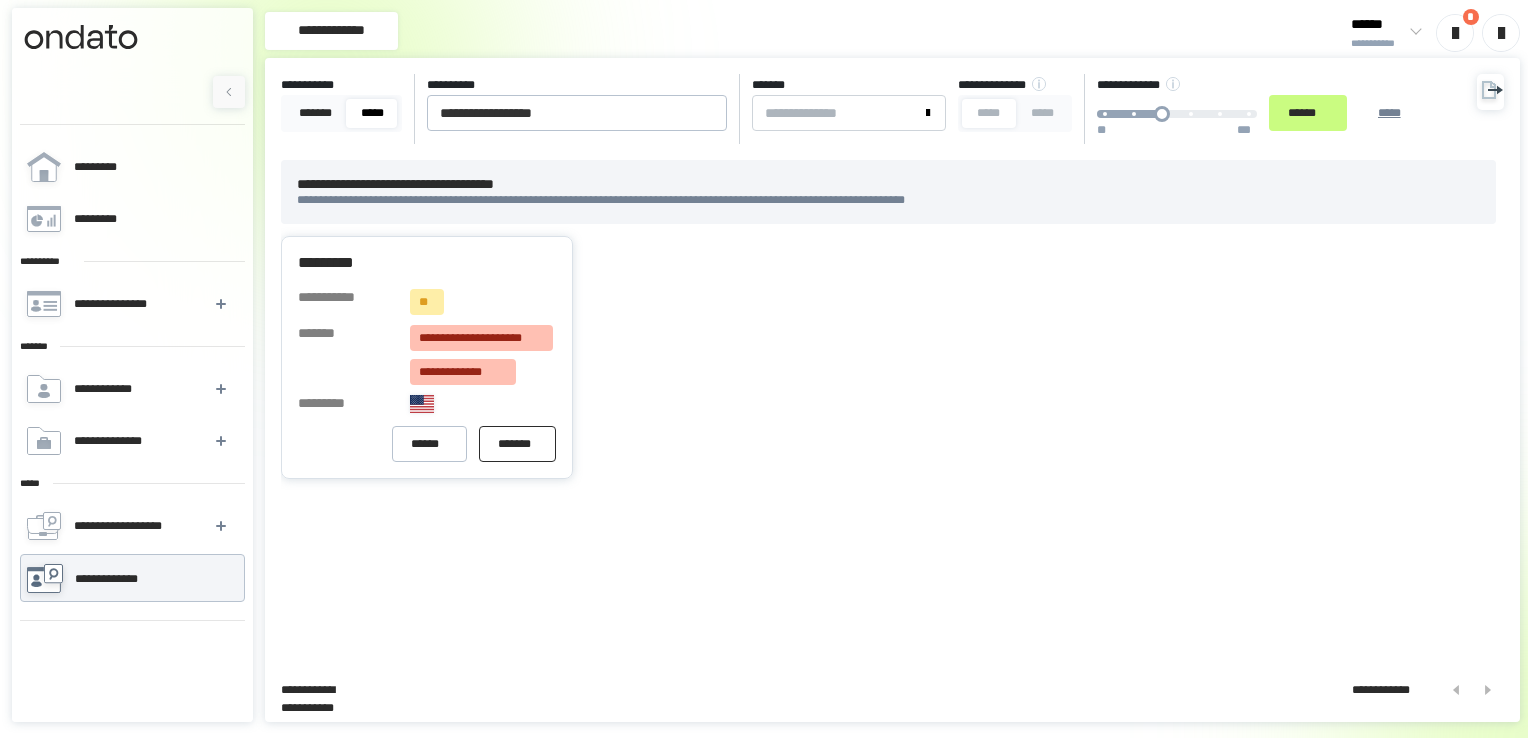 click on "*******" at bounding box center (517, 443) 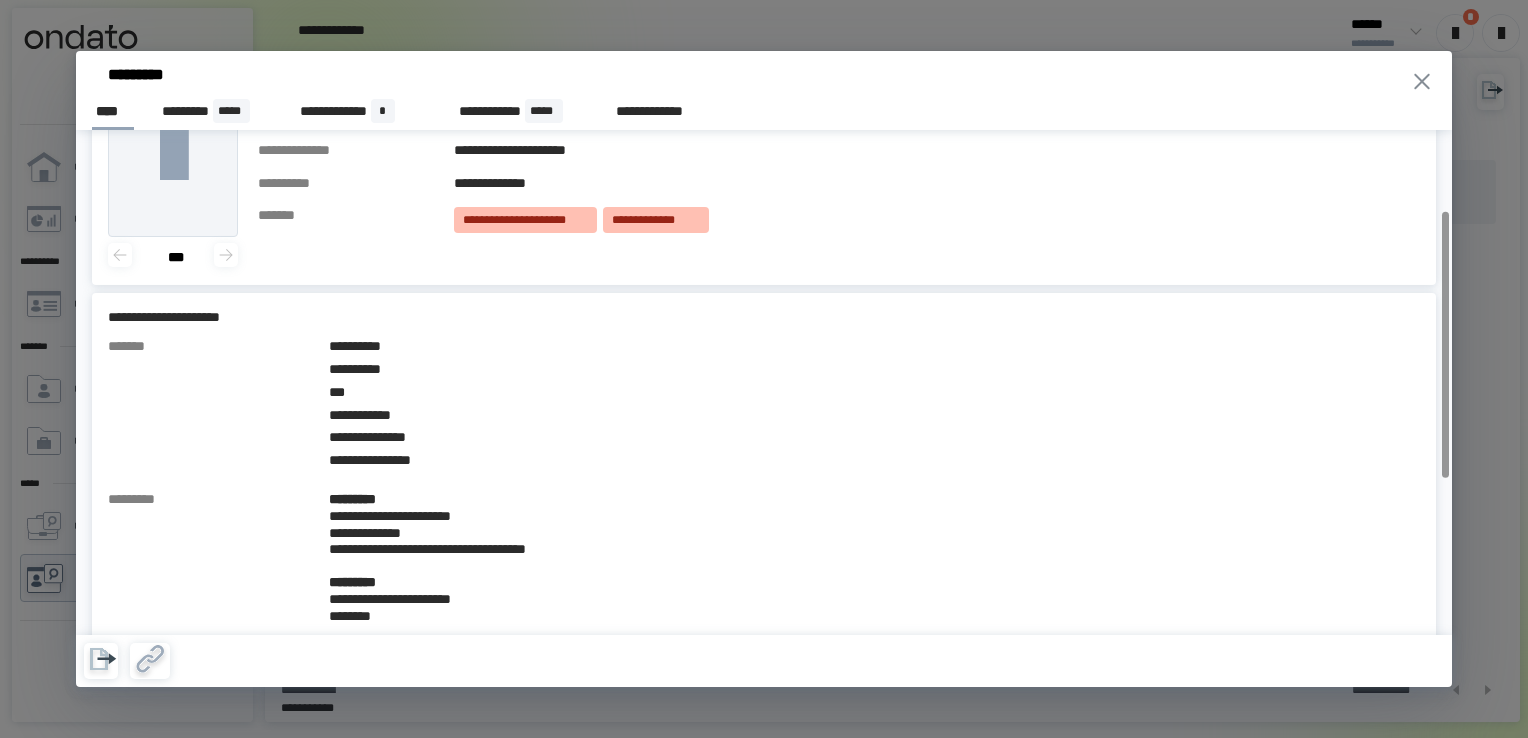 scroll, scrollTop: 0, scrollLeft: 0, axis: both 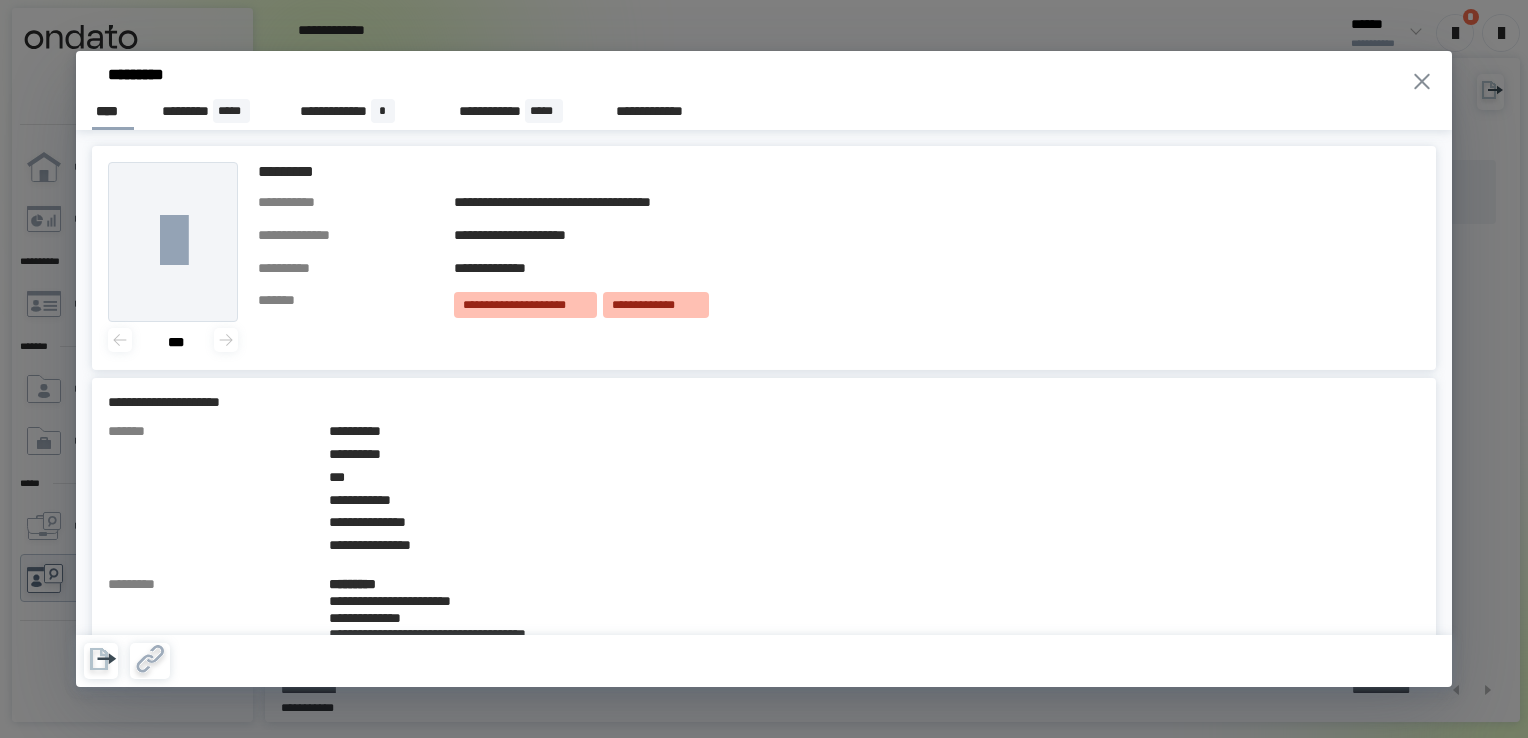 click 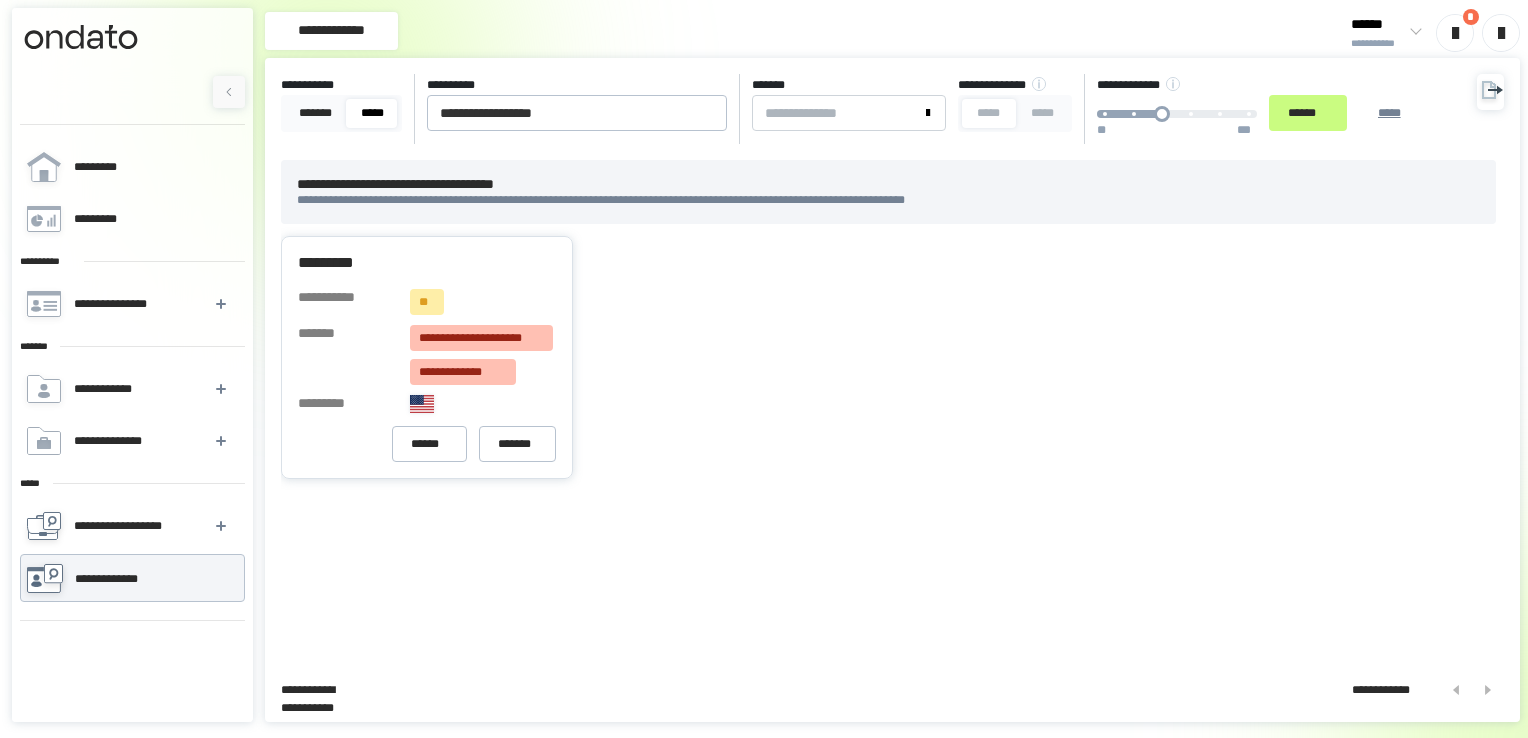 click on "**********" at bounding box center [131, 526] 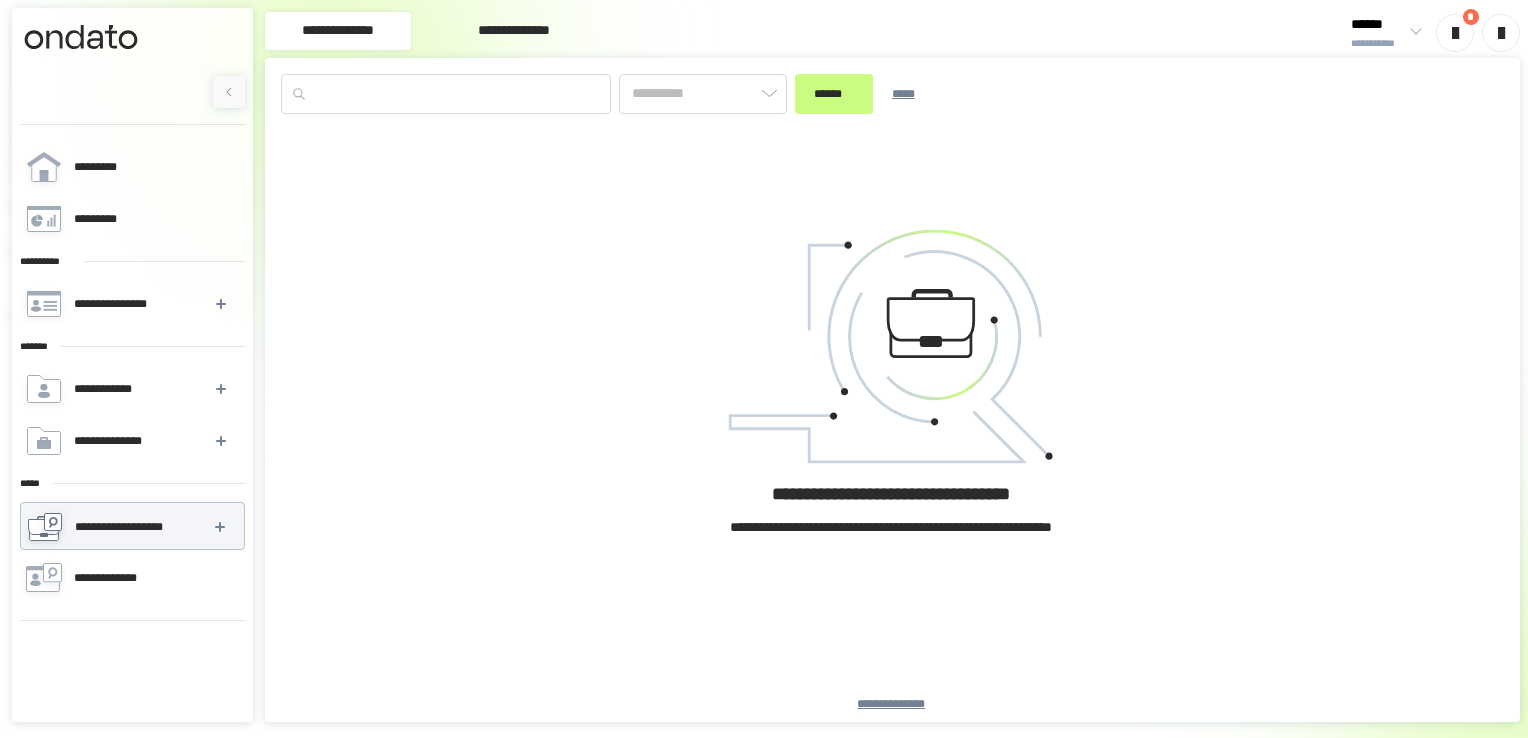 type on "*********" 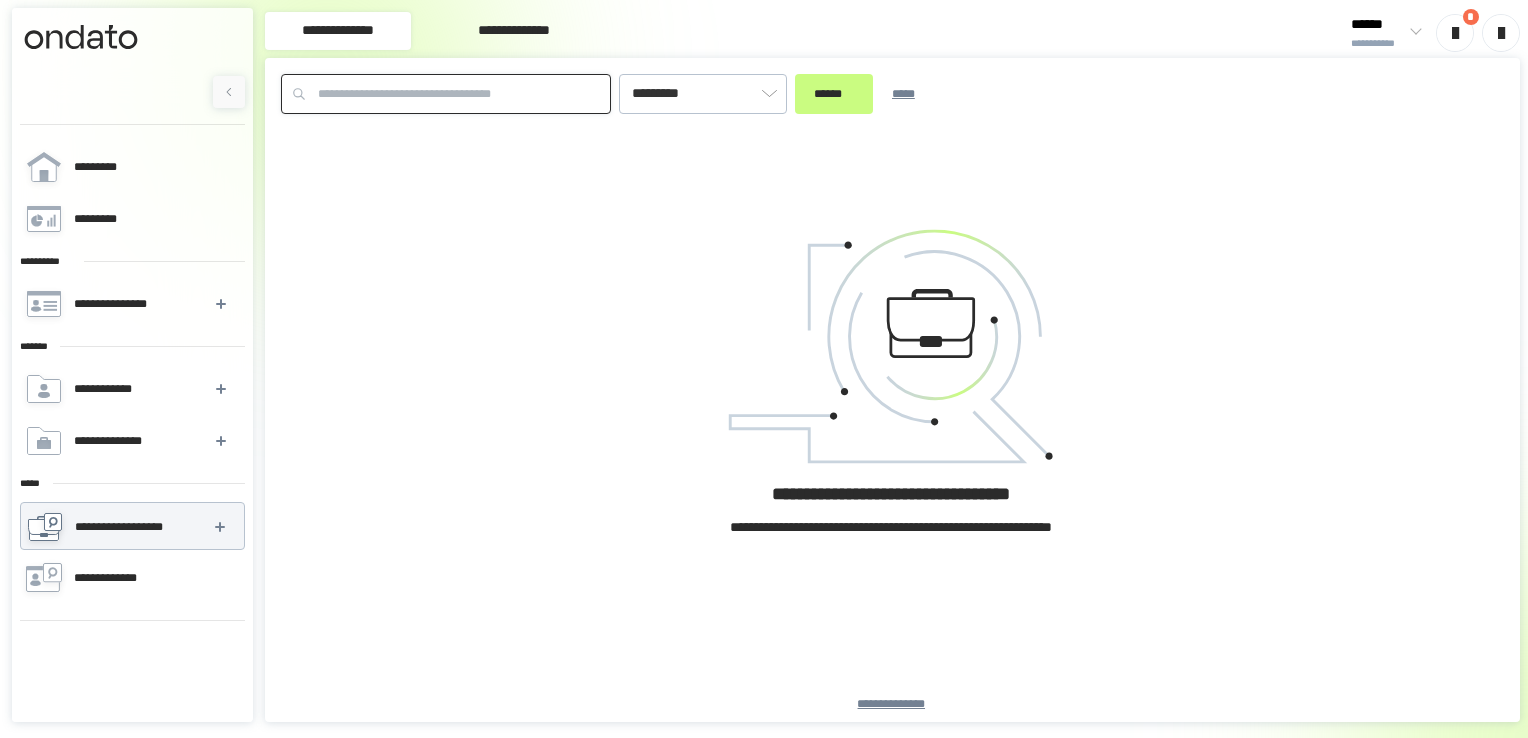 click at bounding box center [446, 94] 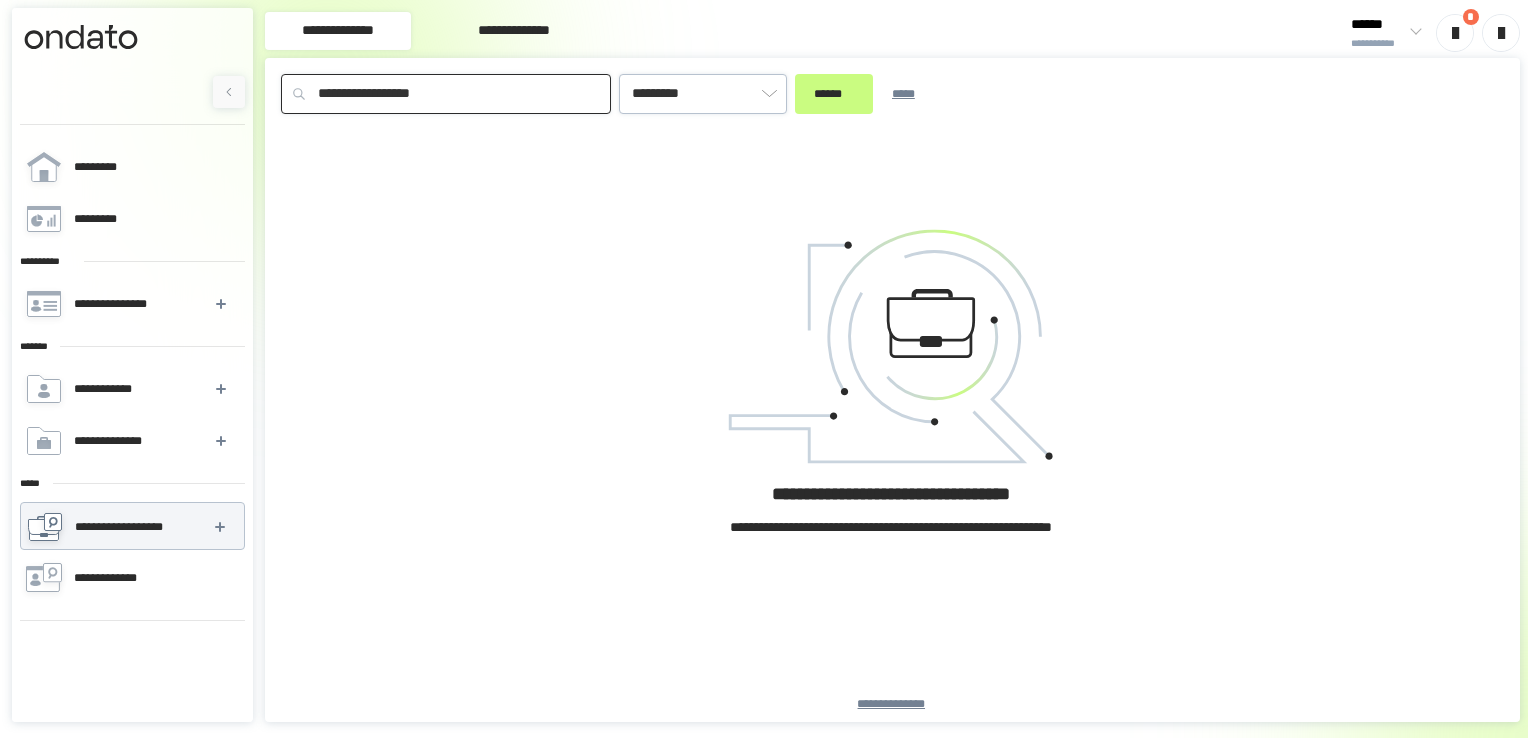 type on "**********" 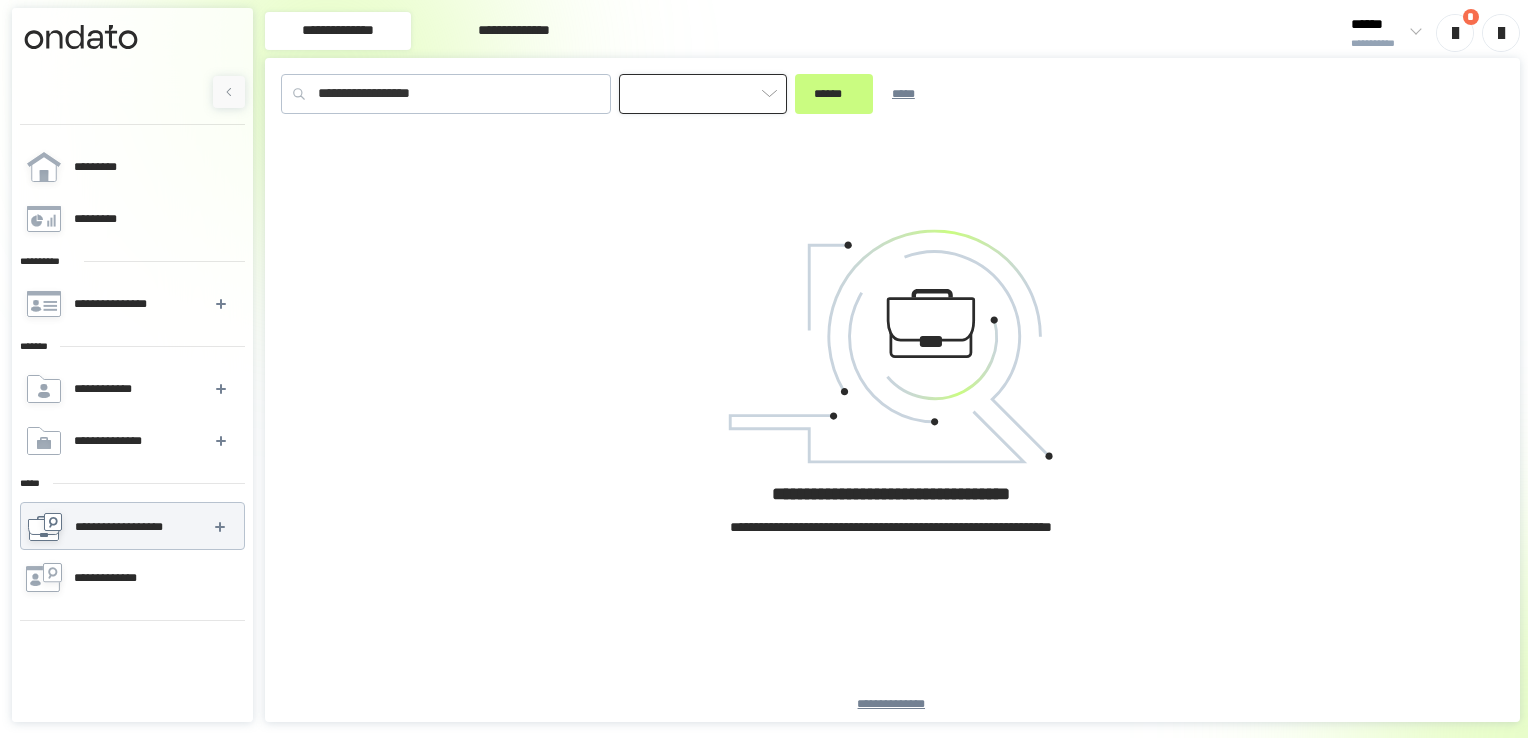 click at bounding box center [703, 94] 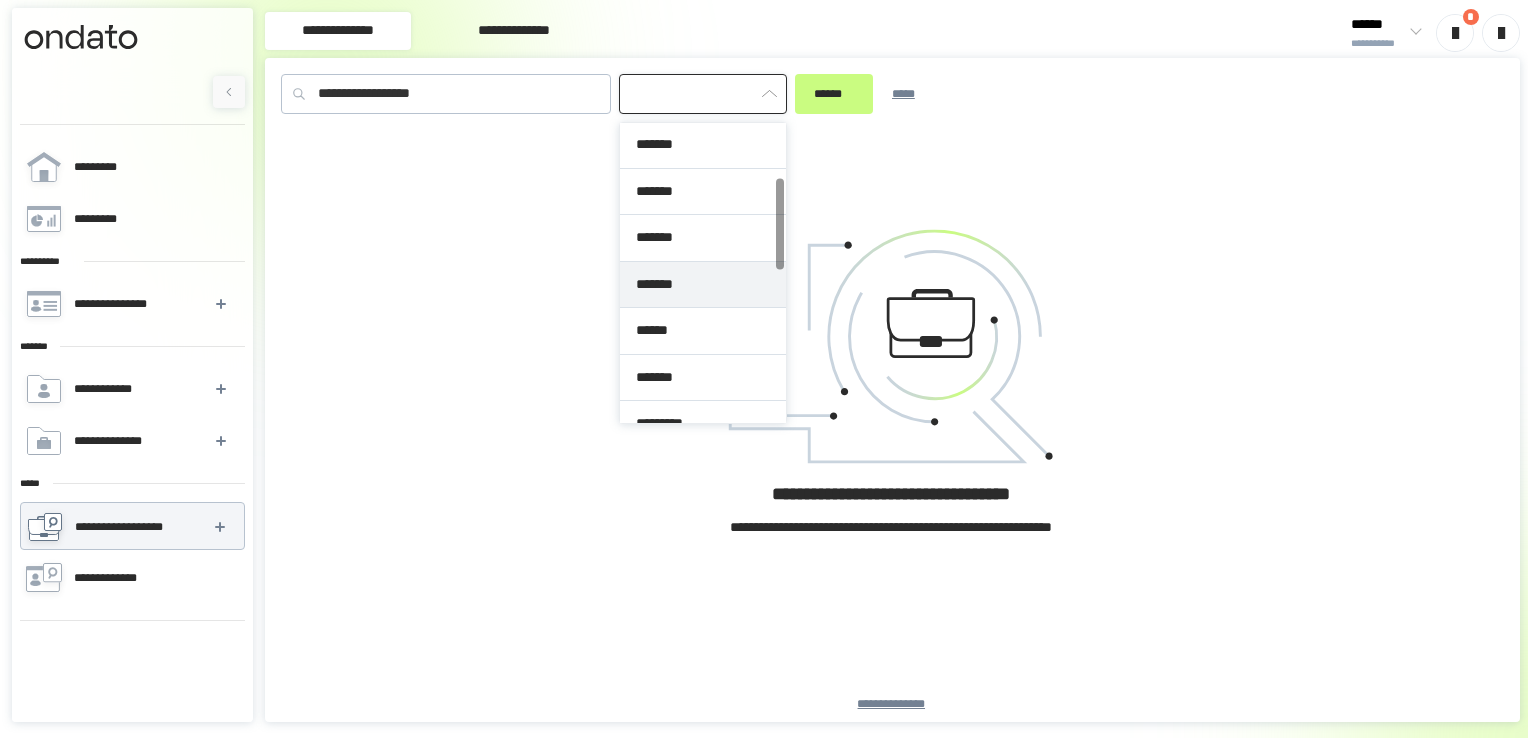 scroll, scrollTop: 0, scrollLeft: 0, axis: both 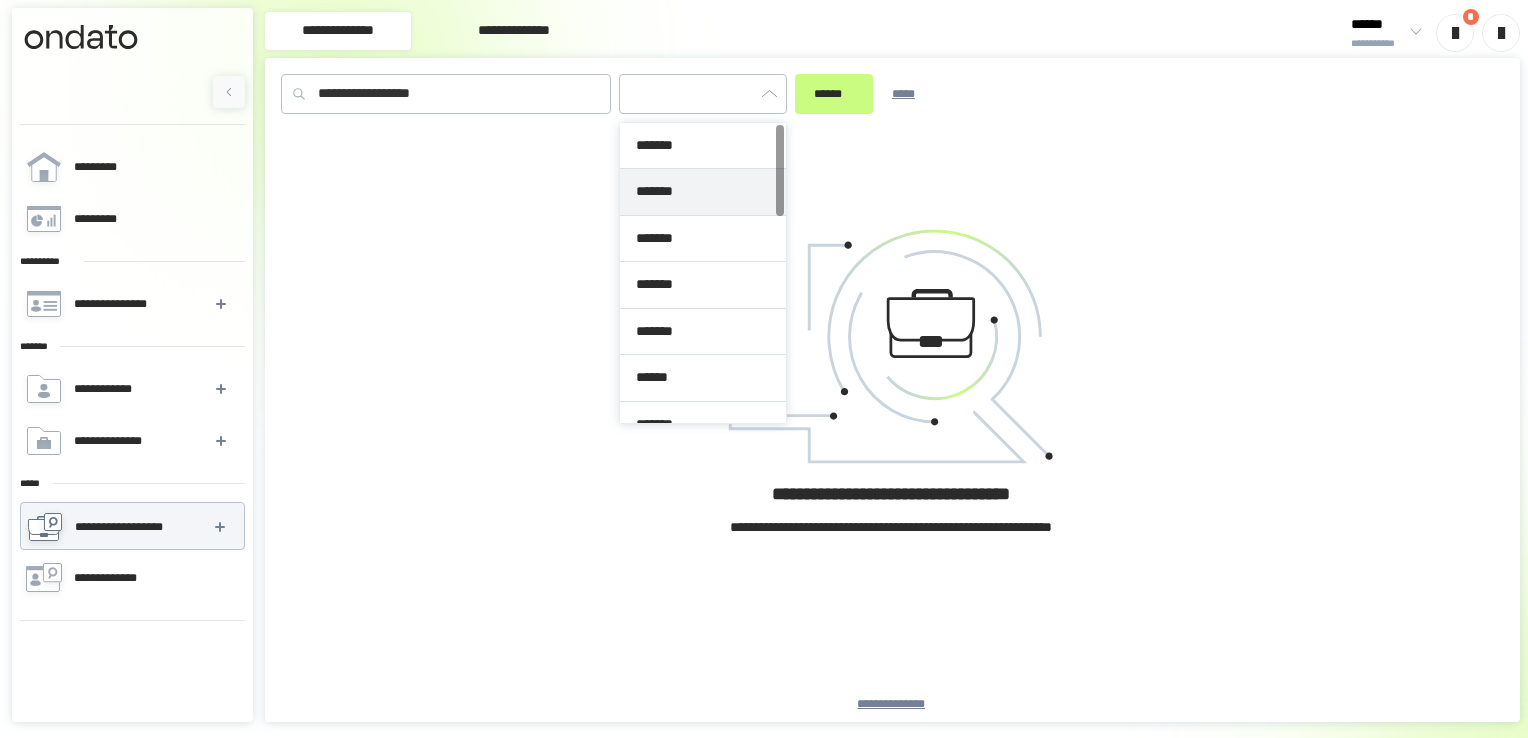 type on "*********" 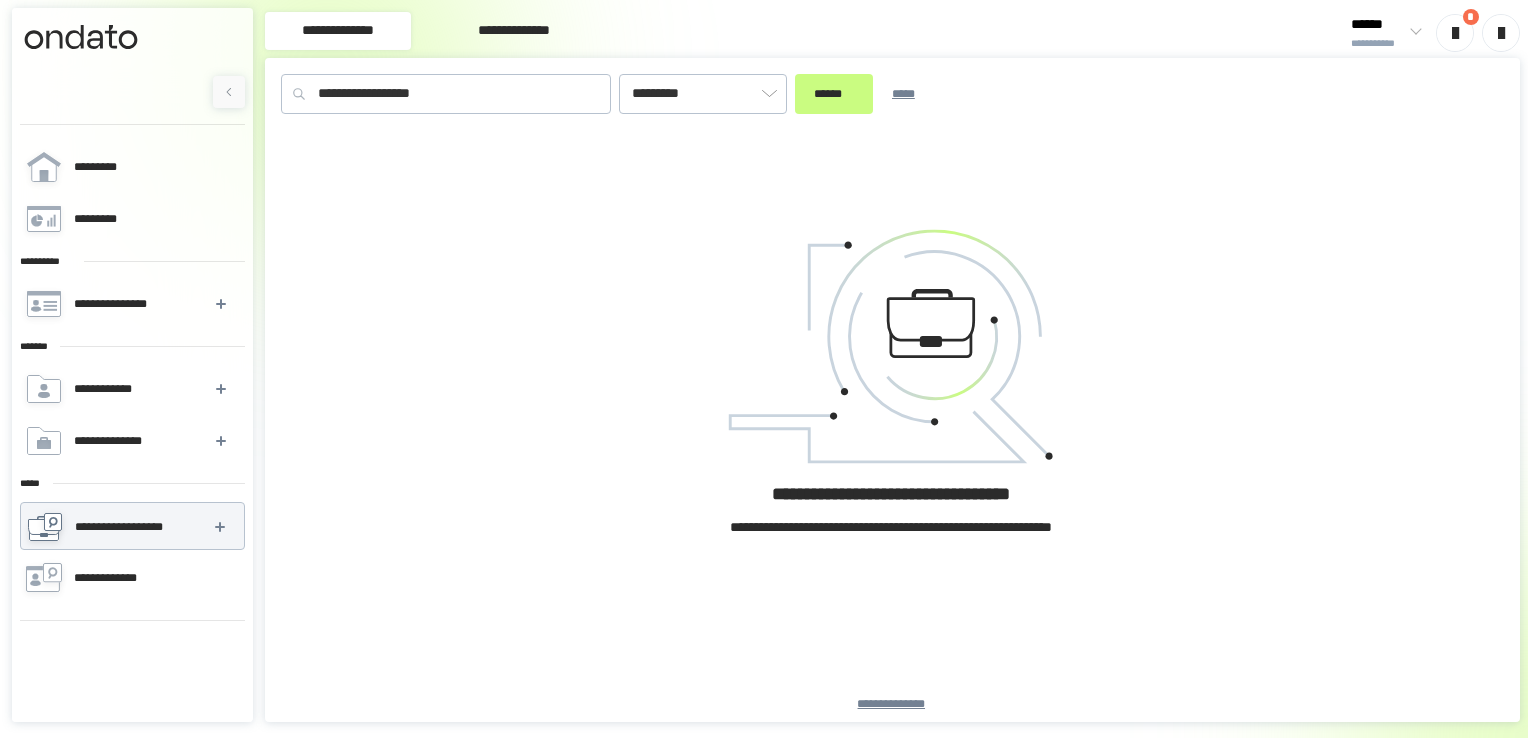 click on "[FIRST] [LAST] [NUMBER] [STREET] [CITY] [STATE] [ZIP] [COUNTRY] [PHONE] [EMAIL]" at bounding box center [892, 426] 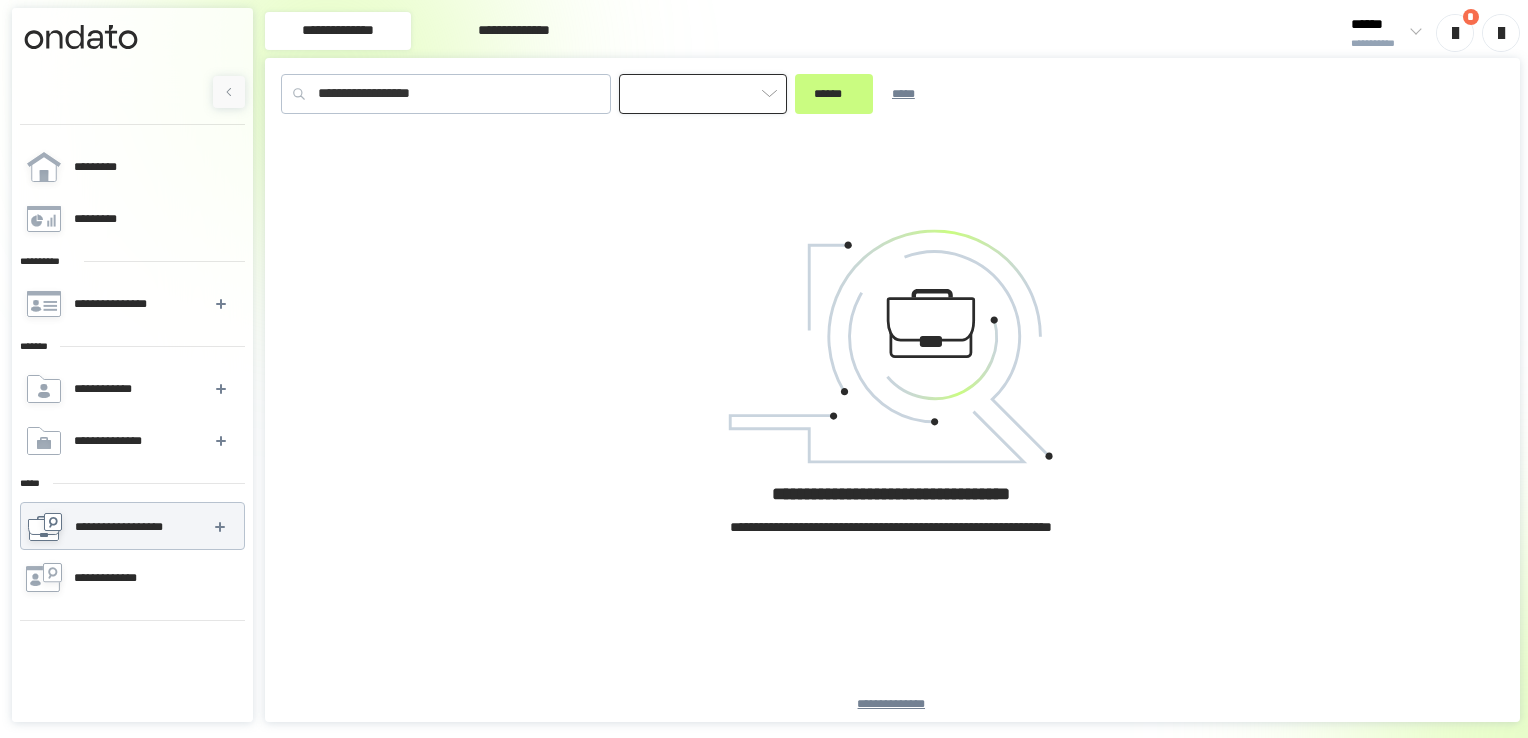 click at bounding box center (703, 94) 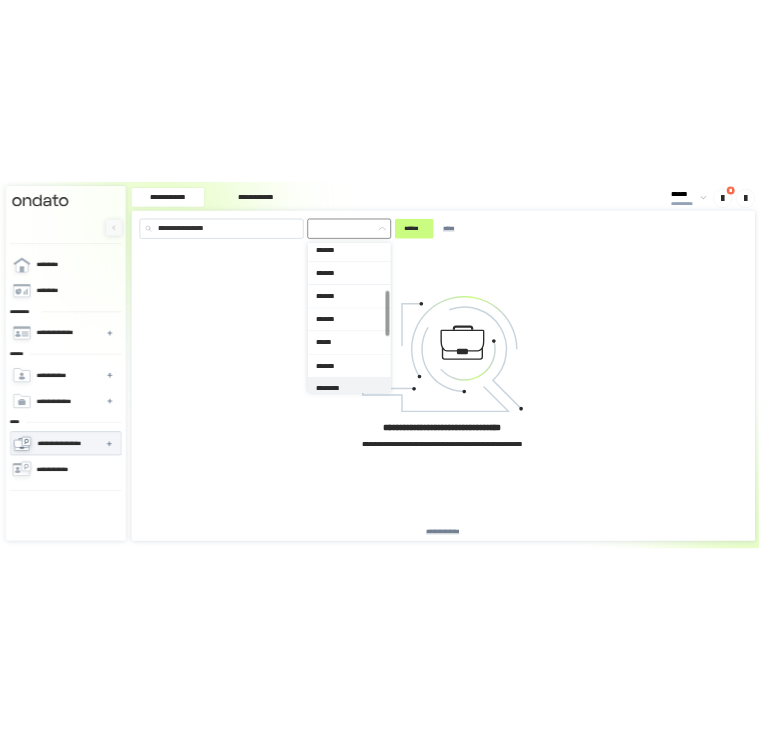 scroll, scrollTop: 0, scrollLeft: 0, axis: both 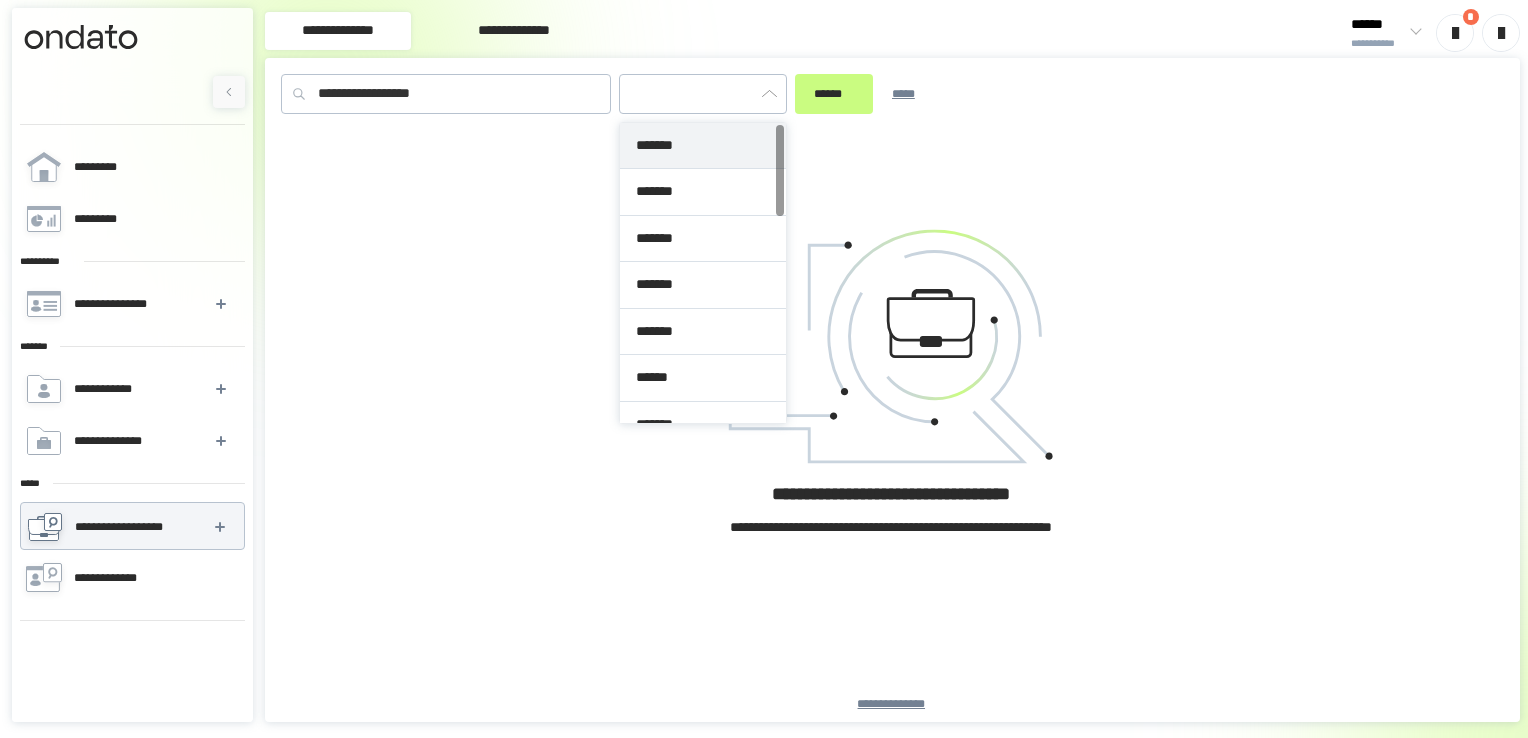 type on "*********" 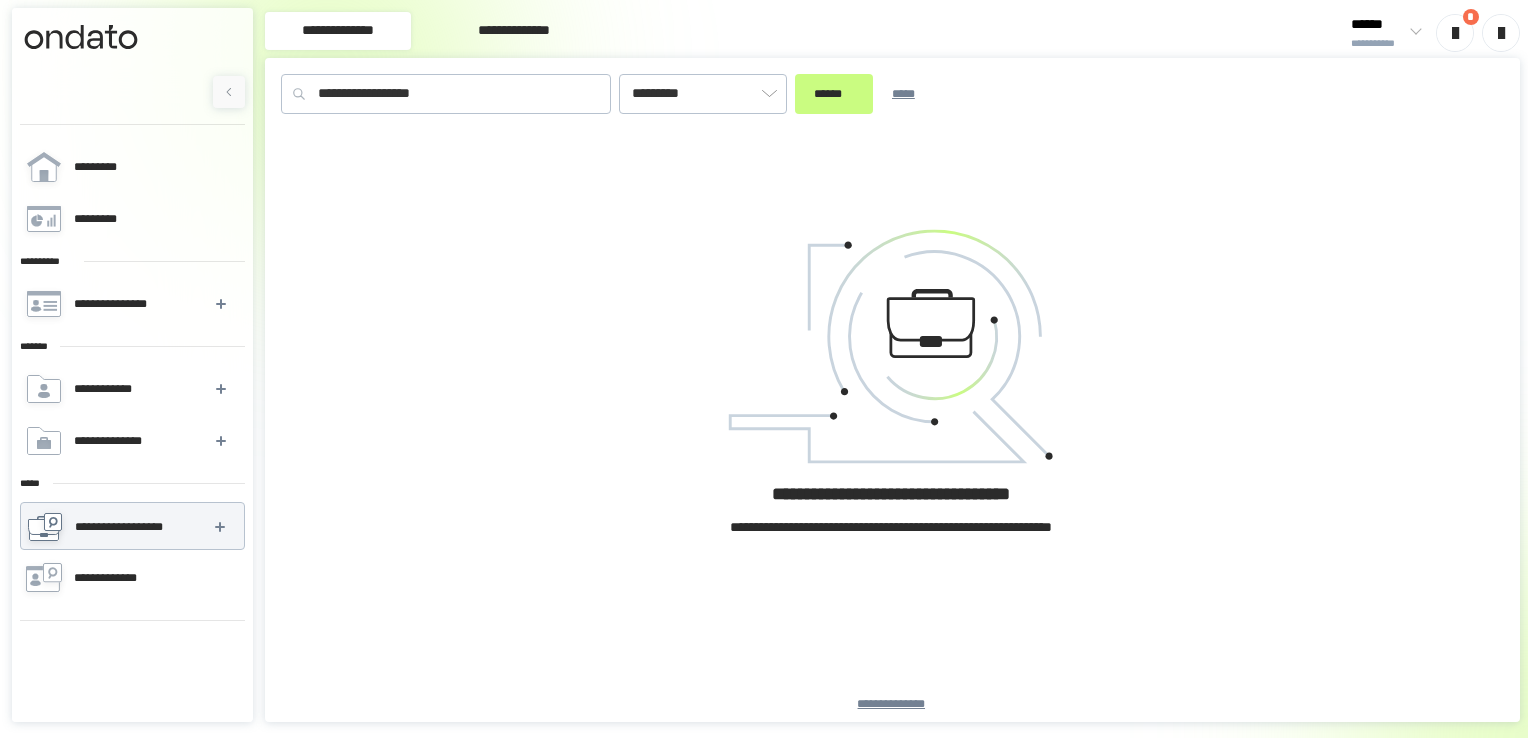 click on "[FIRST] [LAST] [NUMBER] [STREET] [CITY] [STATE] [ZIP] [COUNTRY] [PHONE] [EMAIL]" at bounding box center (892, 426) 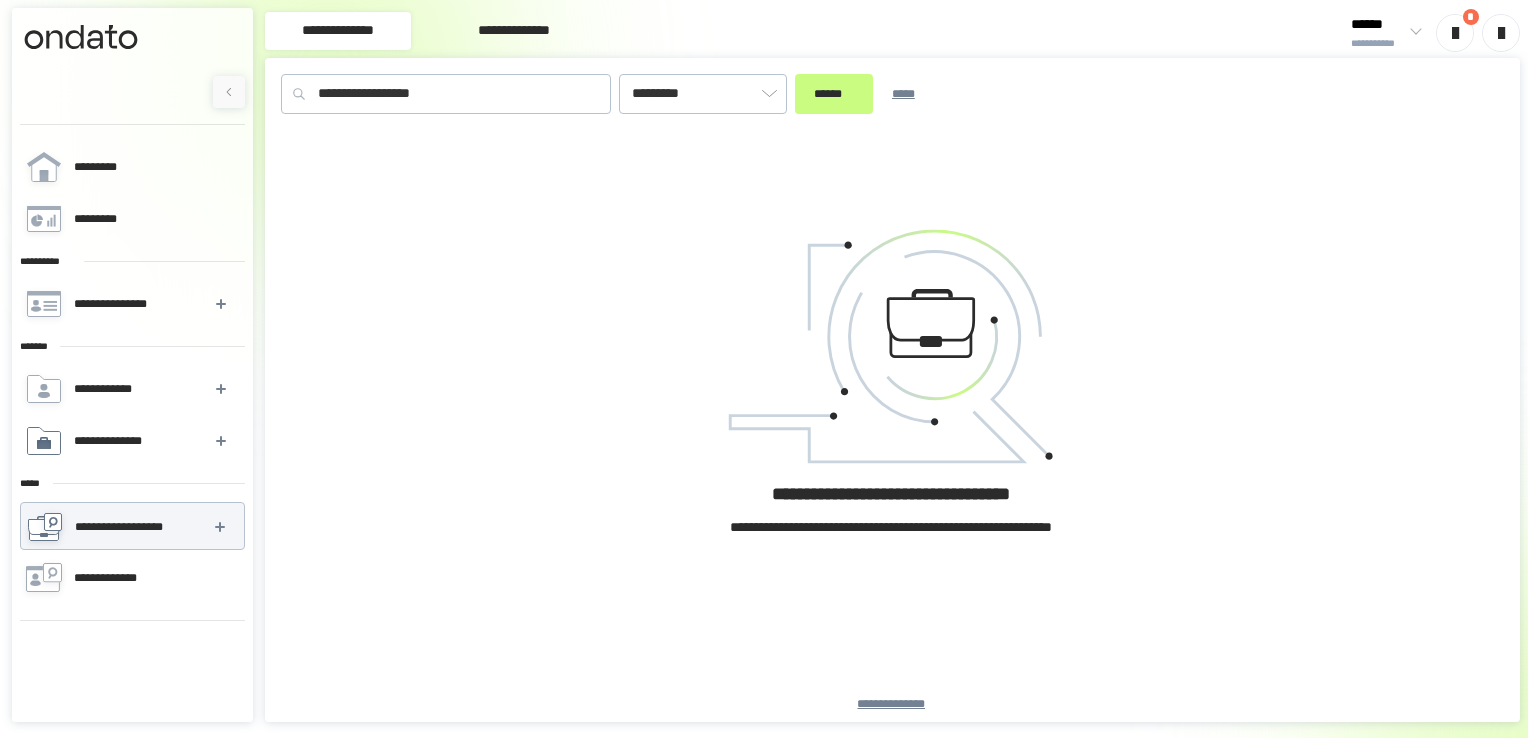 click on "**********" at bounding box center [118, 441] 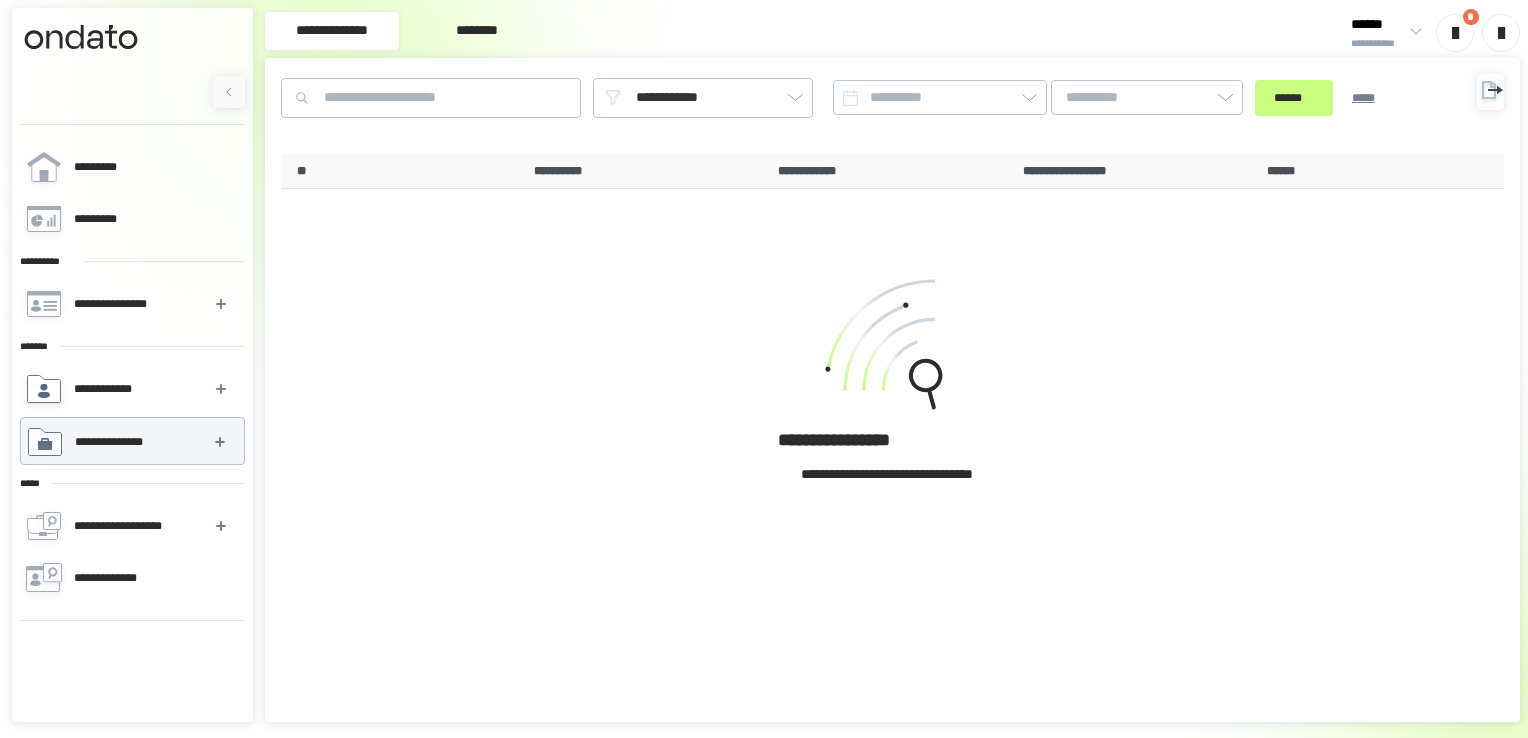 click on "**********" at bounding box center [108, 389] 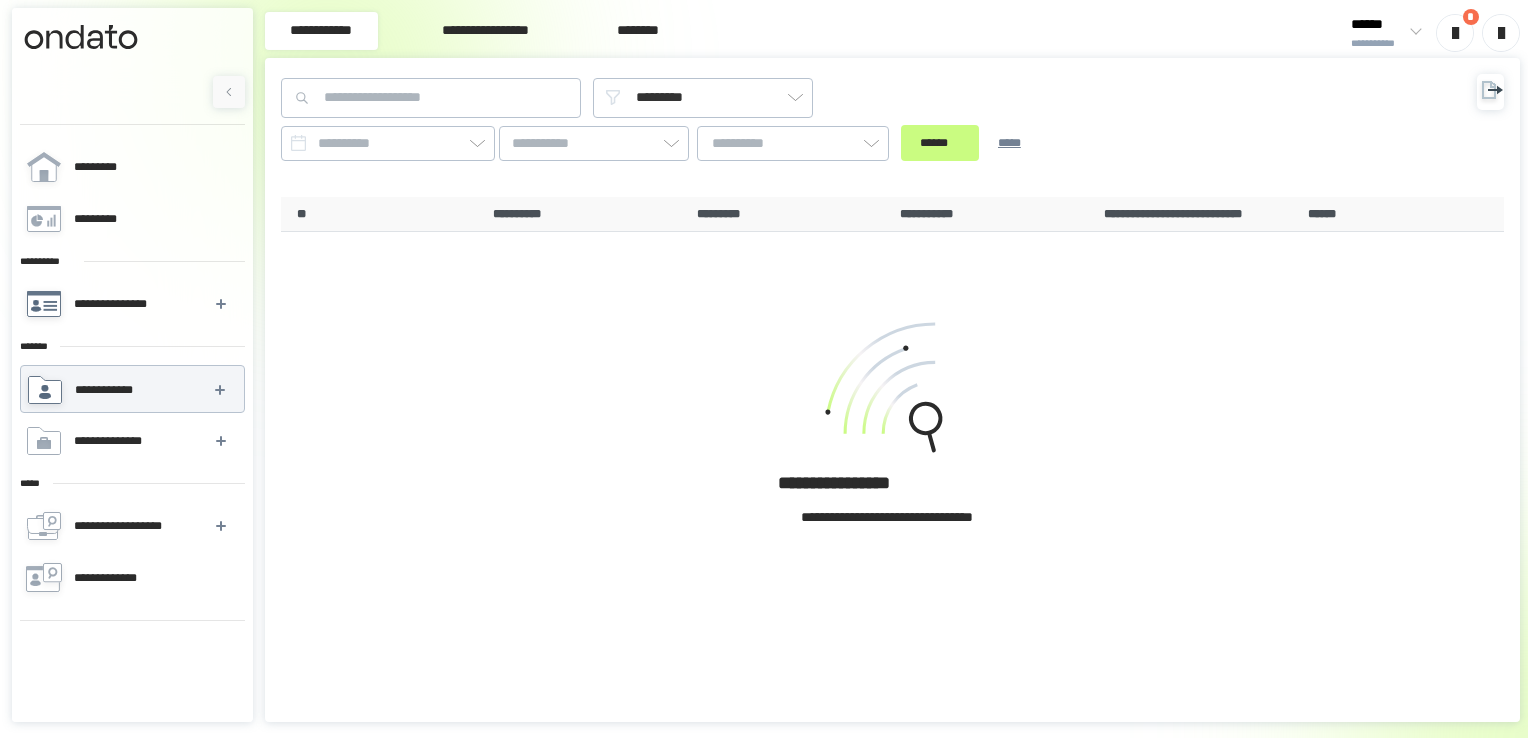 click on "**********" at bounding box center [114, 304] 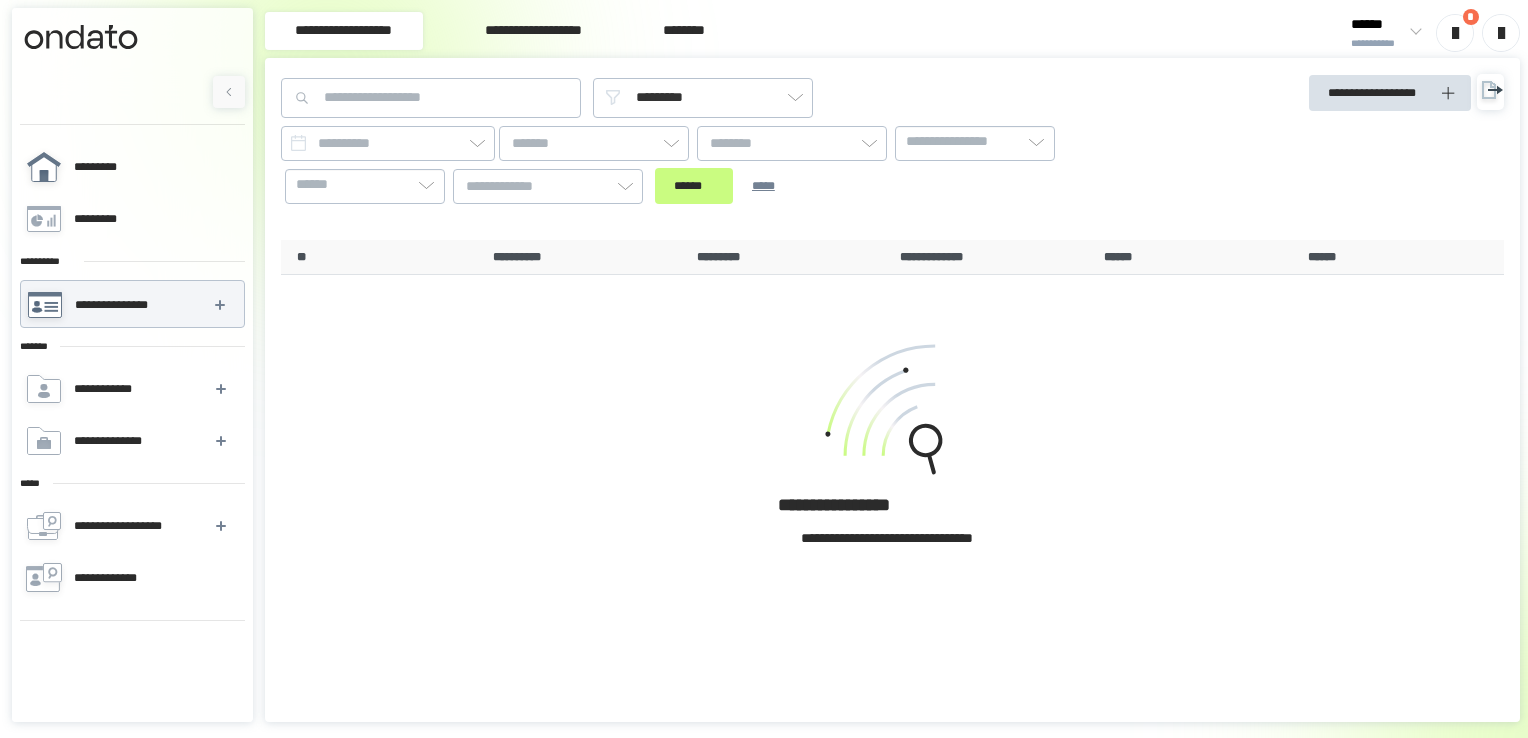 click on "*********" at bounding box center (107, 167) 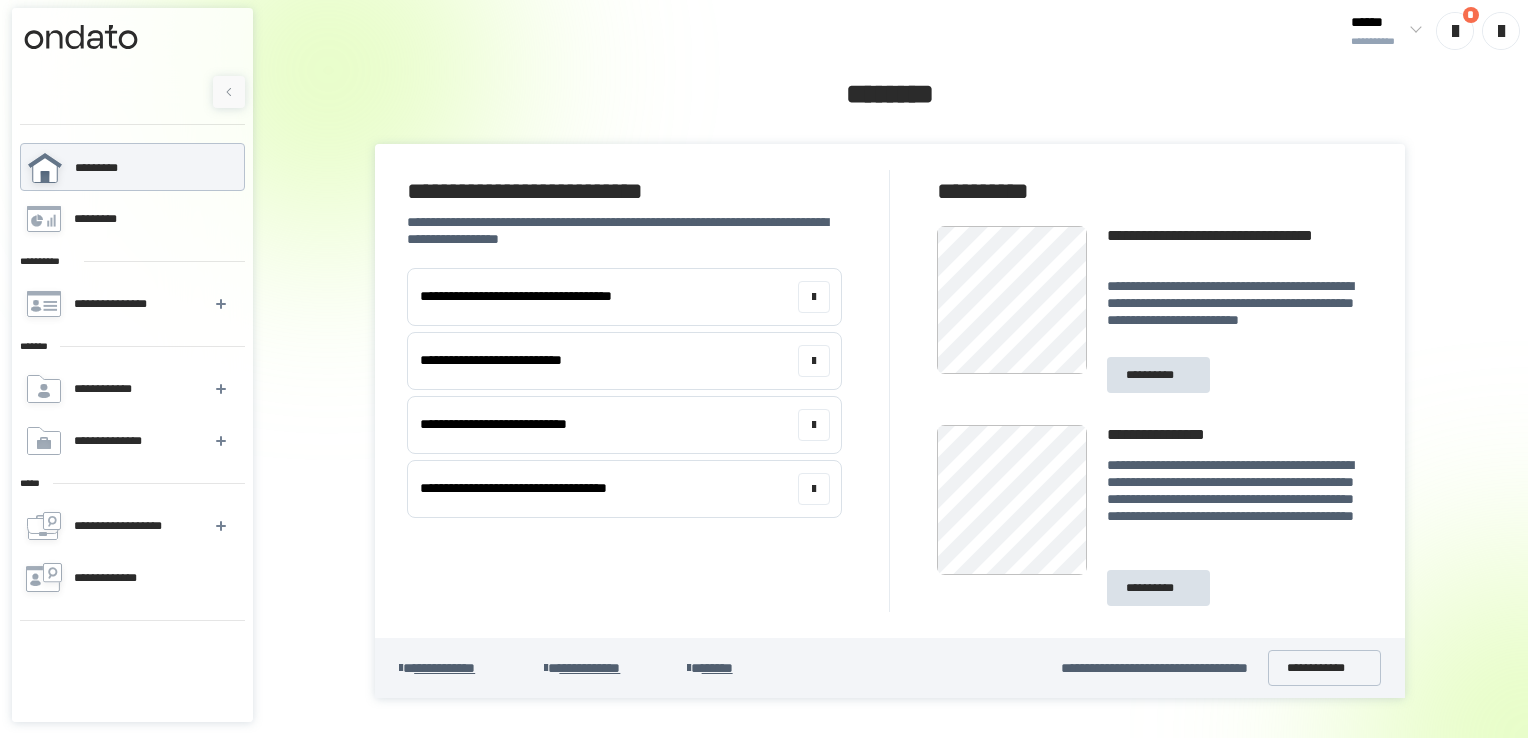 click on "**********" at bounding box center (444, 668) 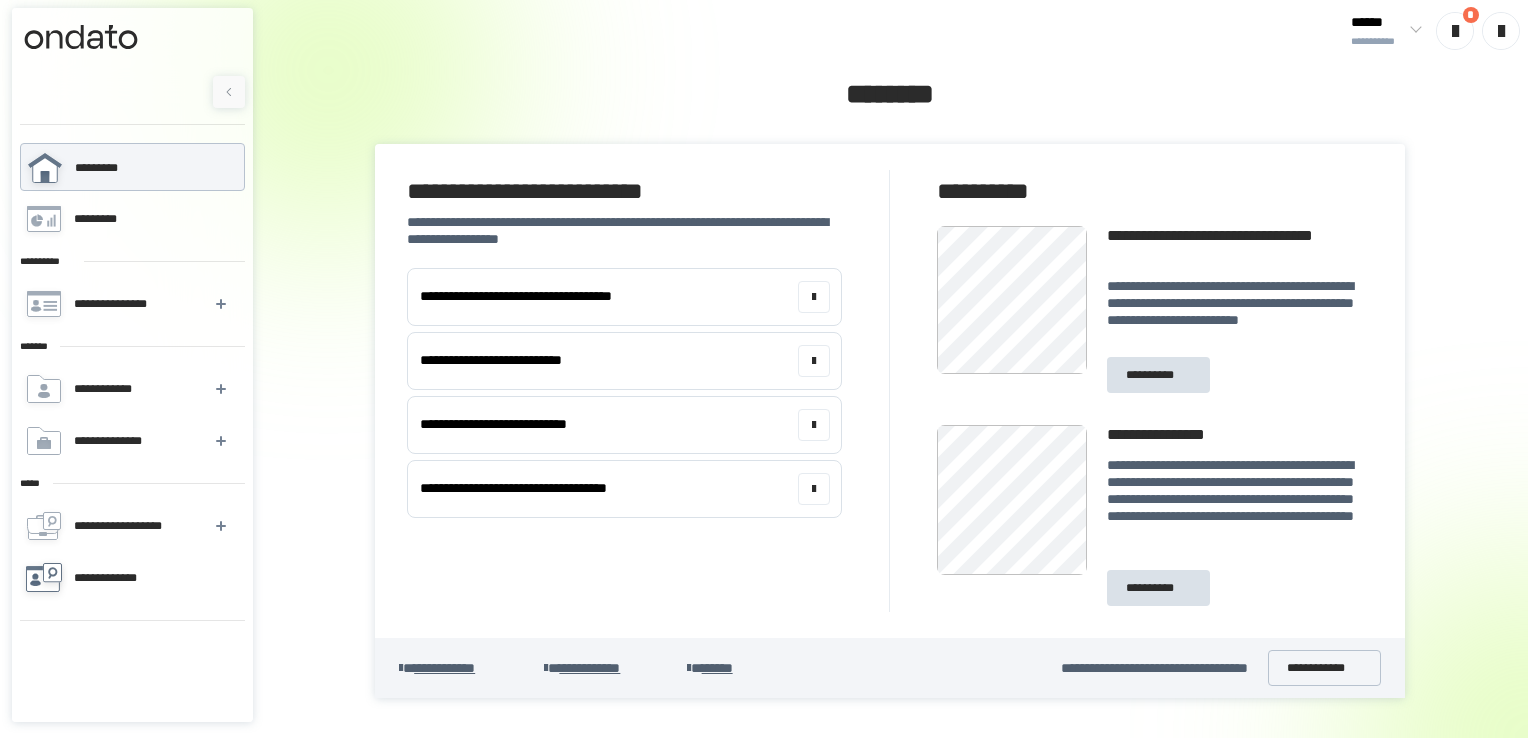 click on "**********" at bounding box center [117, 578] 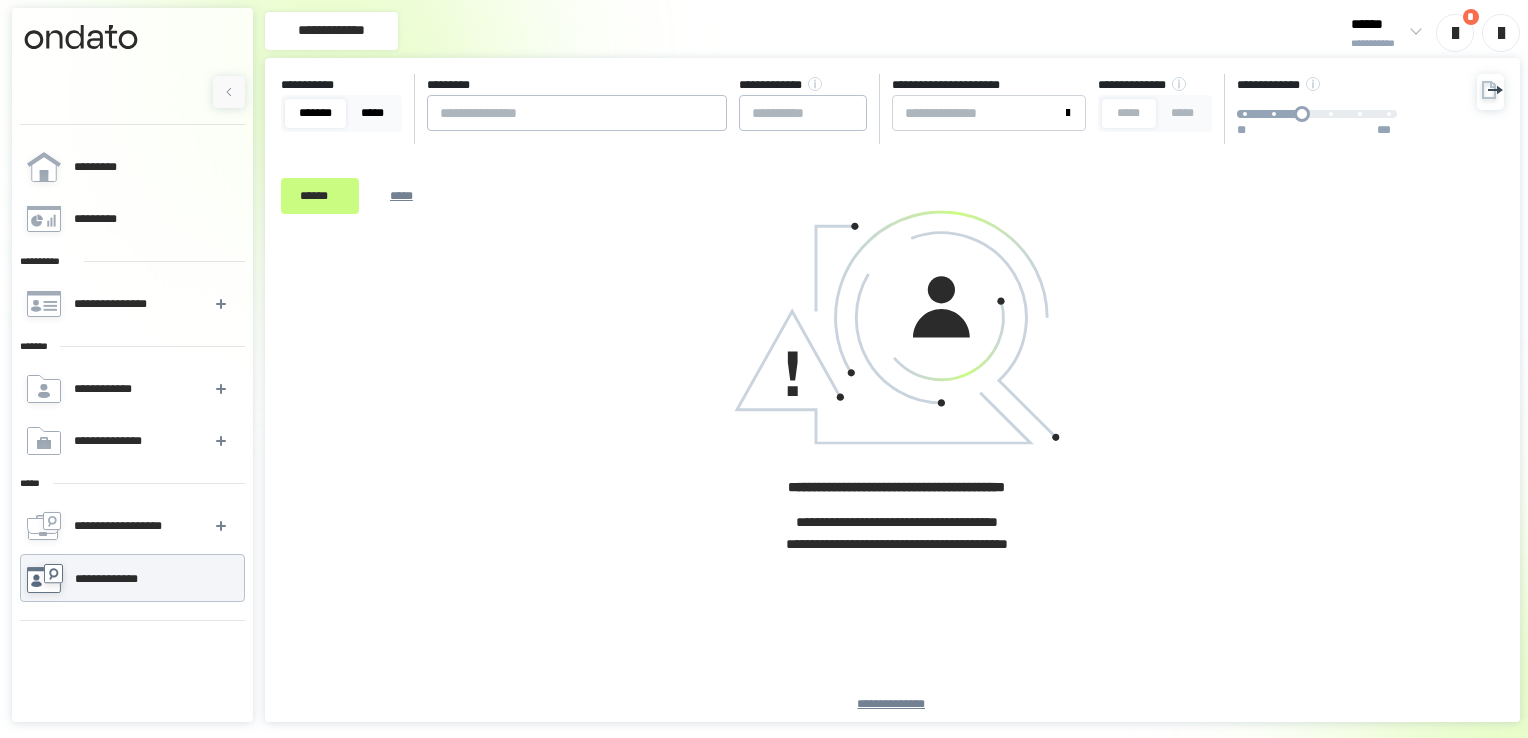 click on "*****" at bounding box center [372, 113] 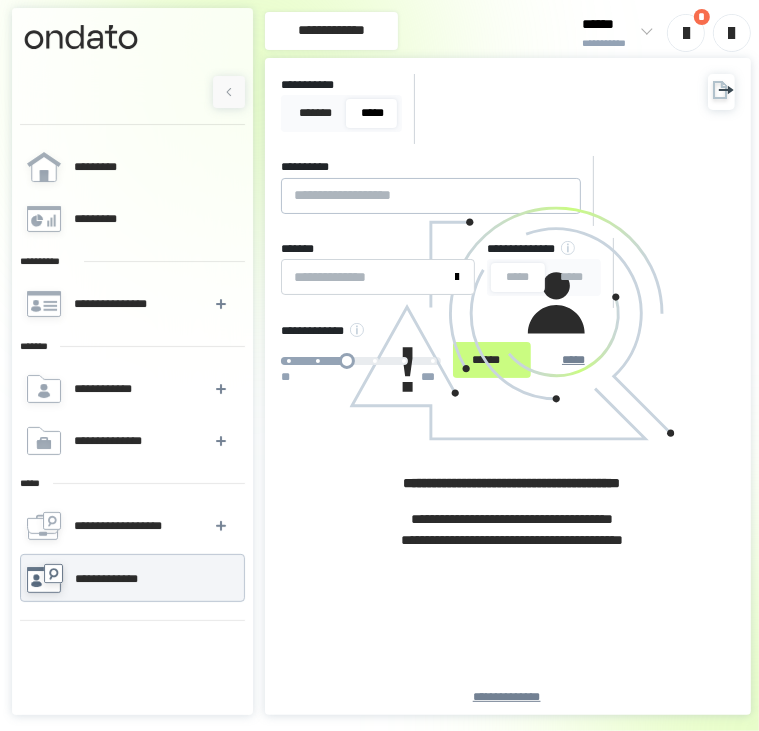 click on "**********" at bounding box center [118, 579] 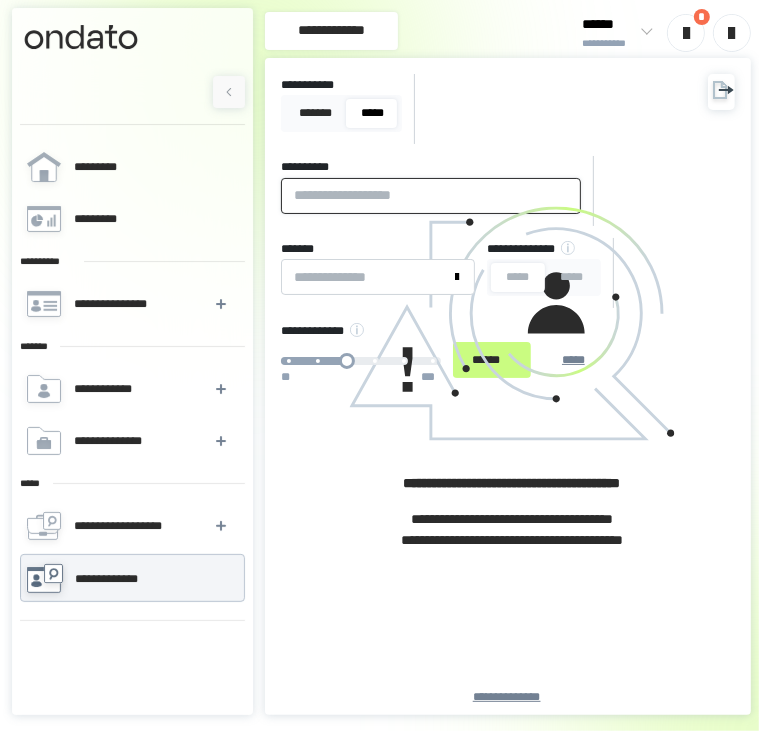 click at bounding box center (431, 196) 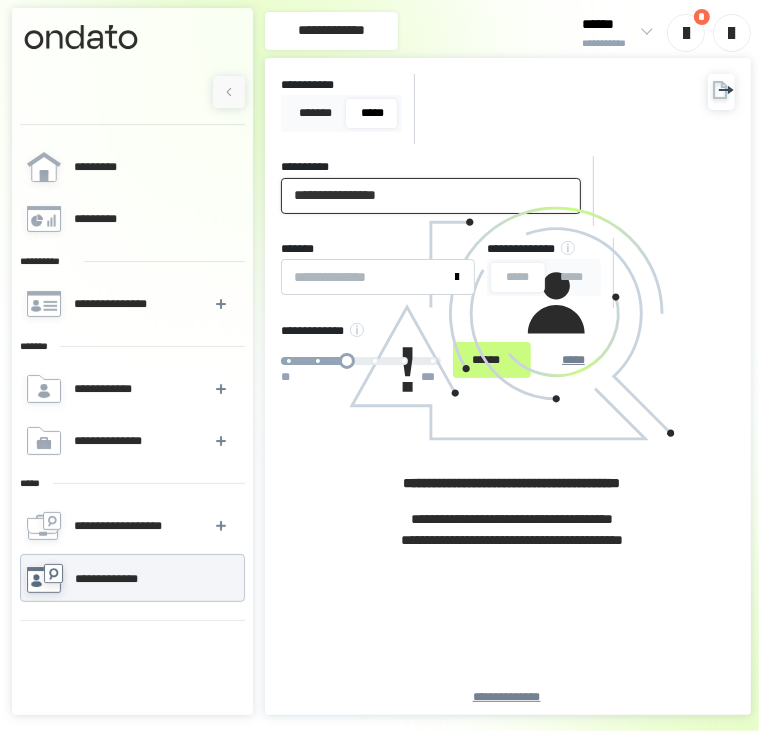 click on "**********" at bounding box center (431, 196) 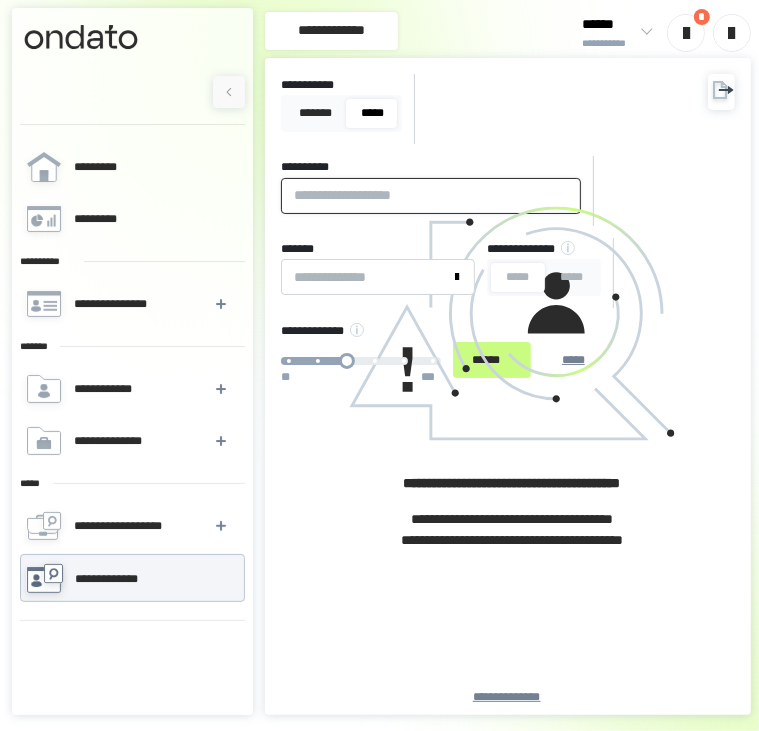 click at bounding box center (431, 196) 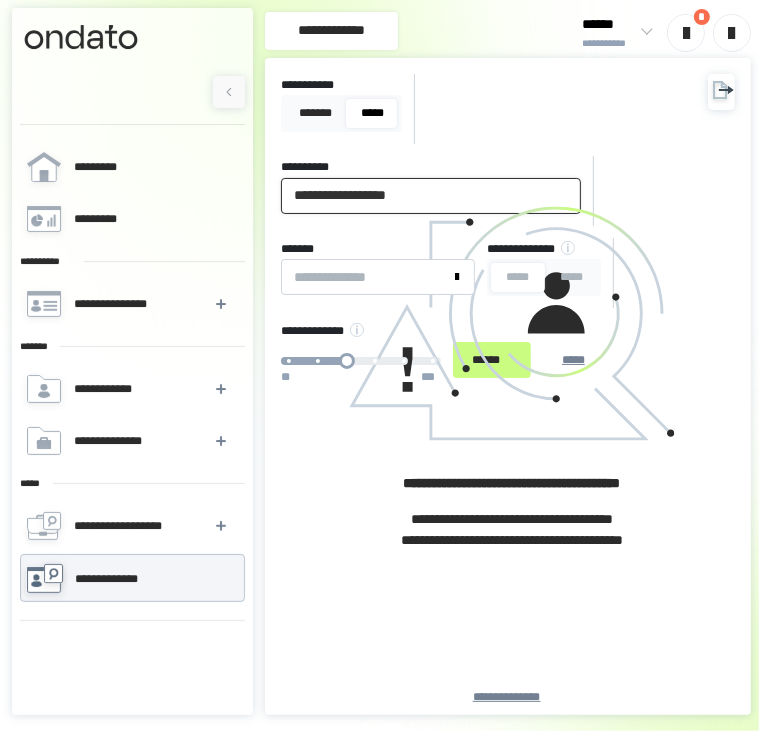 click on "******" at bounding box center [492, 360] 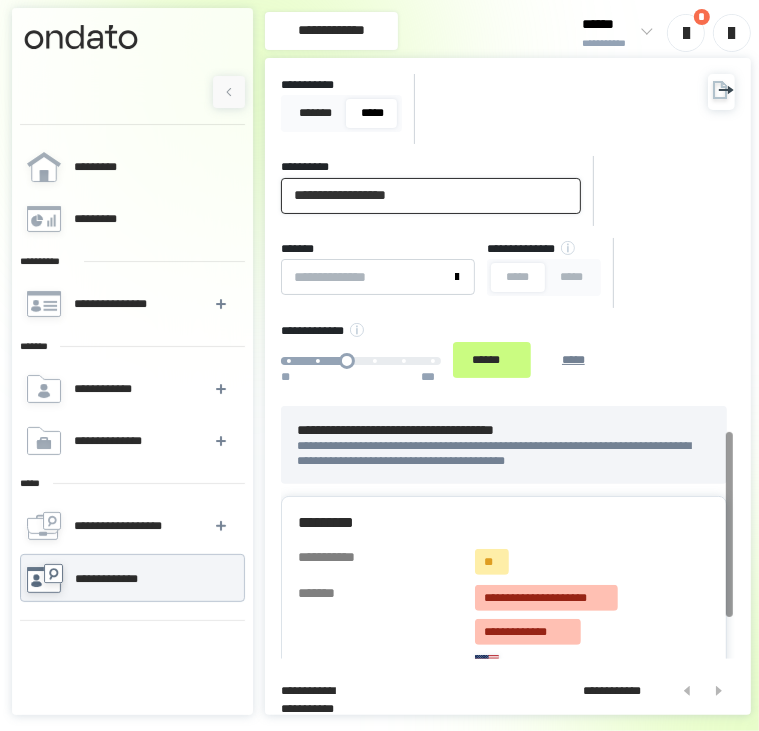 scroll, scrollTop: 86, scrollLeft: 0, axis: vertical 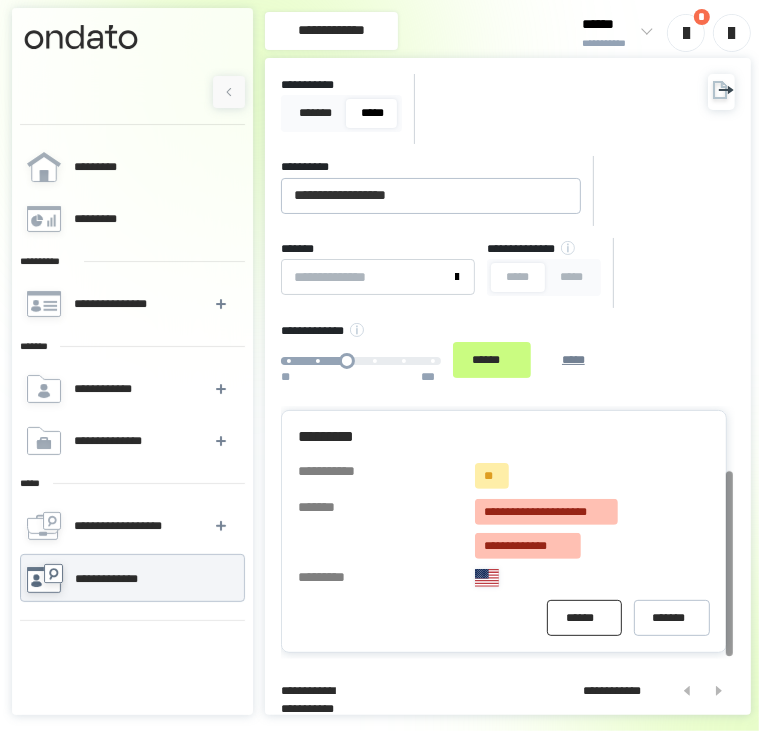 click on "******" at bounding box center (584, 618) 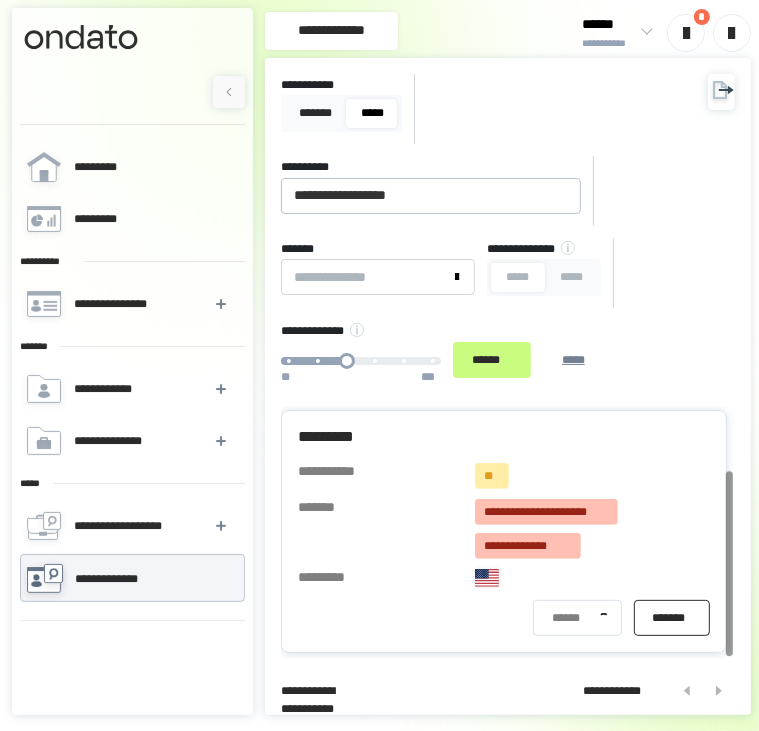 click on "*******" at bounding box center (672, 618) 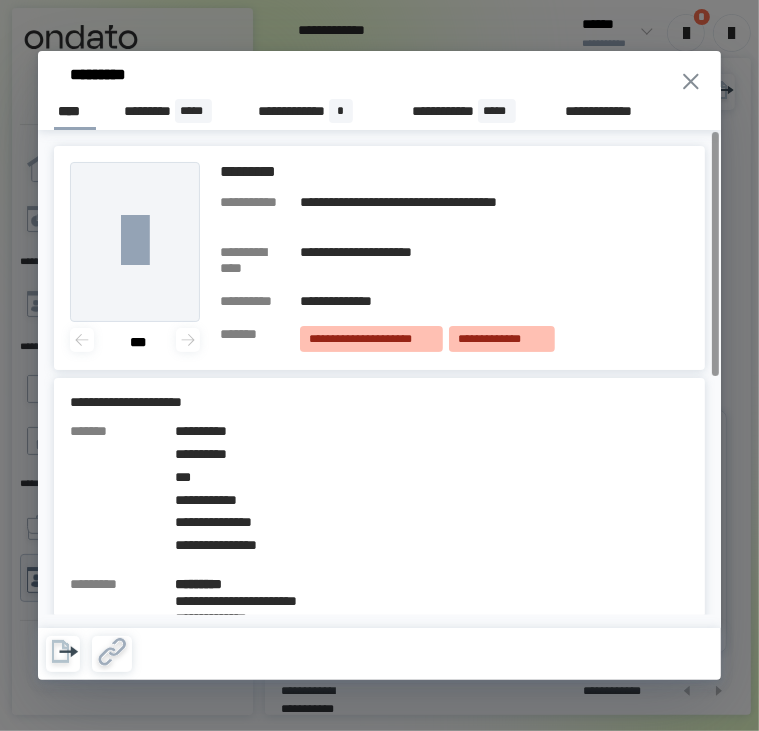 click 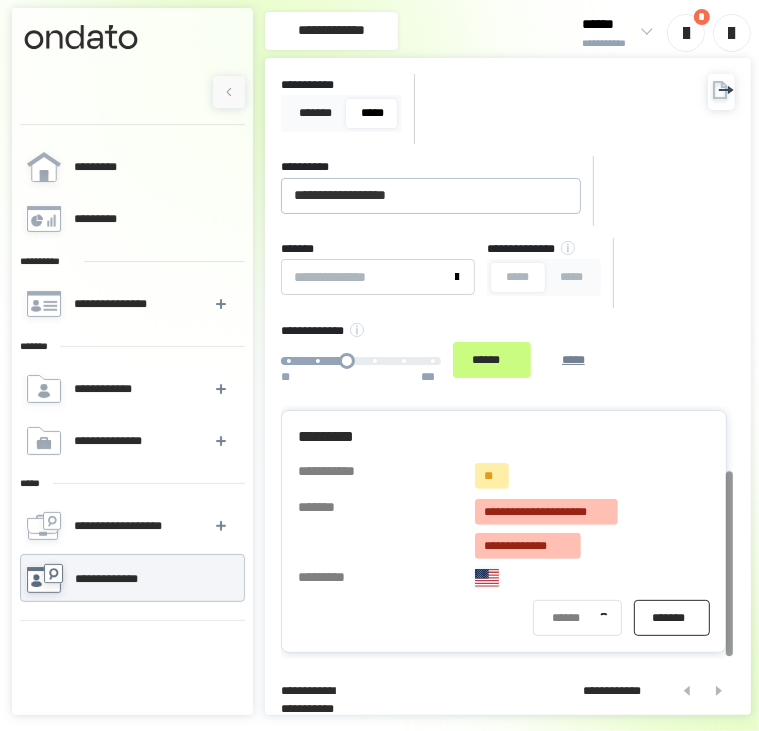 click on "*******" at bounding box center (672, 618) 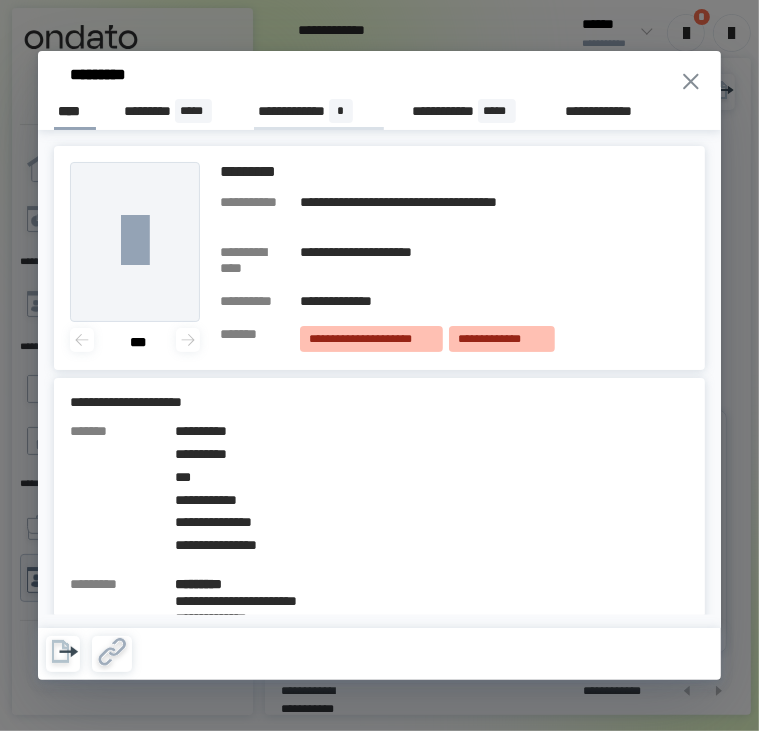 click on "**********" at bounding box center (319, 111) 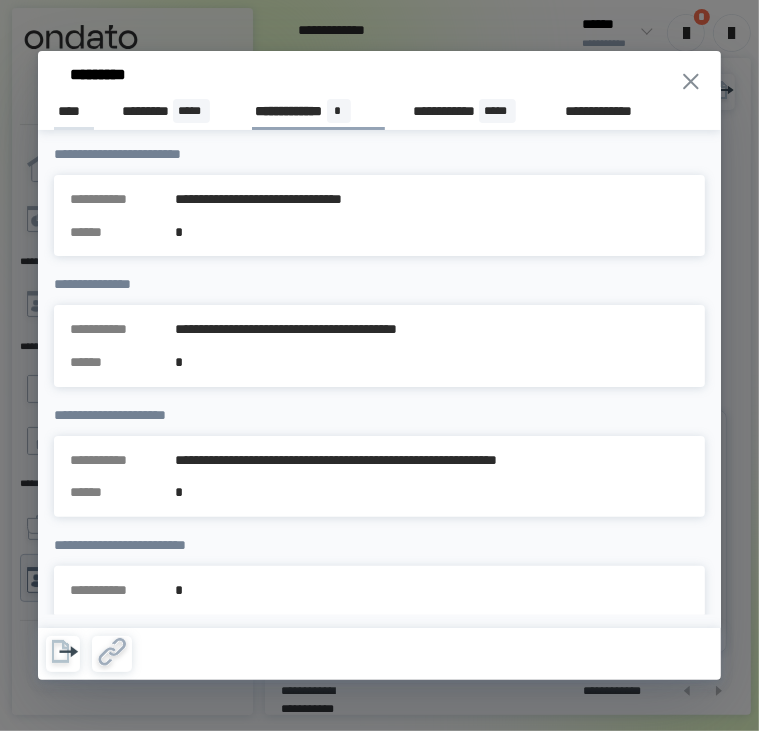click on "****" at bounding box center [74, 111] 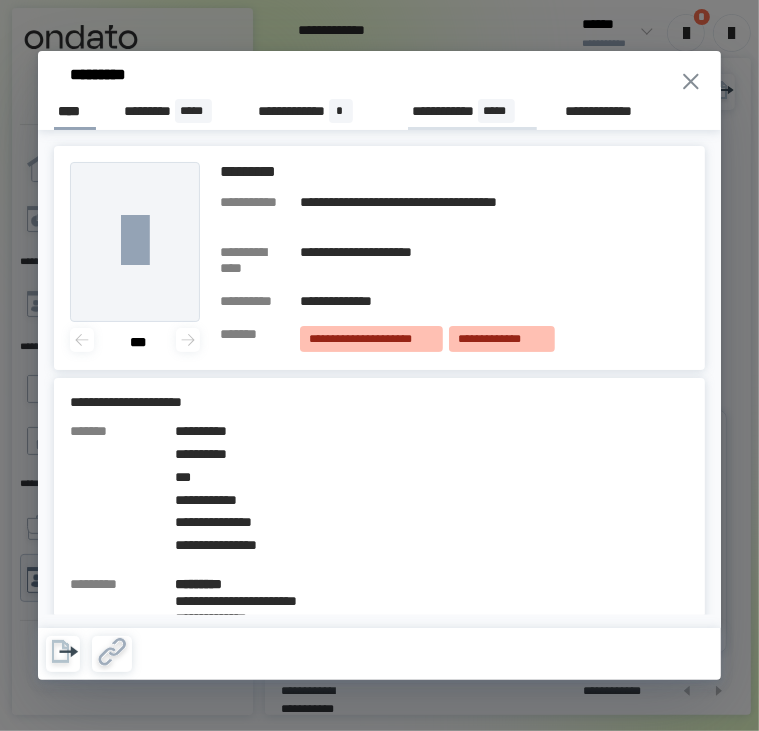 click on "**********" at bounding box center [472, 111] 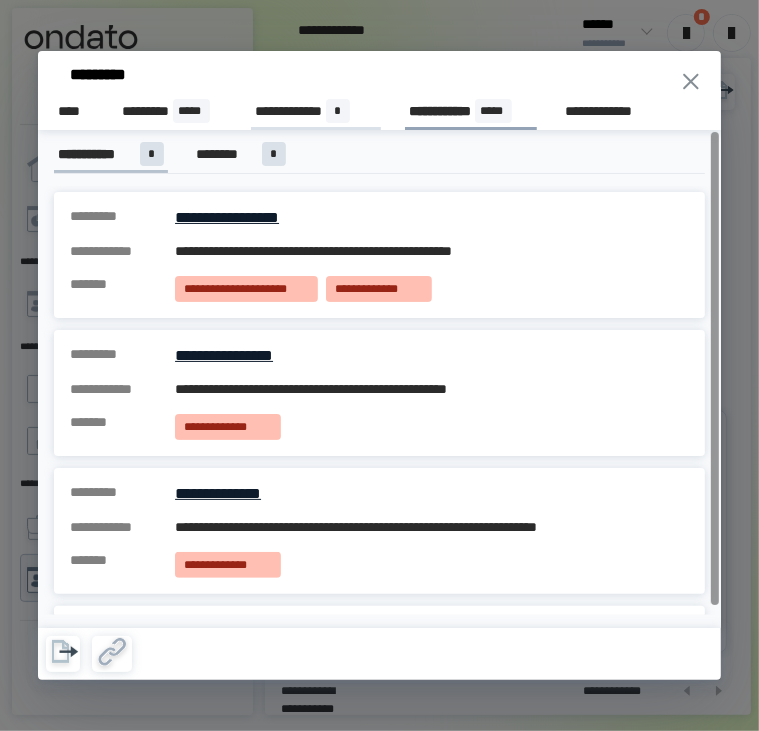 click on "**********" at bounding box center (316, 111) 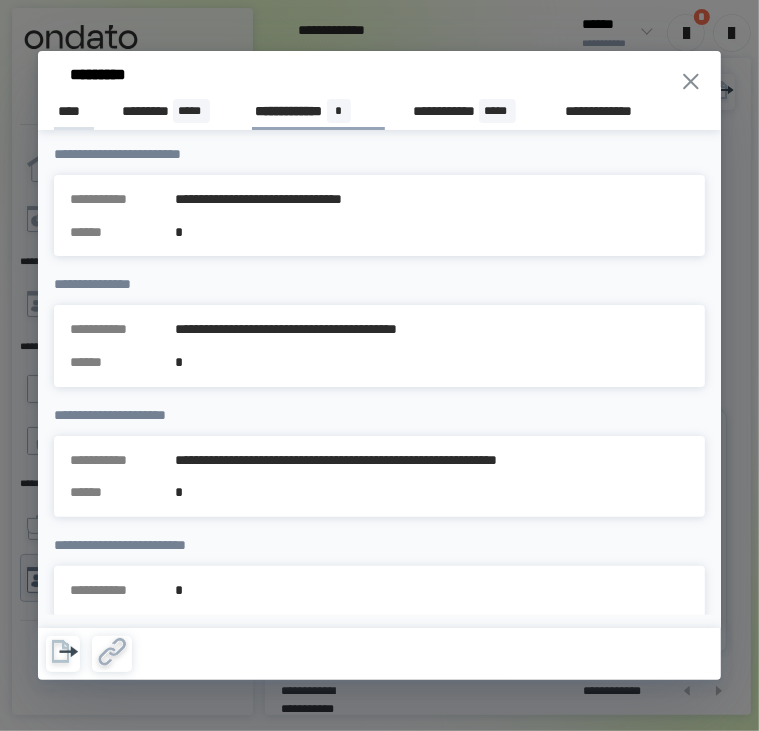 click on "****" at bounding box center (74, 112) 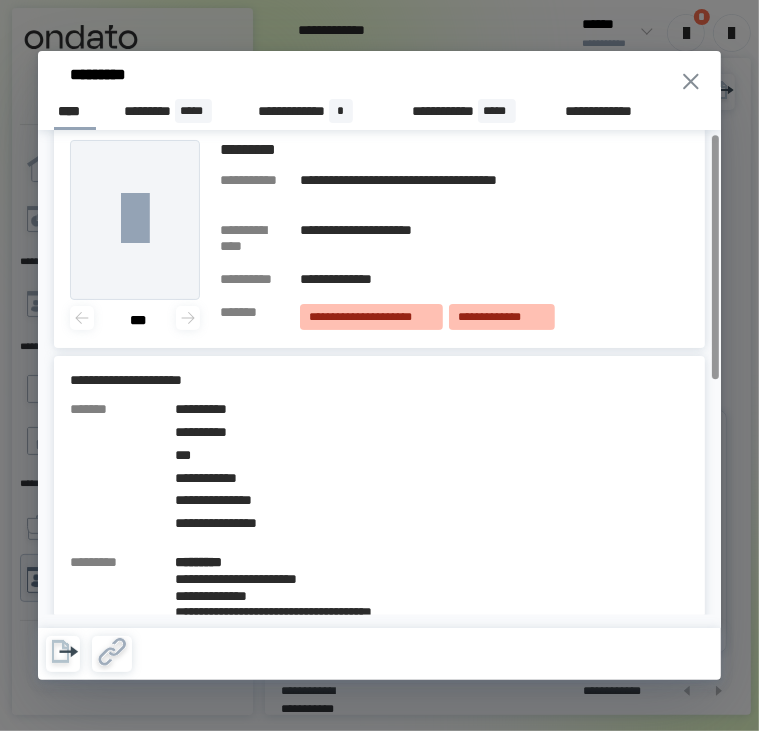 scroll, scrollTop: 0, scrollLeft: 0, axis: both 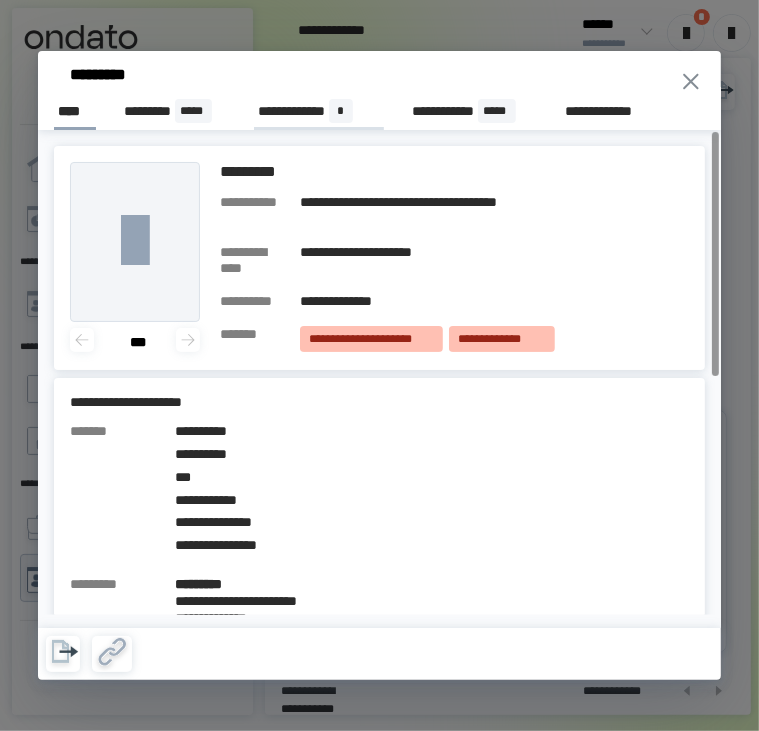 click on "**********" at bounding box center (319, 111) 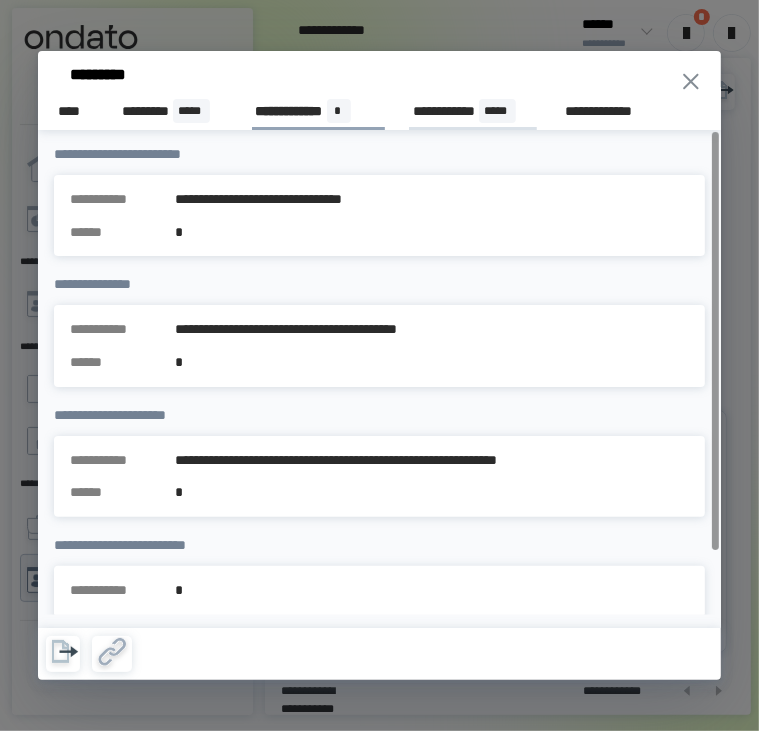 click on "**********" at bounding box center (473, 111) 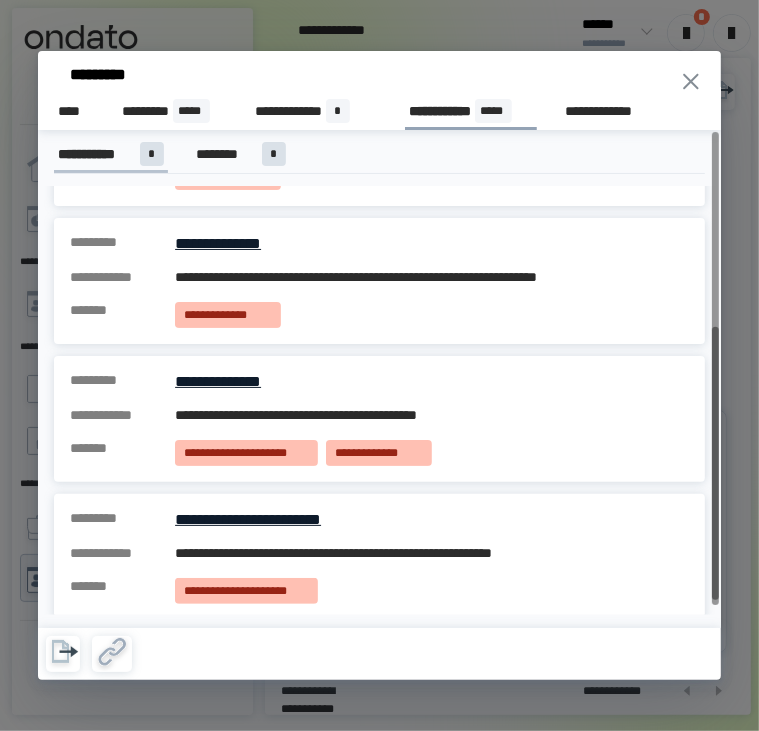 scroll, scrollTop: 0, scrollLeft: 0, axis: both 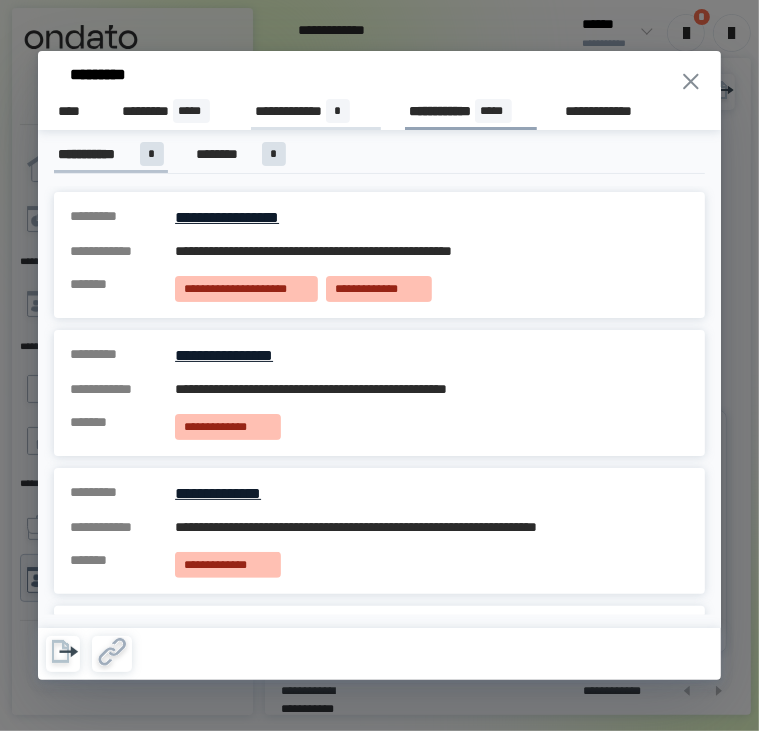 click on "**********" at bounding box center (316, 111) 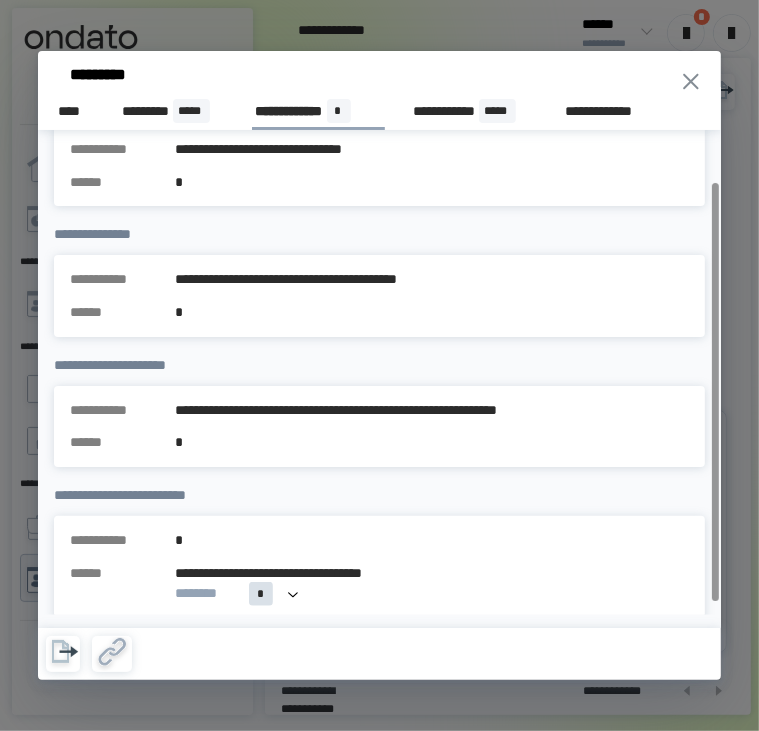 scroll, scrollTop: 72, scrollLeft: 0, axis: vertical 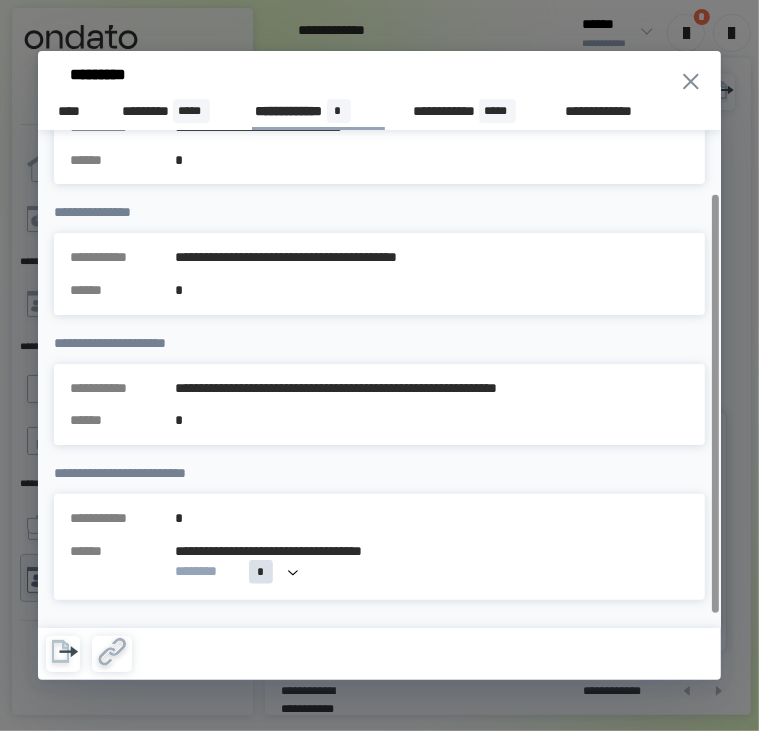 click 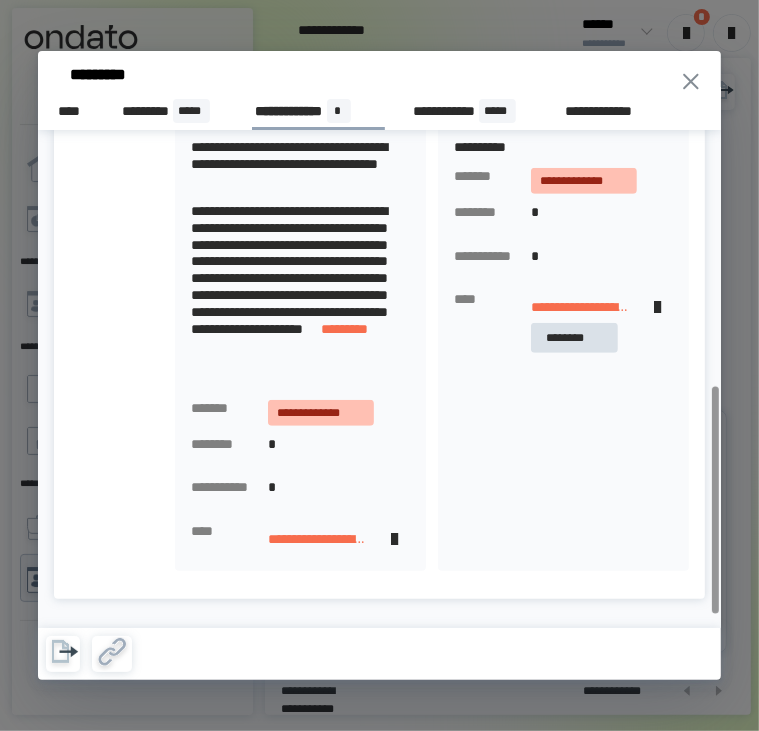 scroll, scrollTop: 0, scrollLeft: 0, axis: both 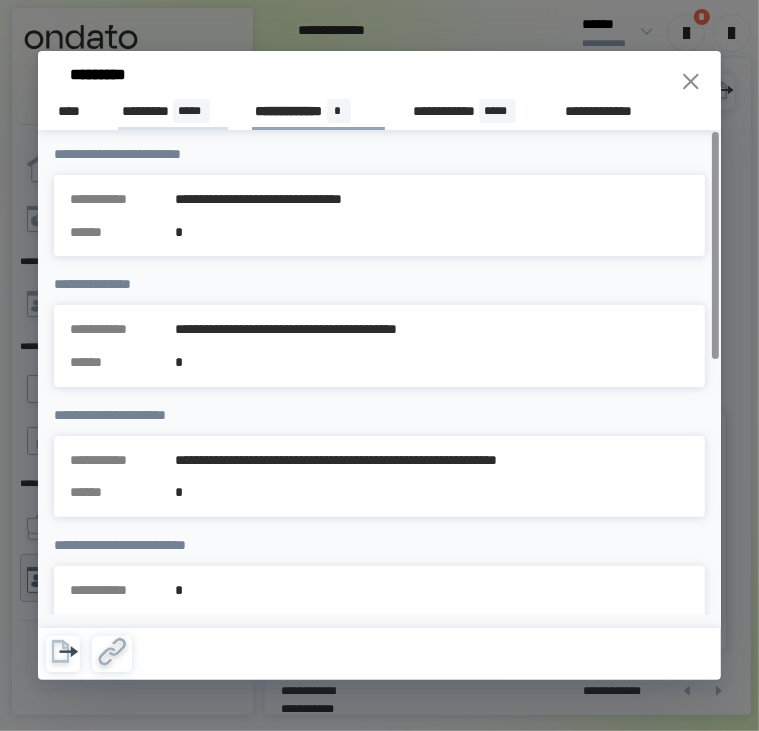 click on "********* *****" at bounding box center (172, 111) 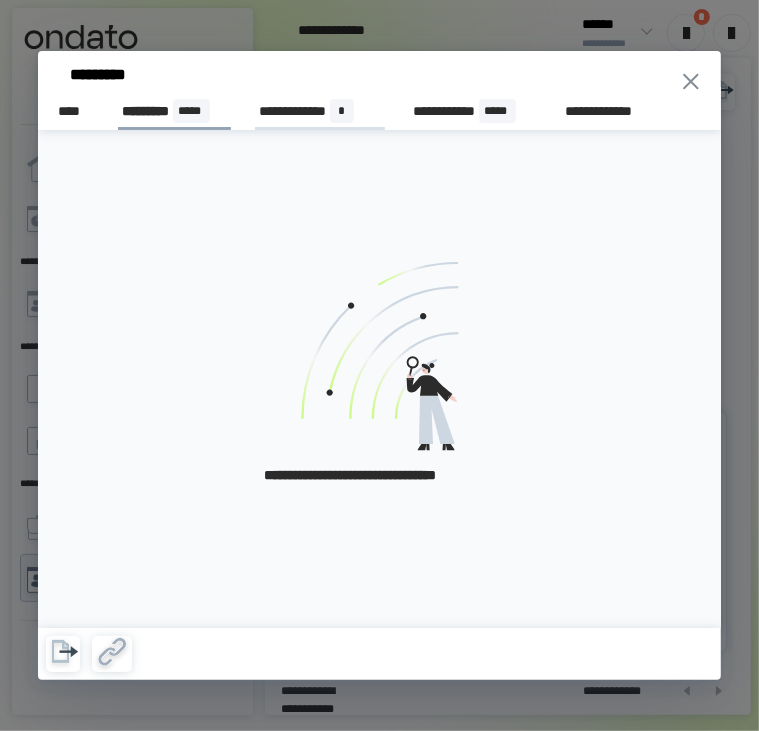 click on "**********" at bounding box center (320, 111) 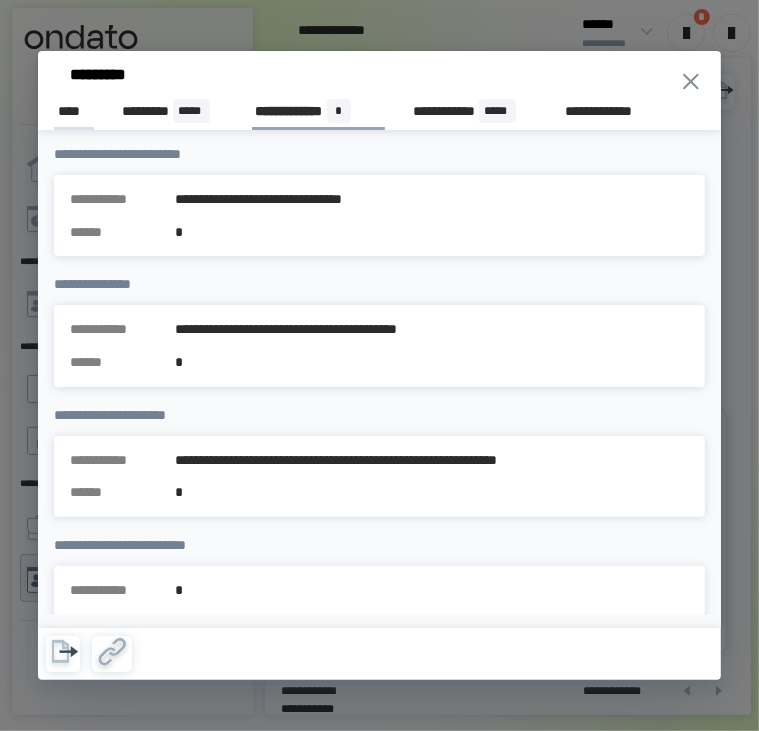 click on "****" at bounding box center [74, 111] 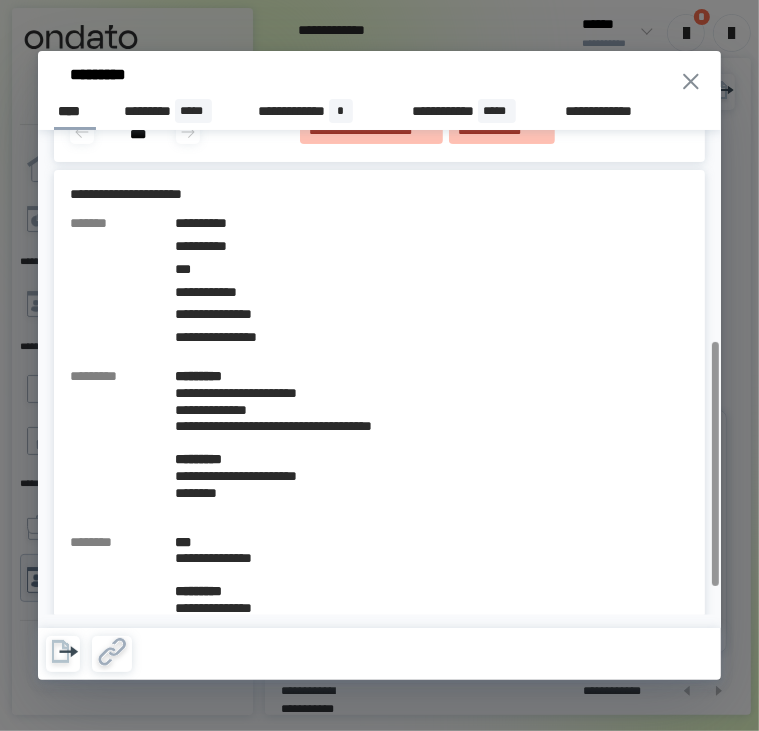 scroll, scrollTop: 0, scrollLeft: 0, axis: both 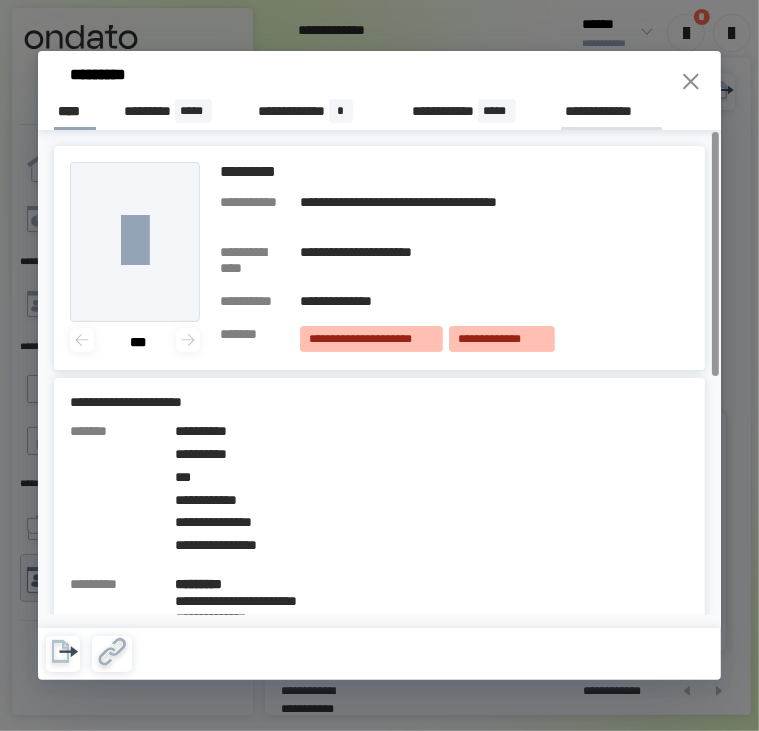 click on "**********" at bounding box center [611, 111] 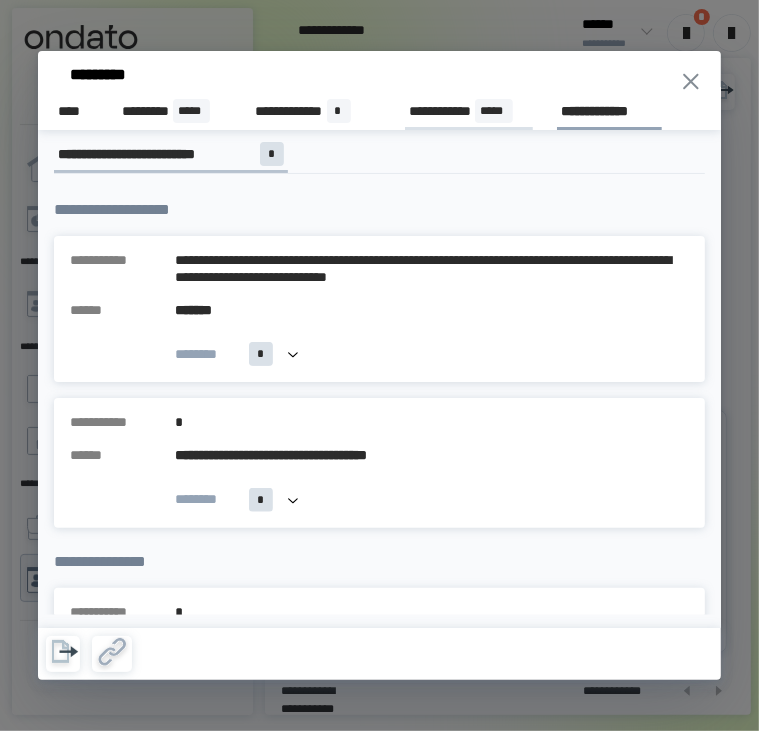 click on "**********" at bounding box center [469, 111] 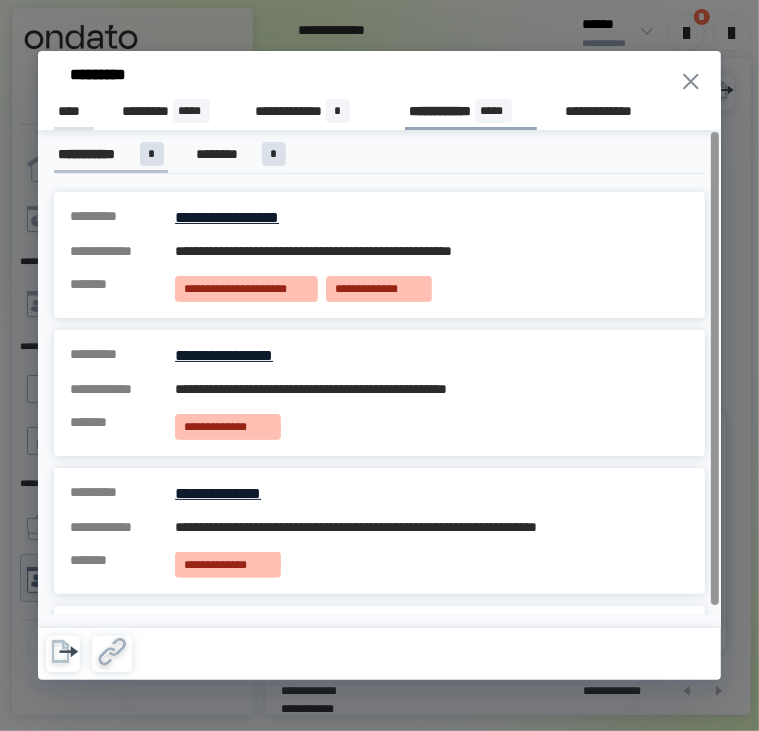click on "****" at bounding box center [74, 111] 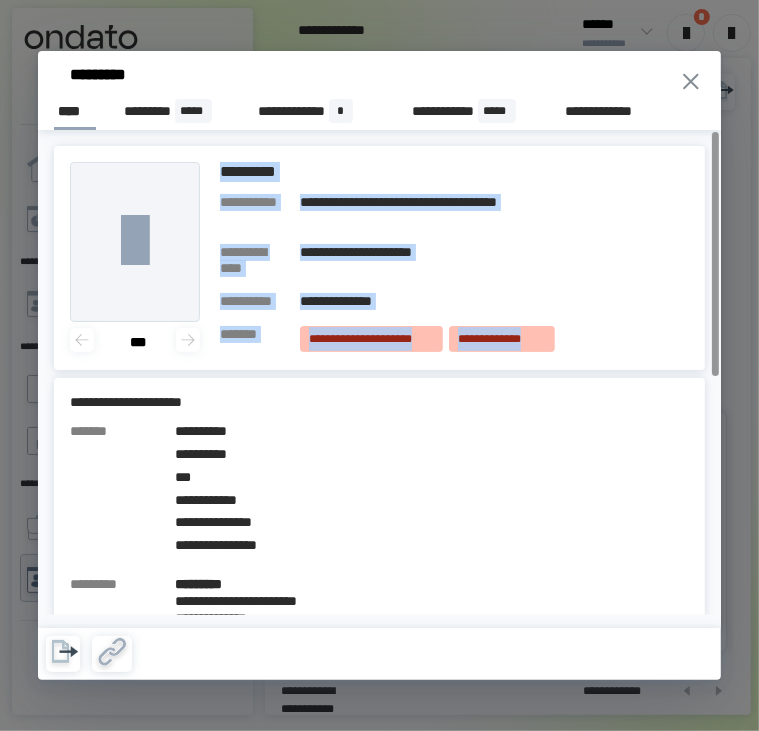 drag, startPoint x: 566, startPoint y: 362, endPoint x: 221, endPoint y: 198, distance: 381.99606 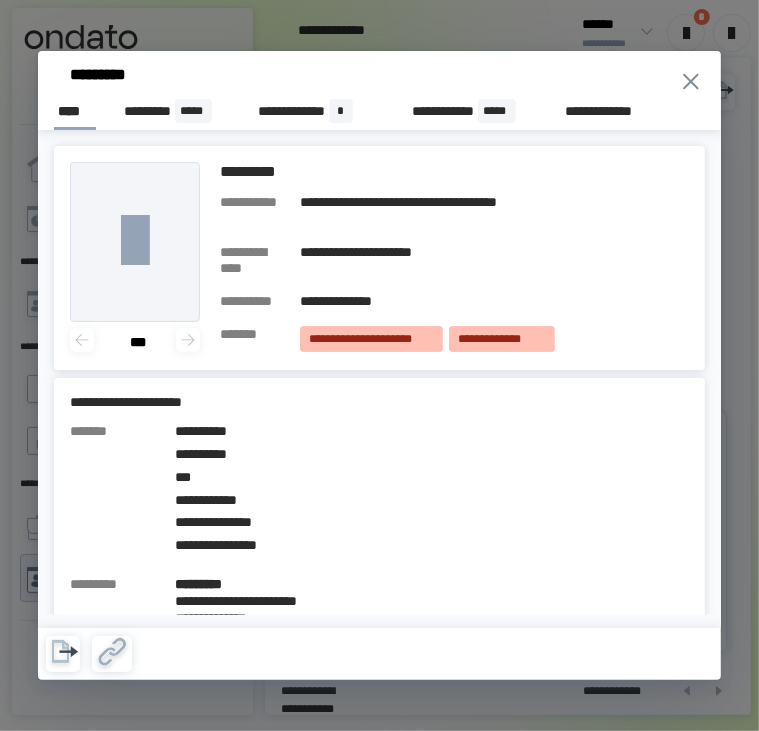 click on "[FIRST] [LAST] [NUMBER] [STREET] [CITY] [STATE] [ZIP] [COUNTRY] [PHONE] [EMAIL]" at bounding box center (379, 365) 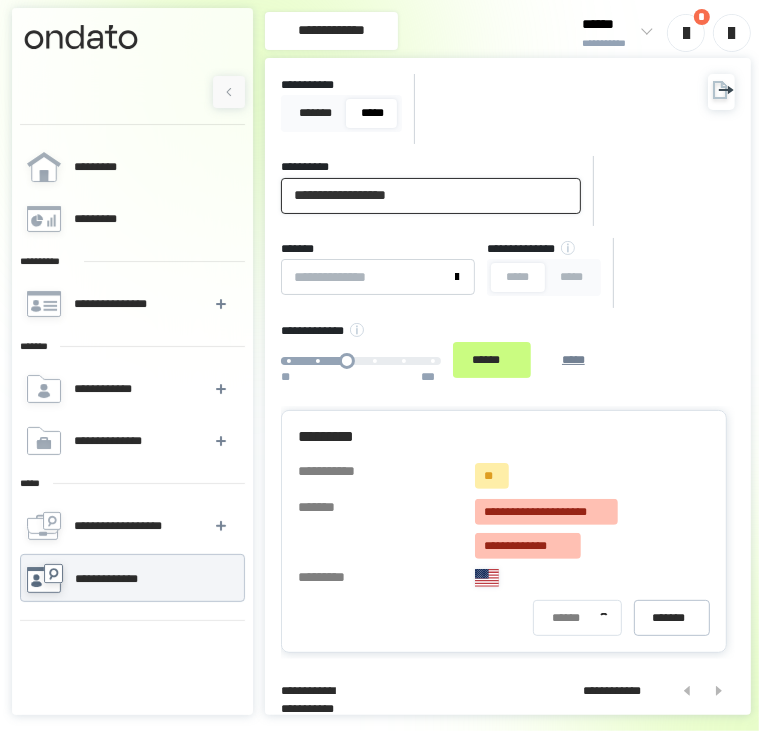 click on "**********" at bounding box center [431, 196] 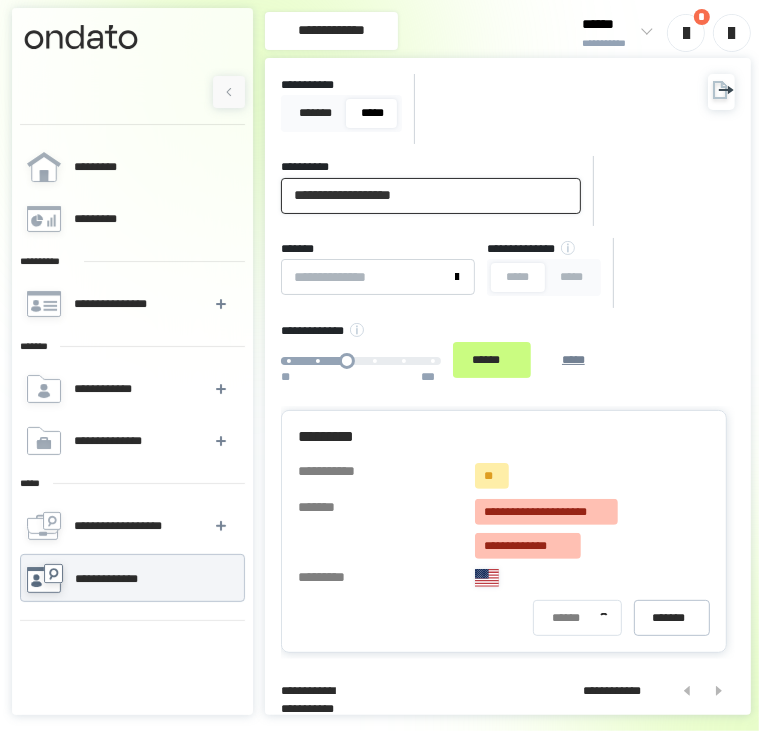 click on "******" at bounding box center [492, 360] 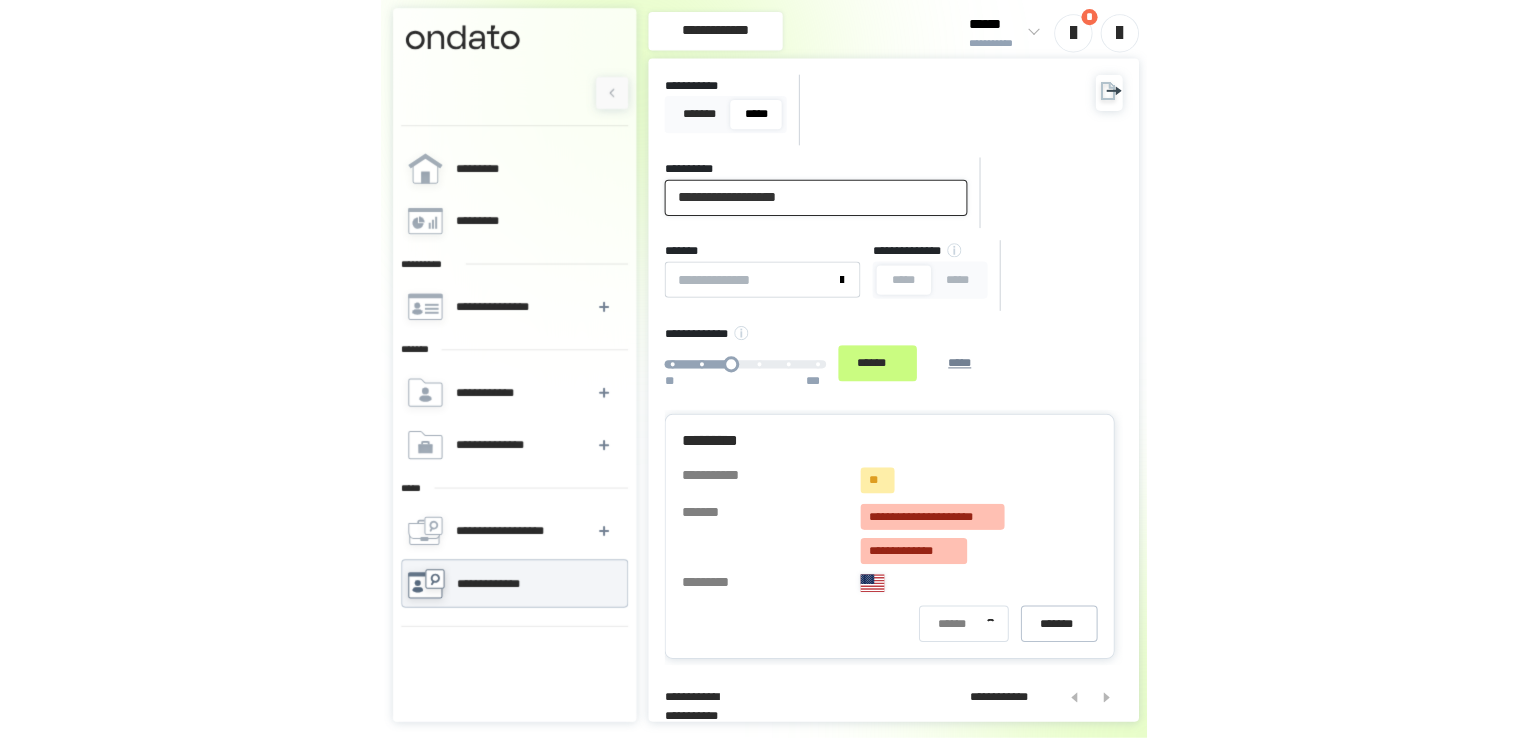 scroll, scrollTop: 0, scrollLeft: 0, axis: both 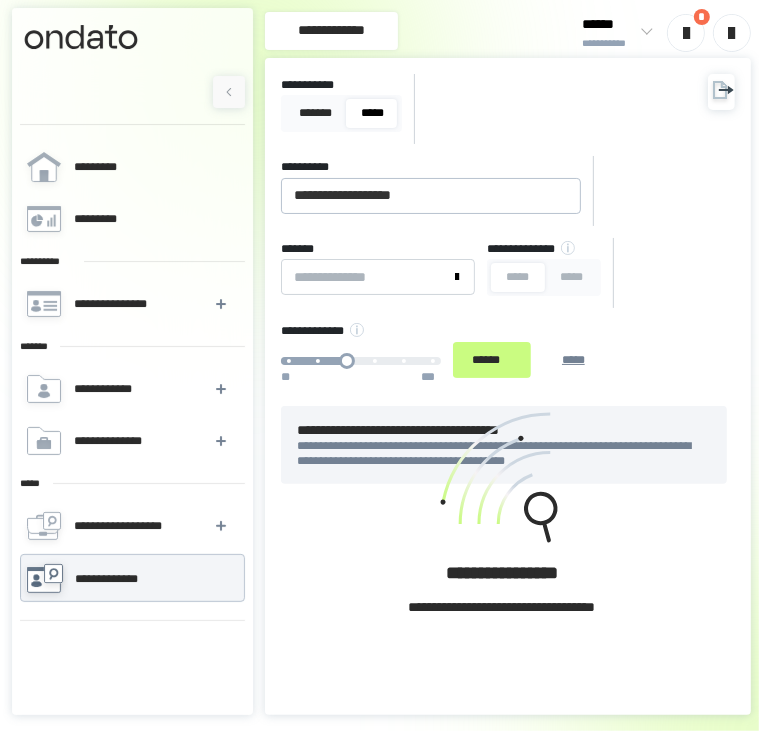 click on "[FIRST] [LAST] [NUMBER] [STREET] [CITY] [STATE] [ZIP] [COUNTRY] [PHONE] [EMAIL]" at bounding box center (508, 552) 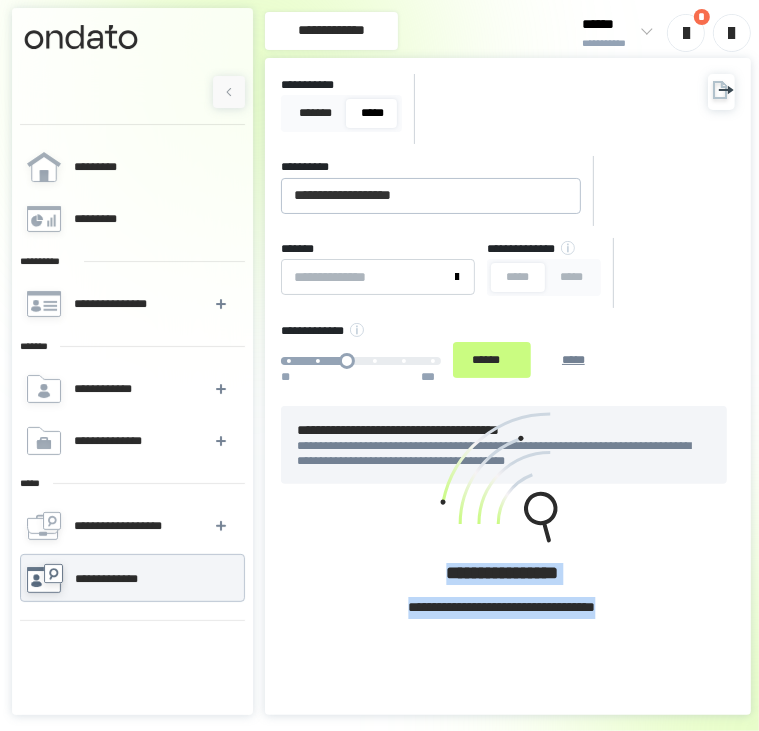 drag, startPoint x: 552, startPoint y: 632, endPoint x: 424, endPoint y: 576, distance: 139.71399 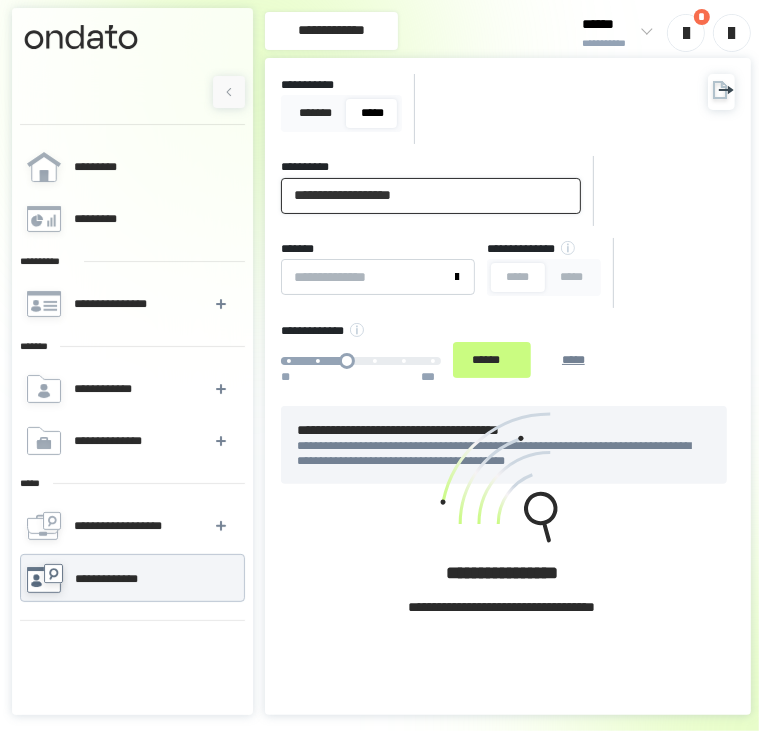 click on "**********" at bounding box center (431, 196) 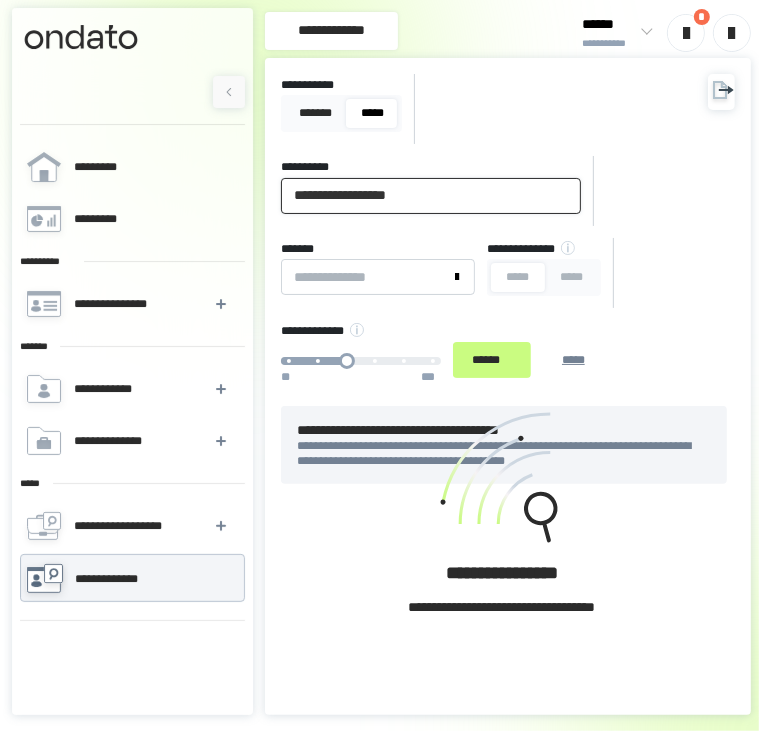 type on "**********" 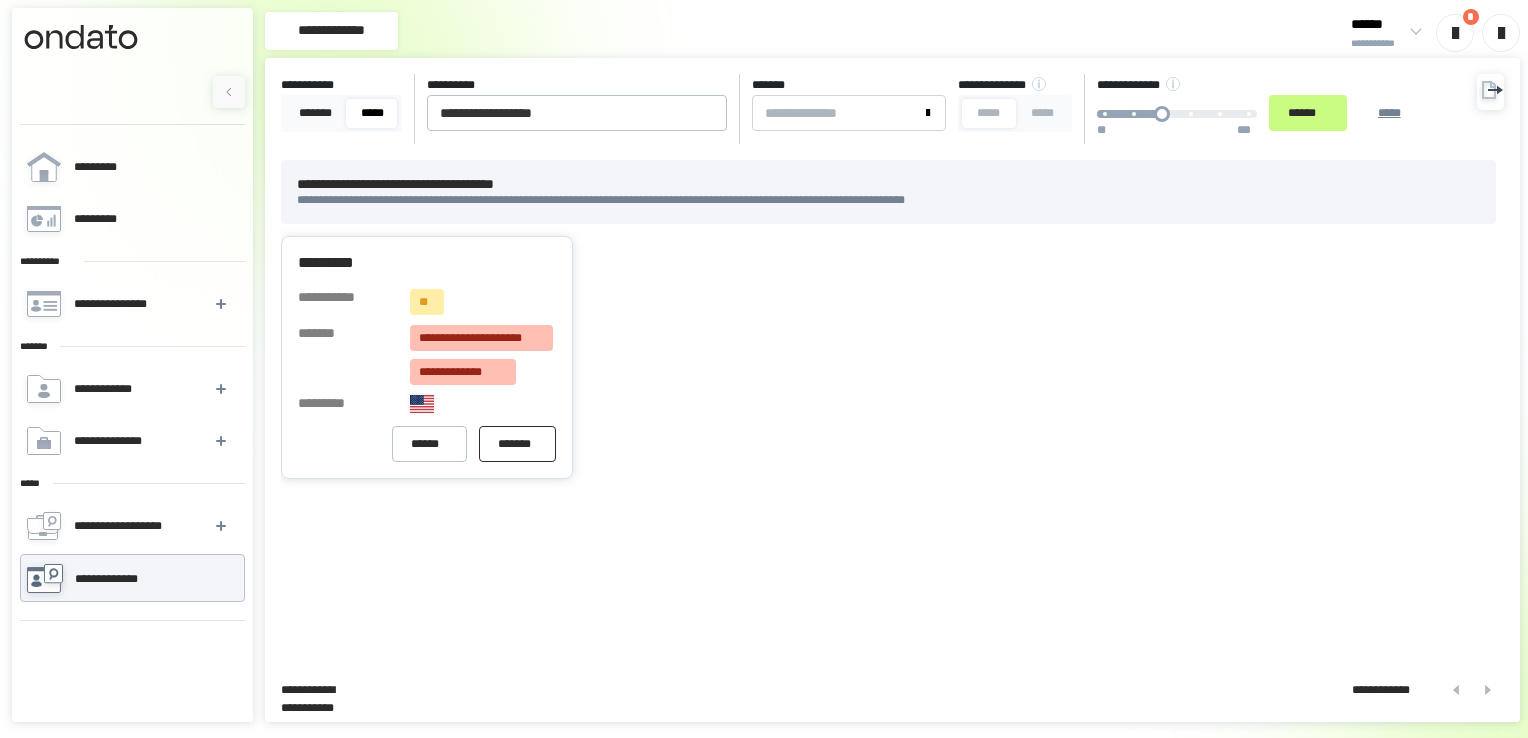 click on "*******" at bounding box center (517, 443) 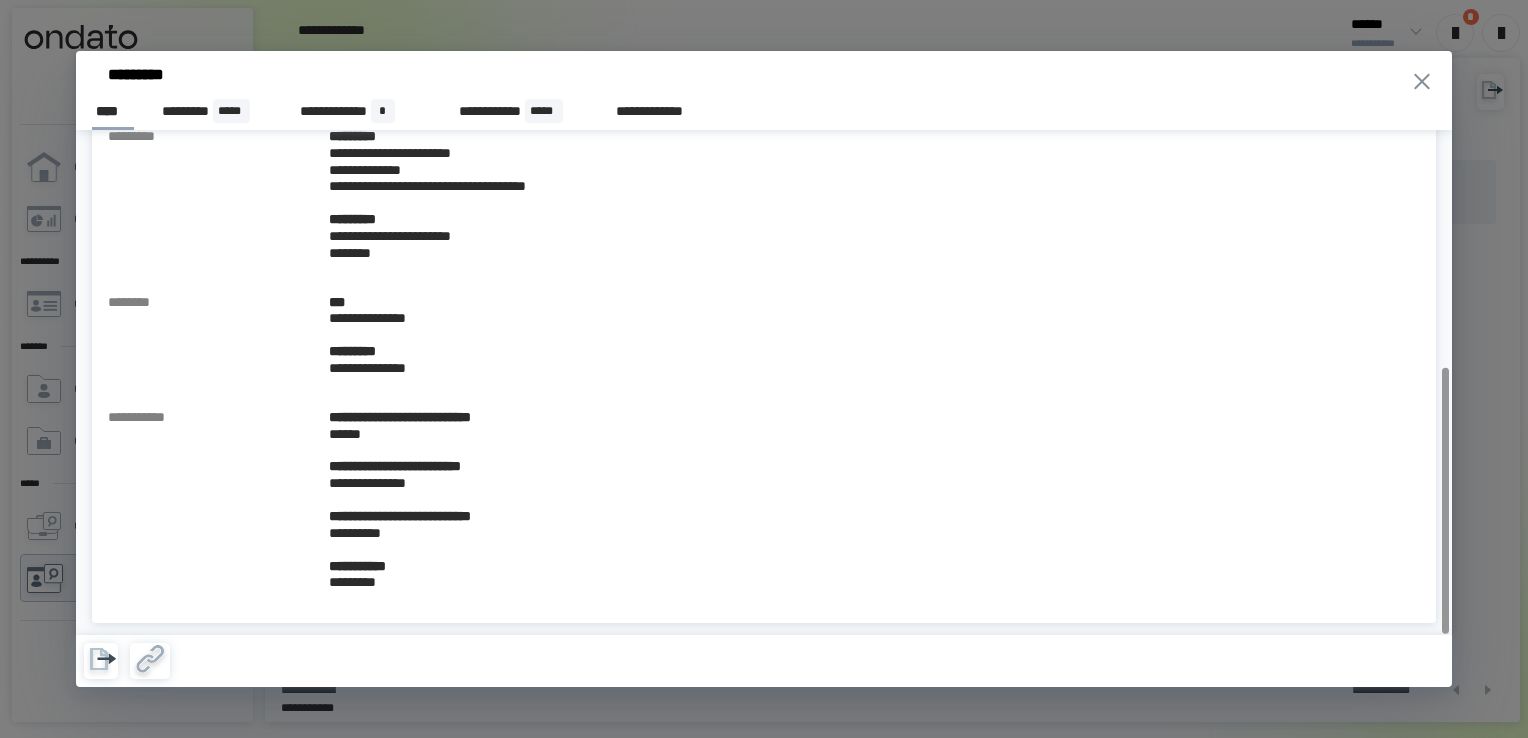 scroll, scrollTop: 0, scrollLeft: 0, axis: both 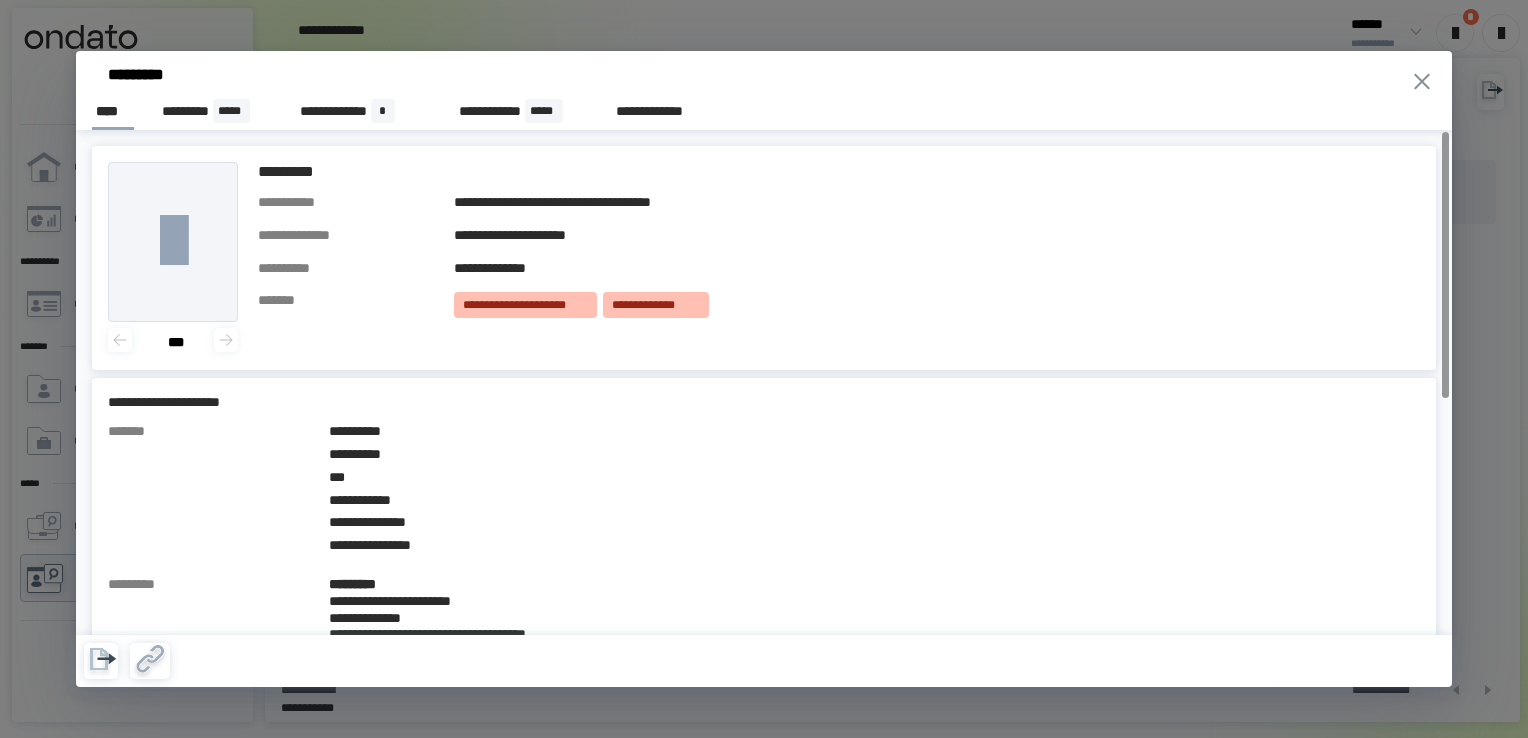 click 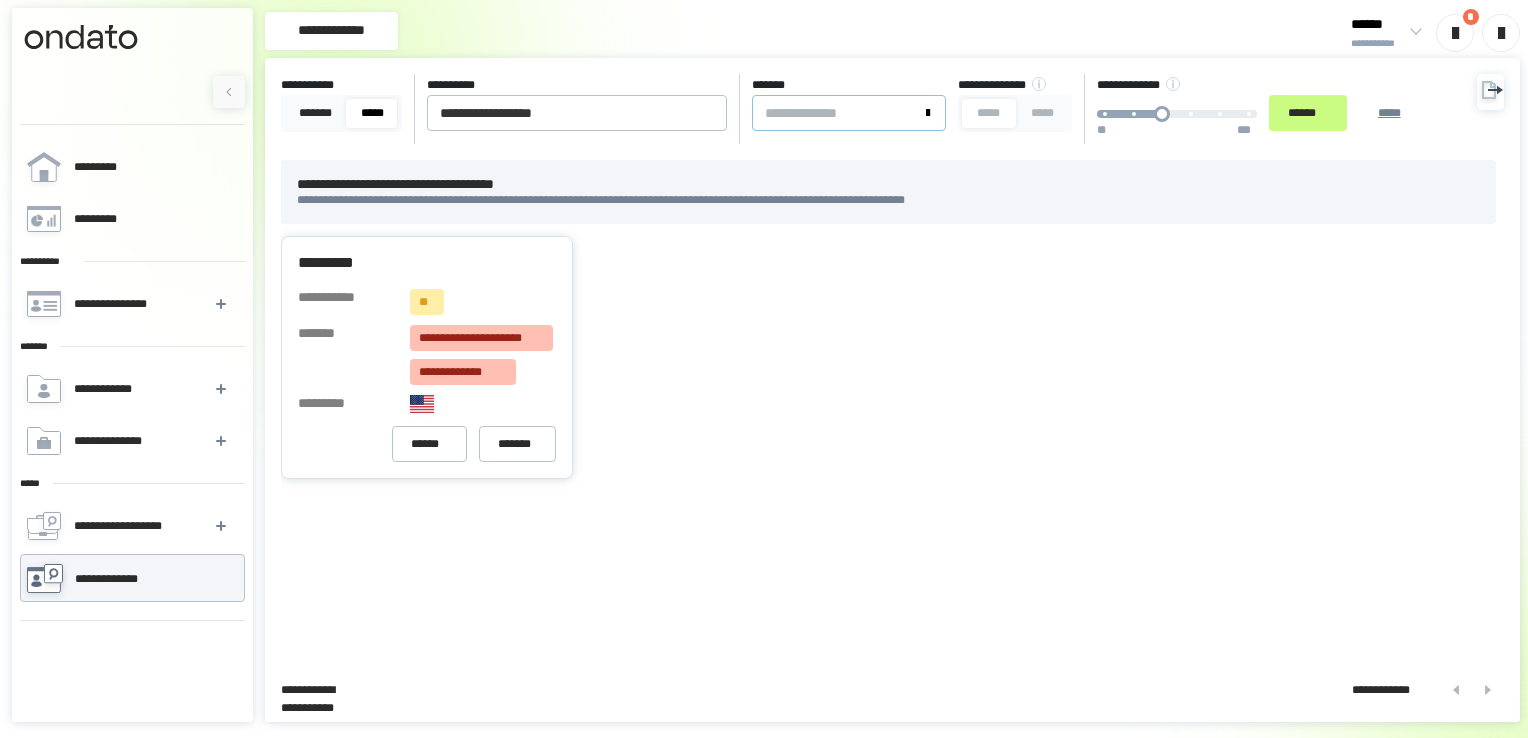 click on "*******" at bounding box center [837, 113] 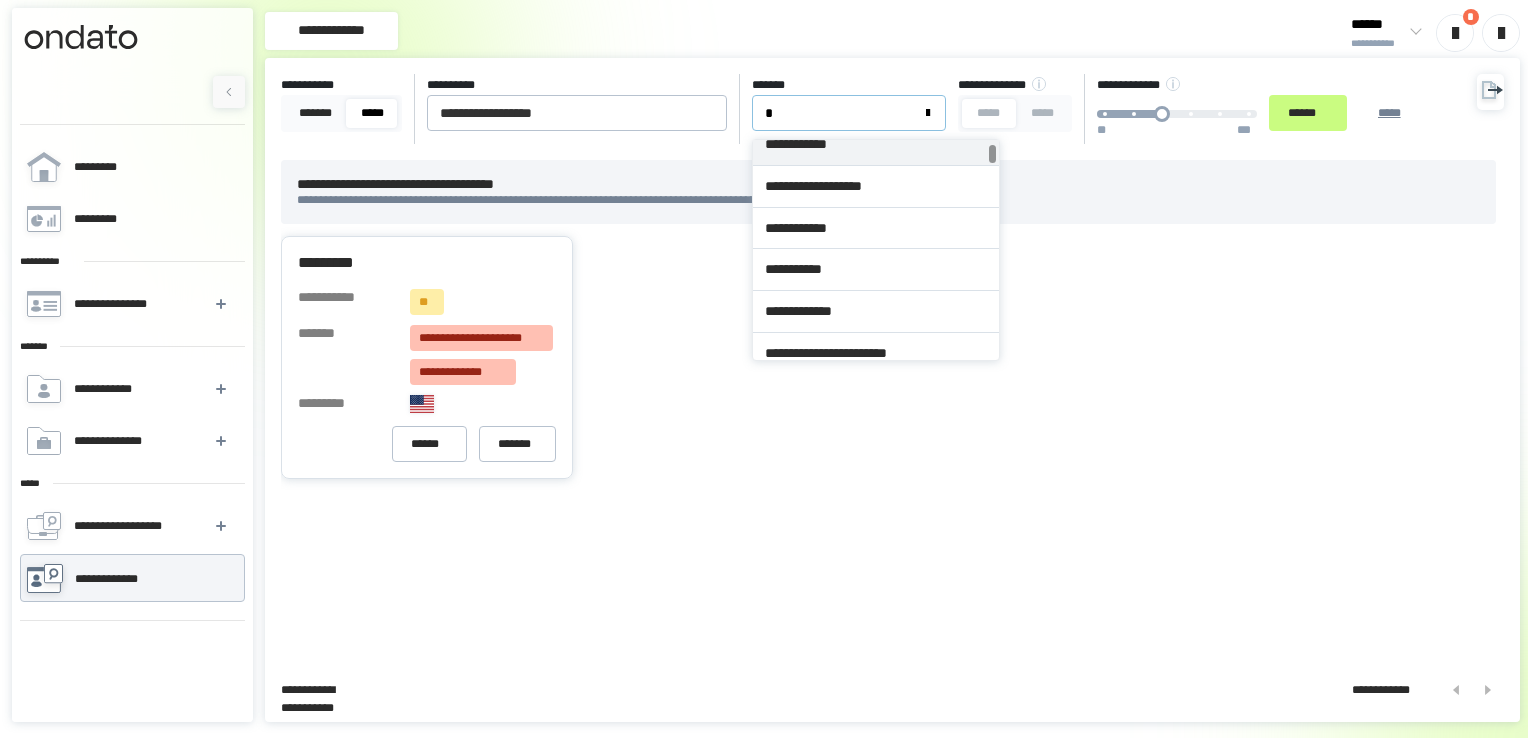 scroll, scrollTop: 0, scrollLeft: 0, axis: both 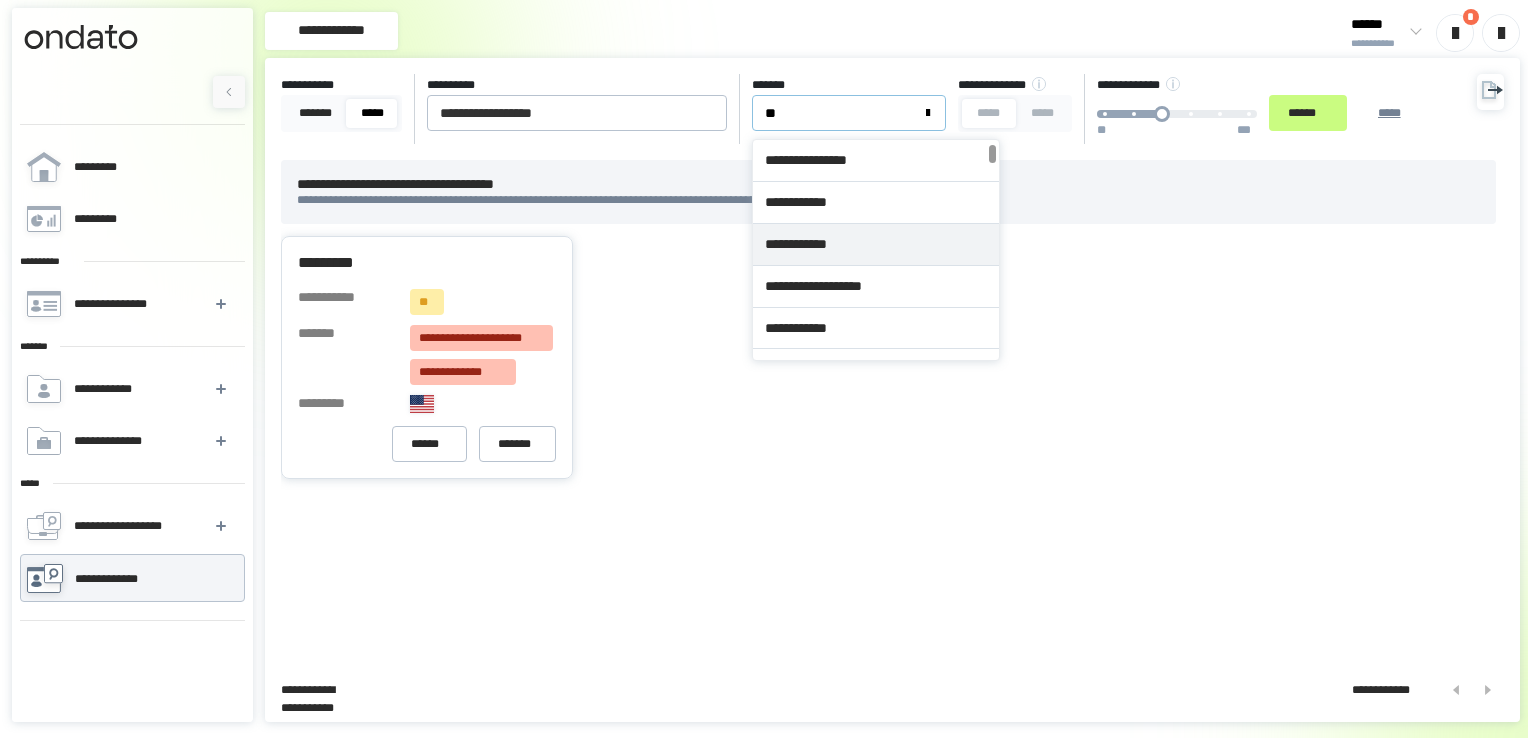 type on "***" 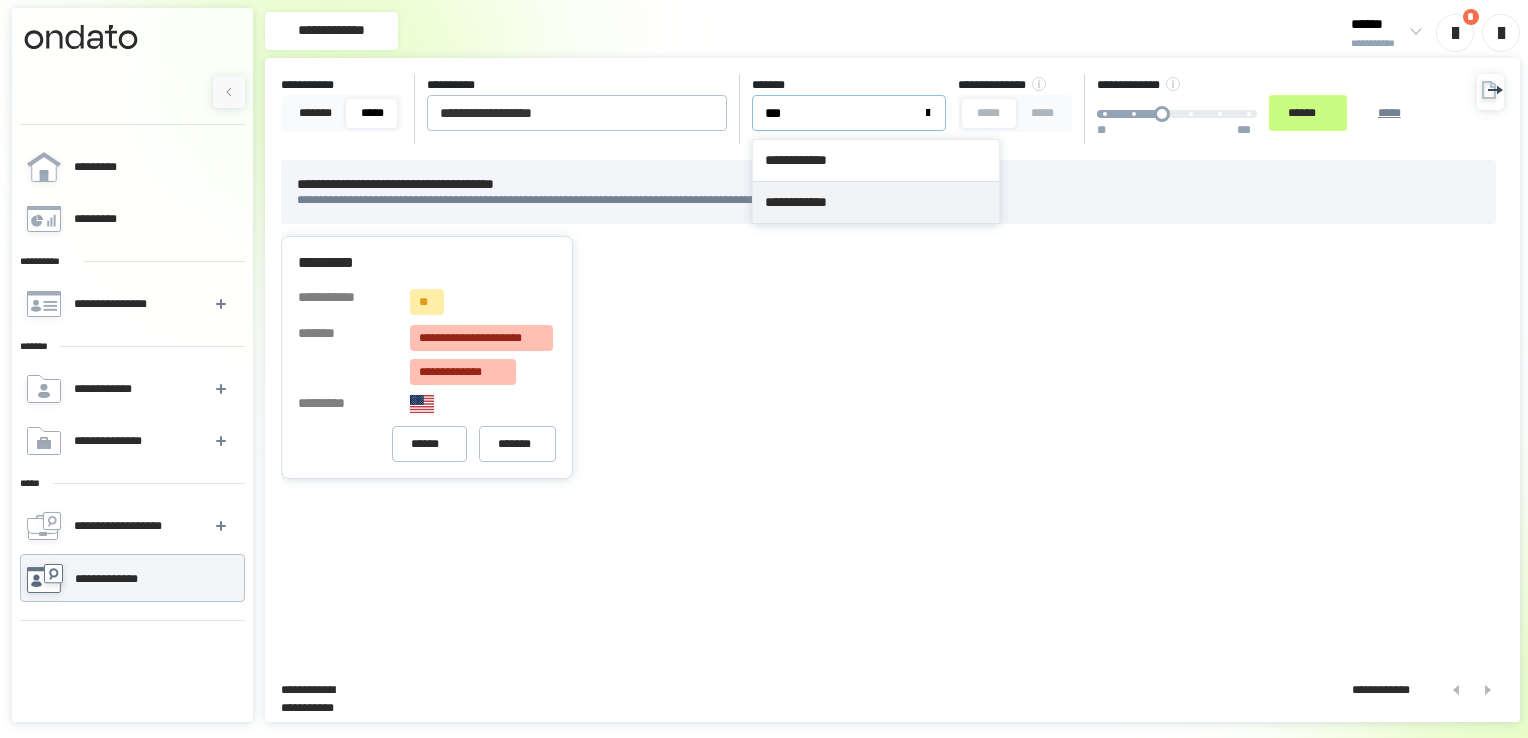 type 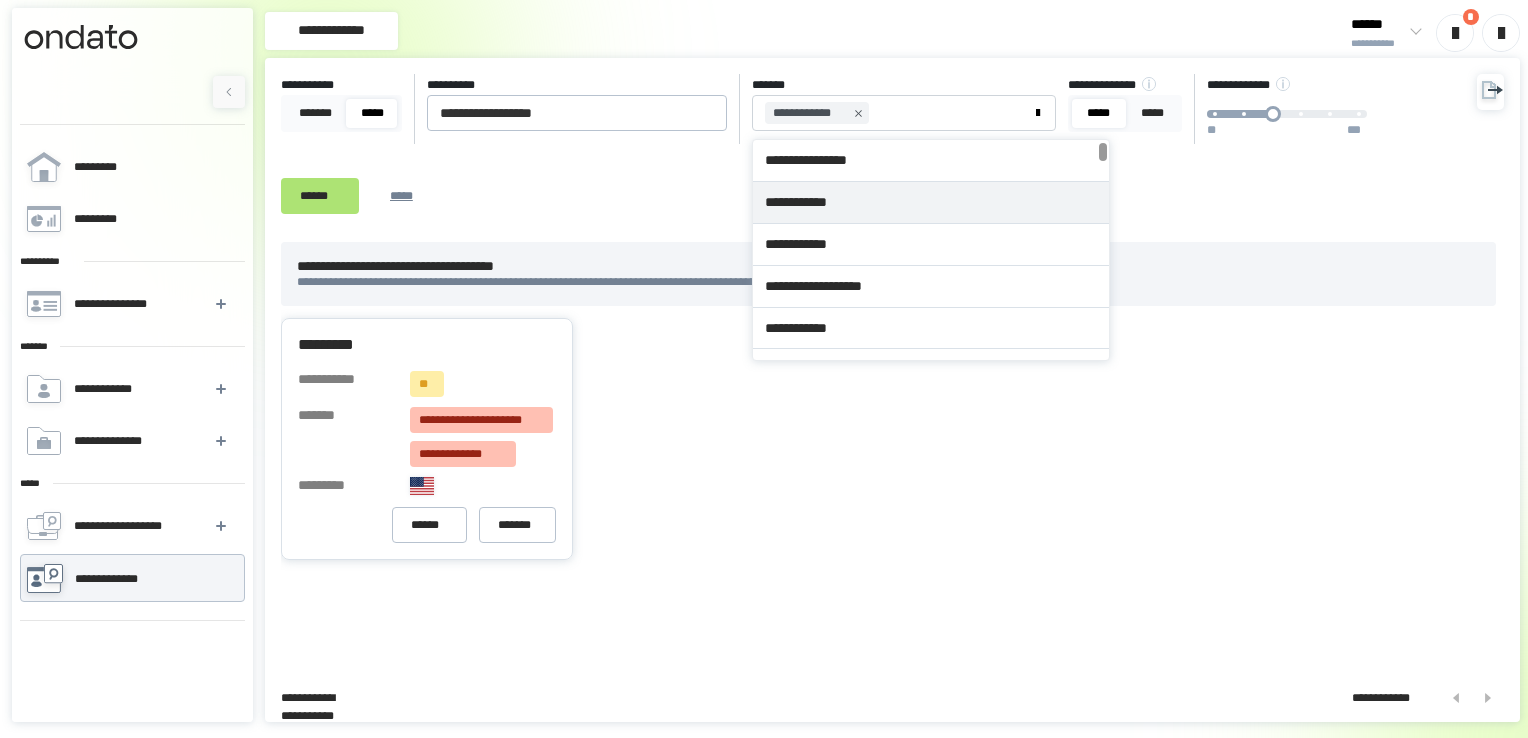 click on "******" at bounding box center [320, 196] 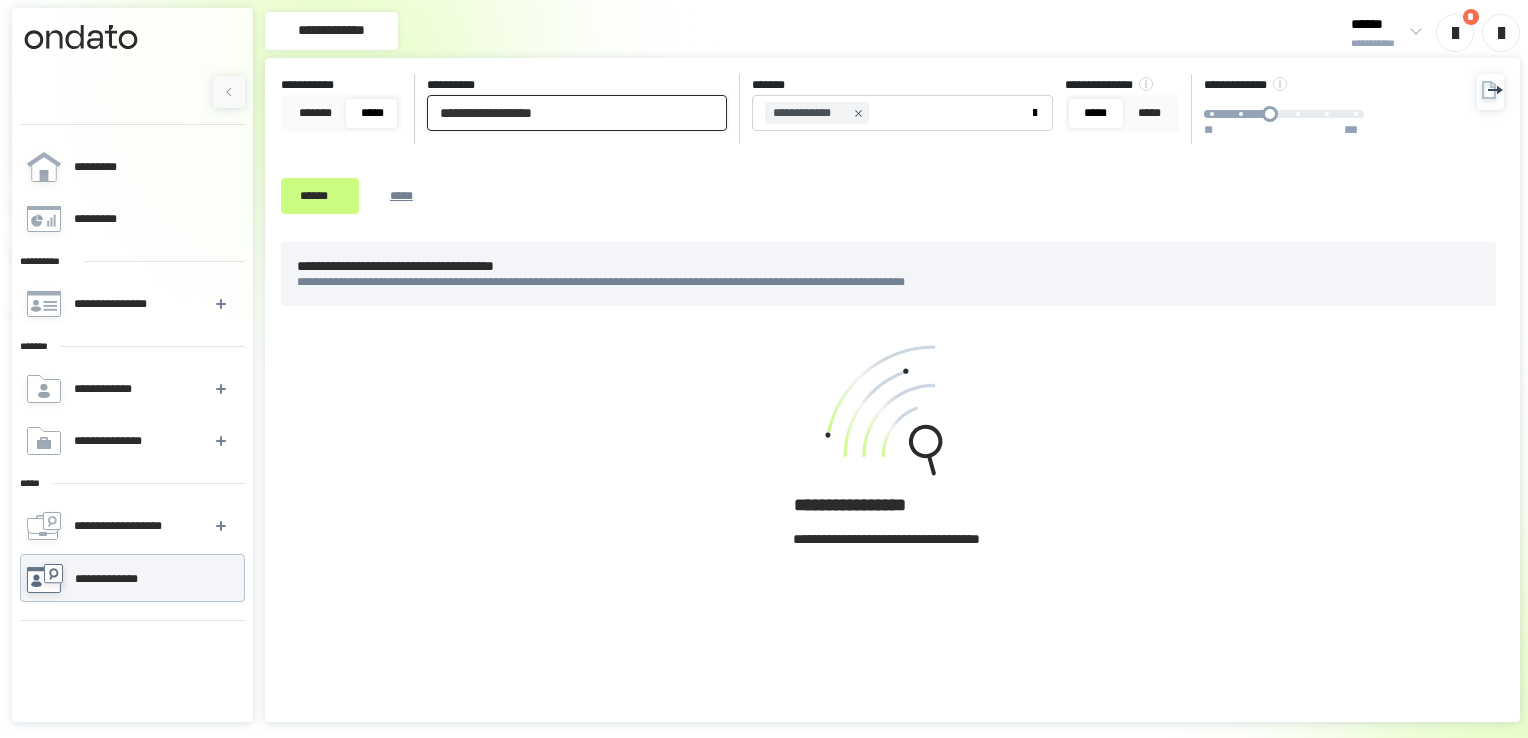 click on "**********" at bounding box center (577, 113) 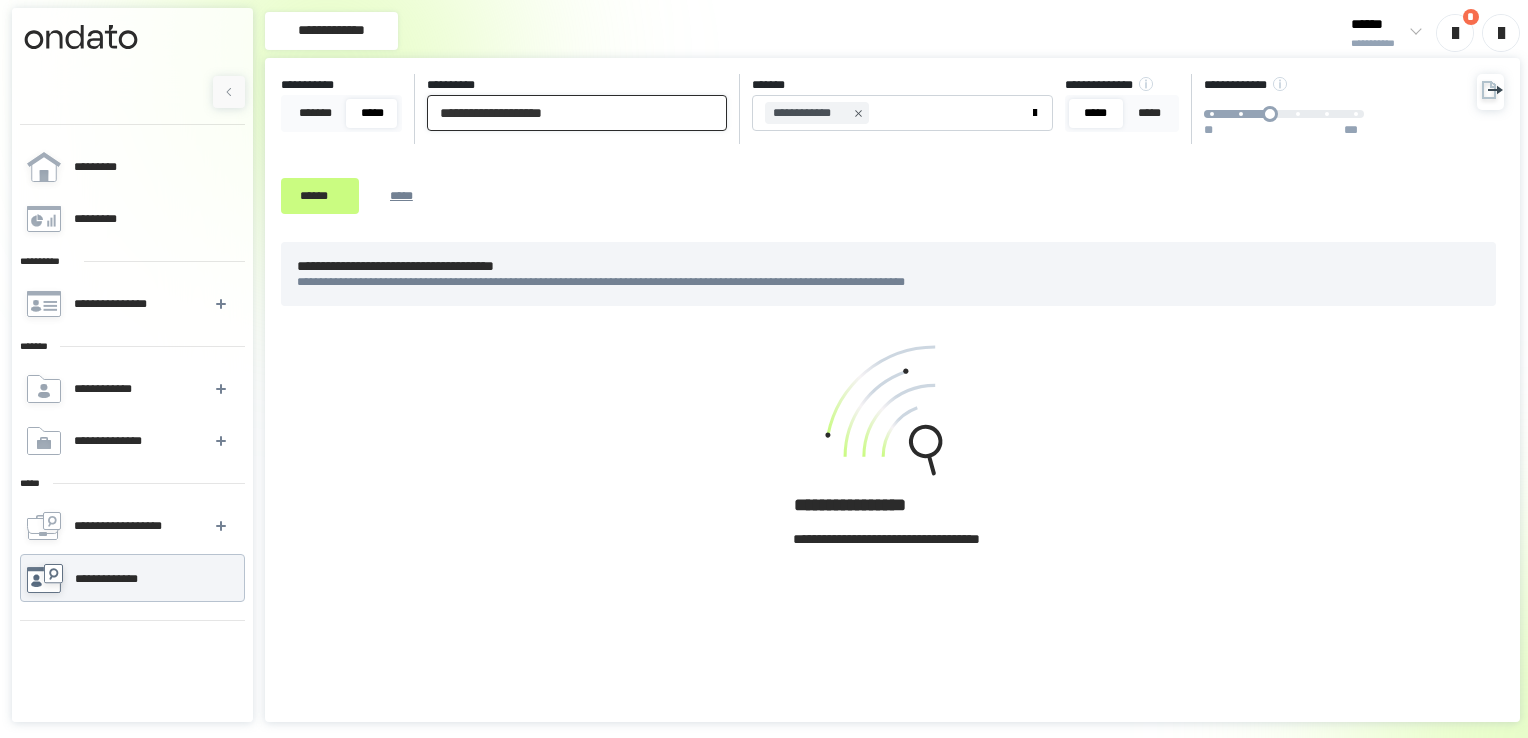 click on "******" at bounding box center (320, 196) 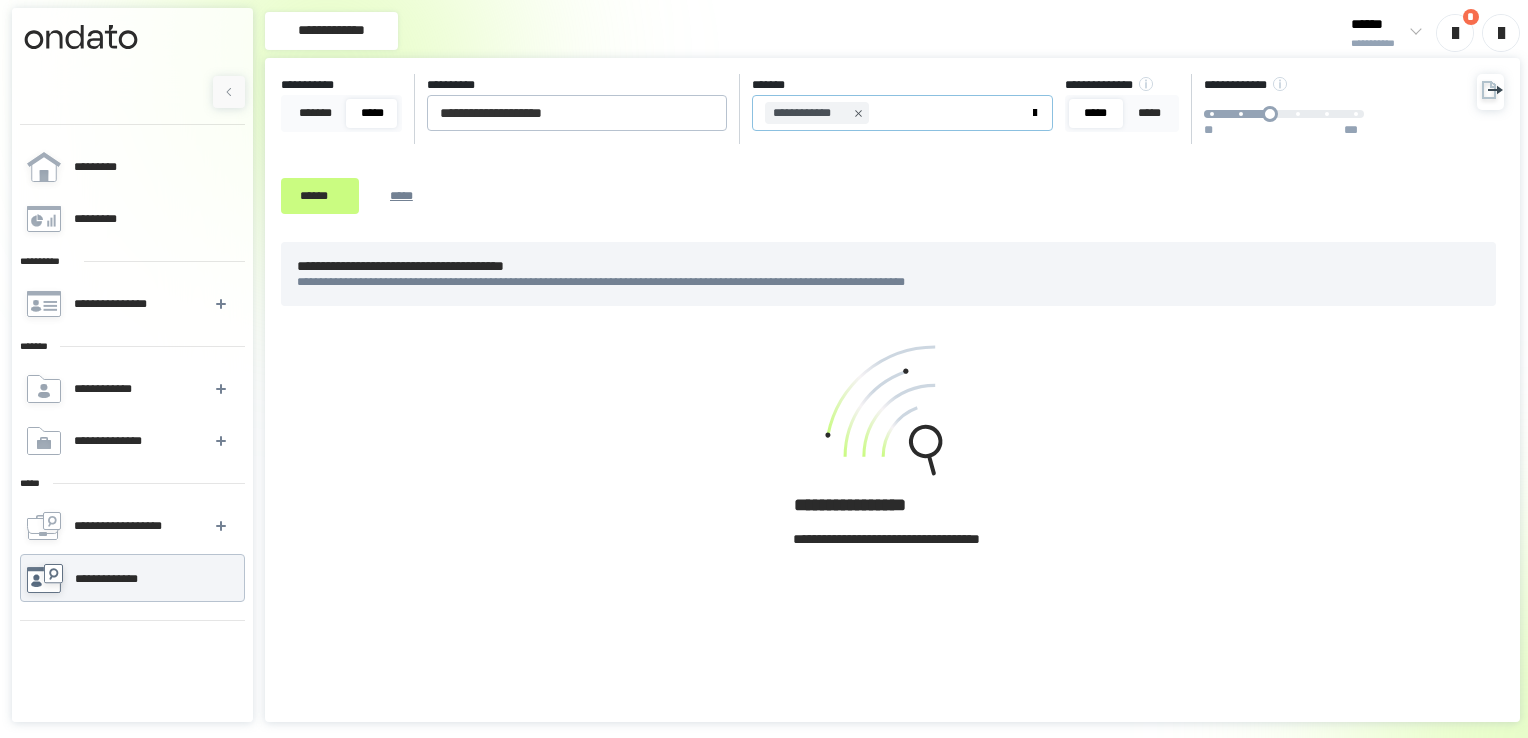 click on "**********" at bounding box center [889, 113] 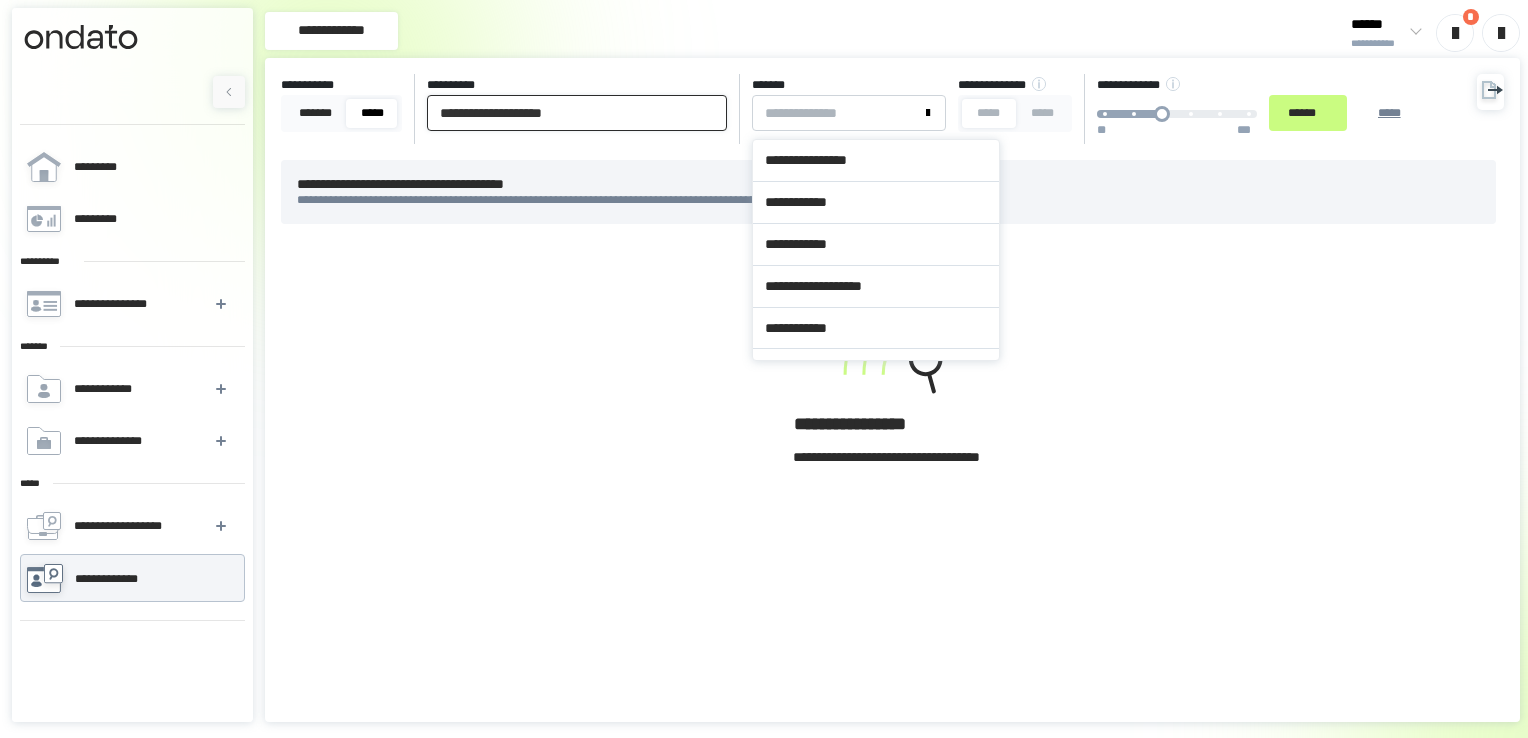click on "**********" at bounding box center [577, 113] 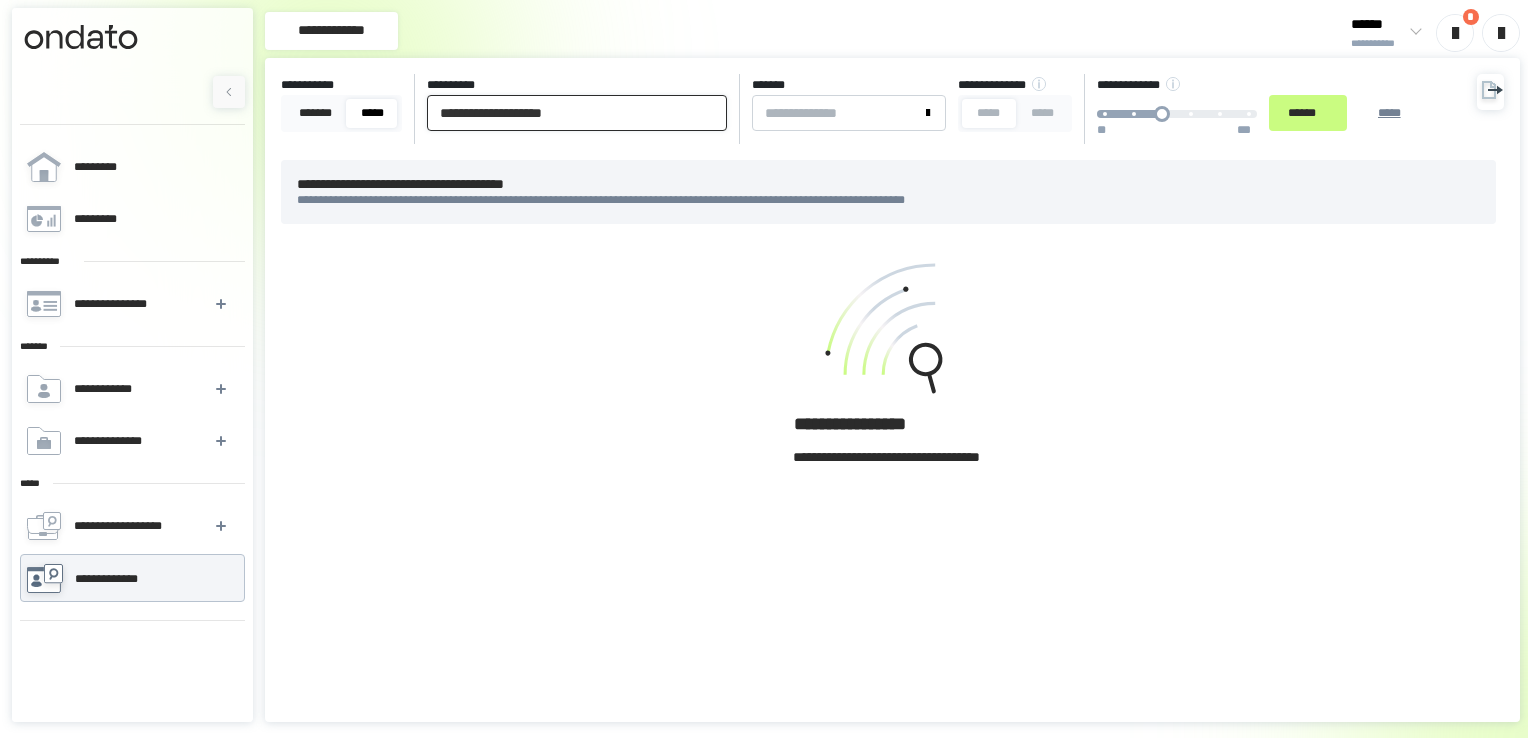 click on "**********" at bounding box center (577, 113) 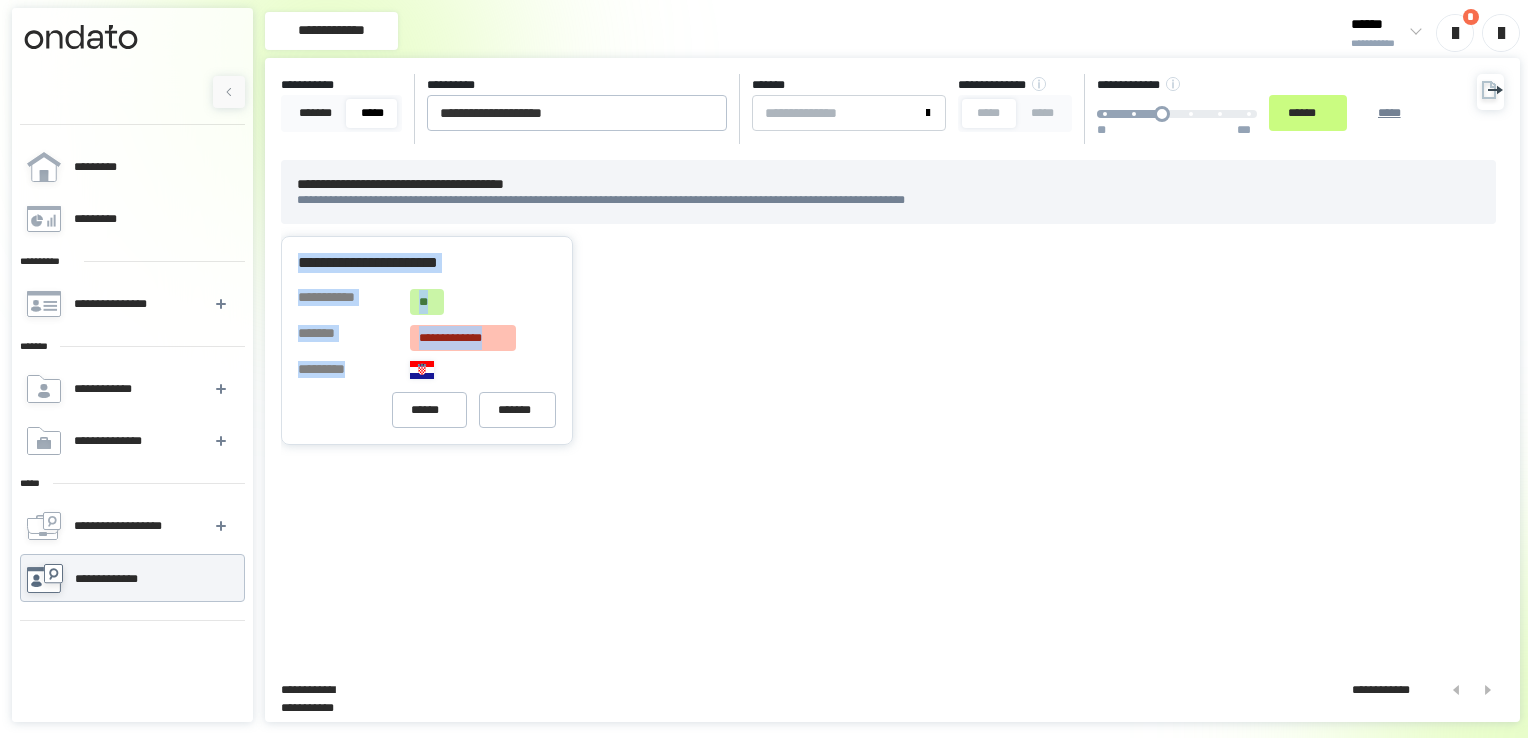 drag, startPoint x: 484, startPoint y: 461, endPoint x: 297, endPoint y: 347, distance: 219.00912 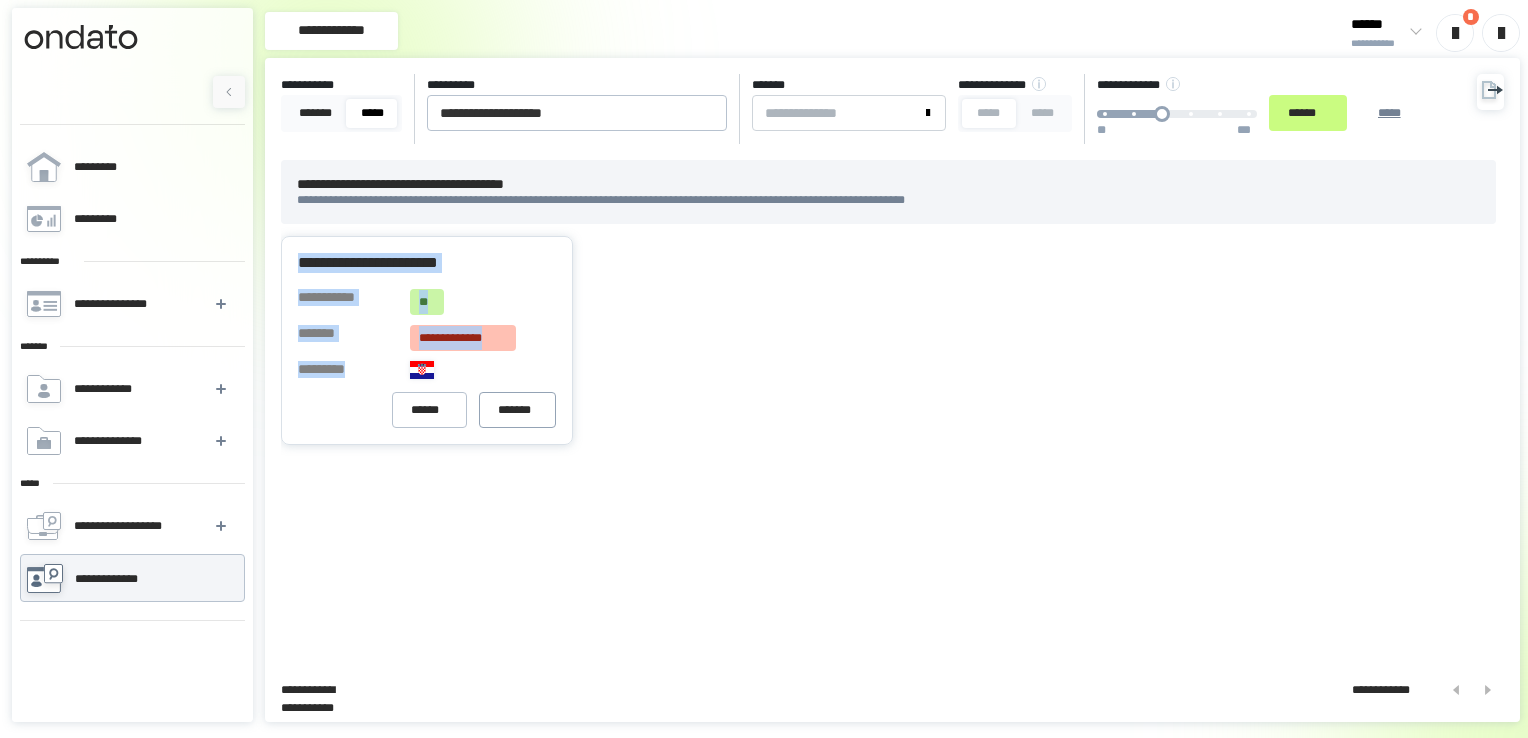 copy on "[FIRST] [LAST] [NUMBER] [STREET] [CITY] [STATE] [ZIP] [COUNTRY] [PHONE] [EMAIL]" 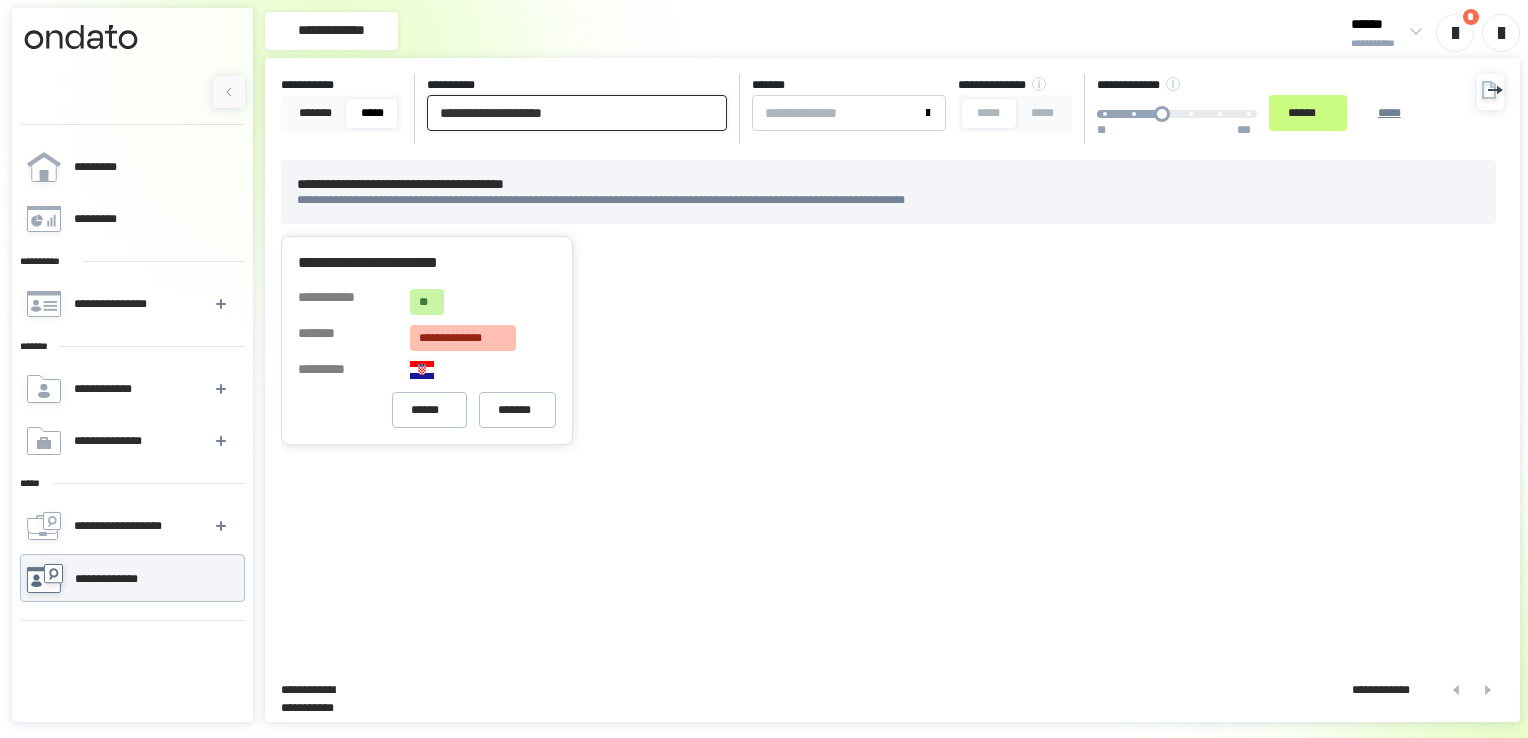 click on "**********" at bounding box center (577, 113) 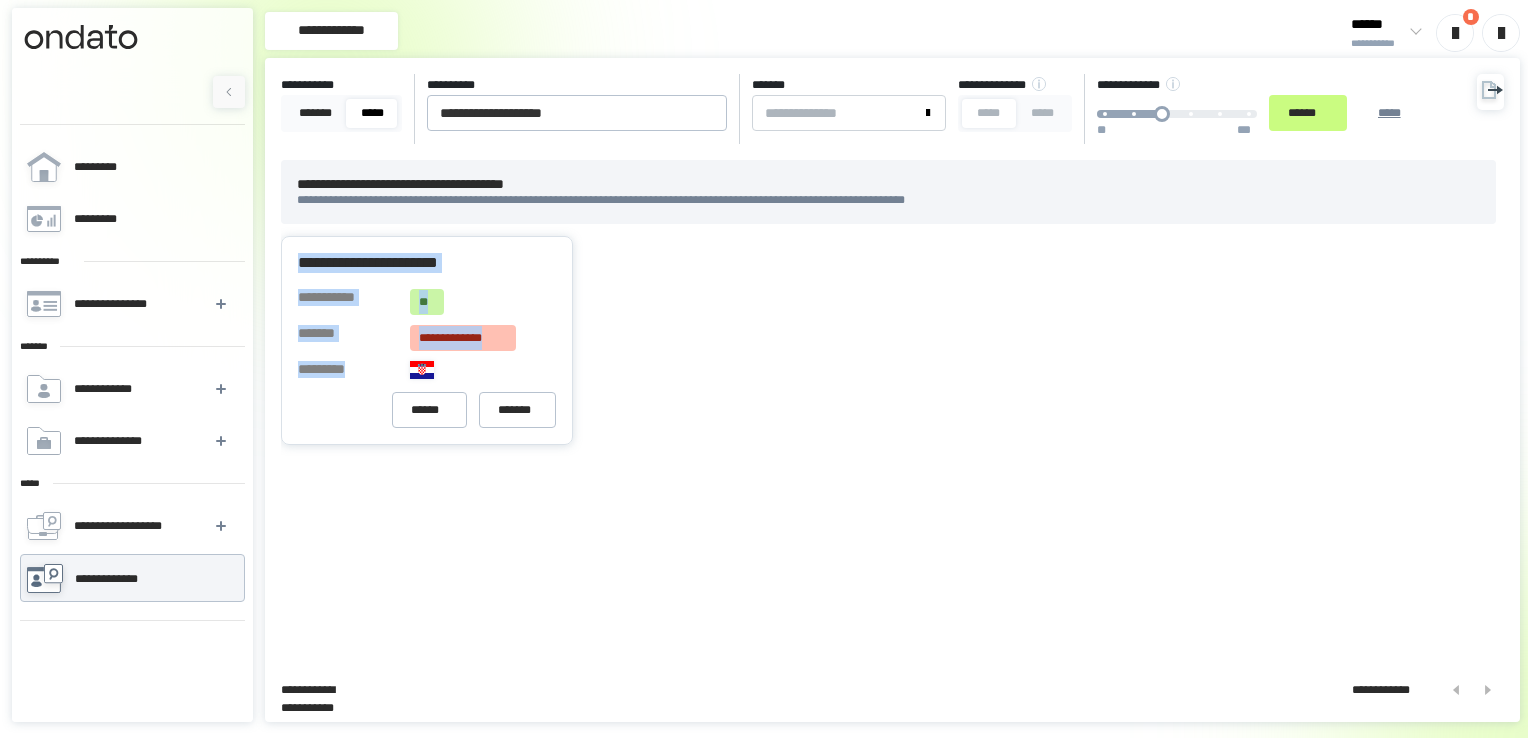 drag, startPoint x: 494, startPoint y: 462, endPoint x: 296, endPoint y: 346, distance: 229.47766 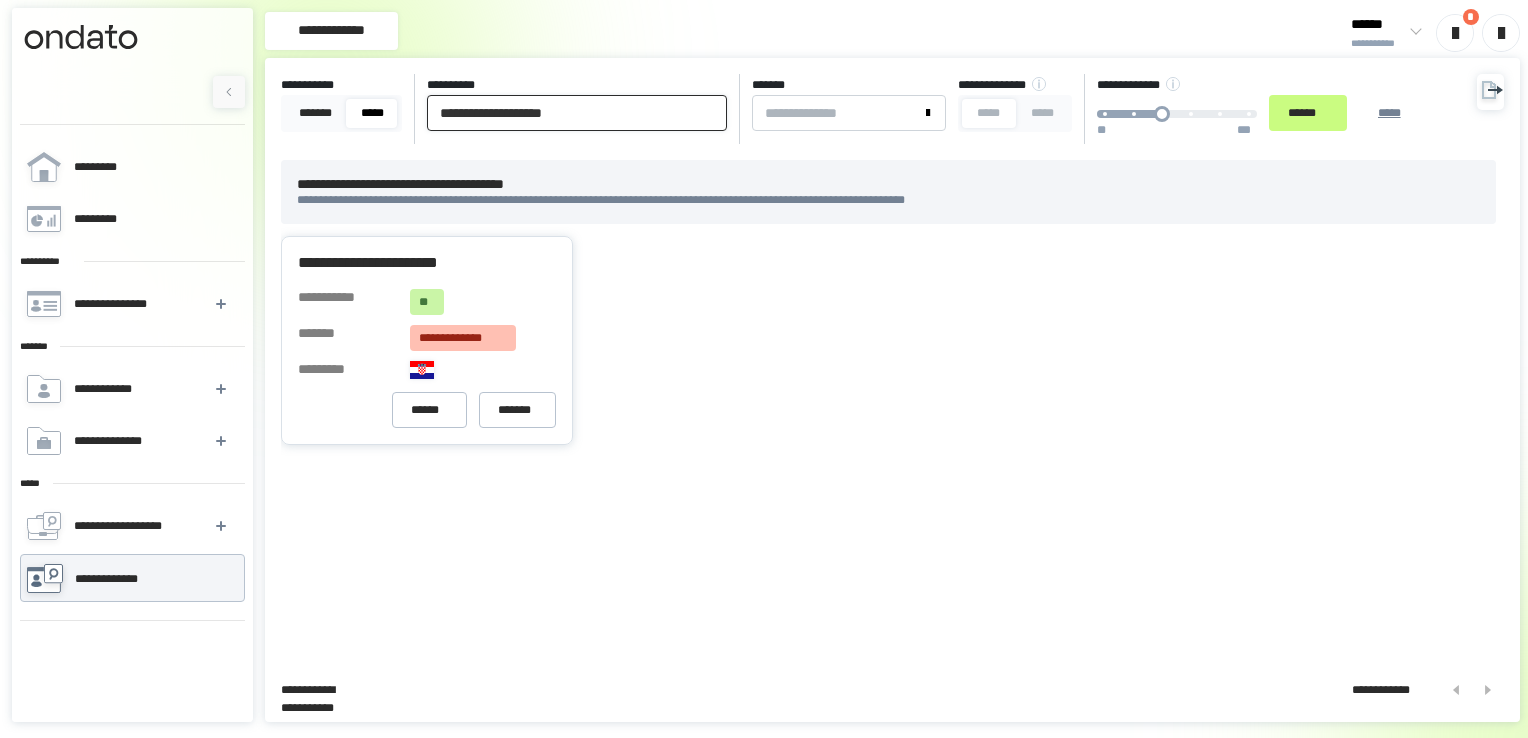 click on "**********" at bounding box center (577, 113) 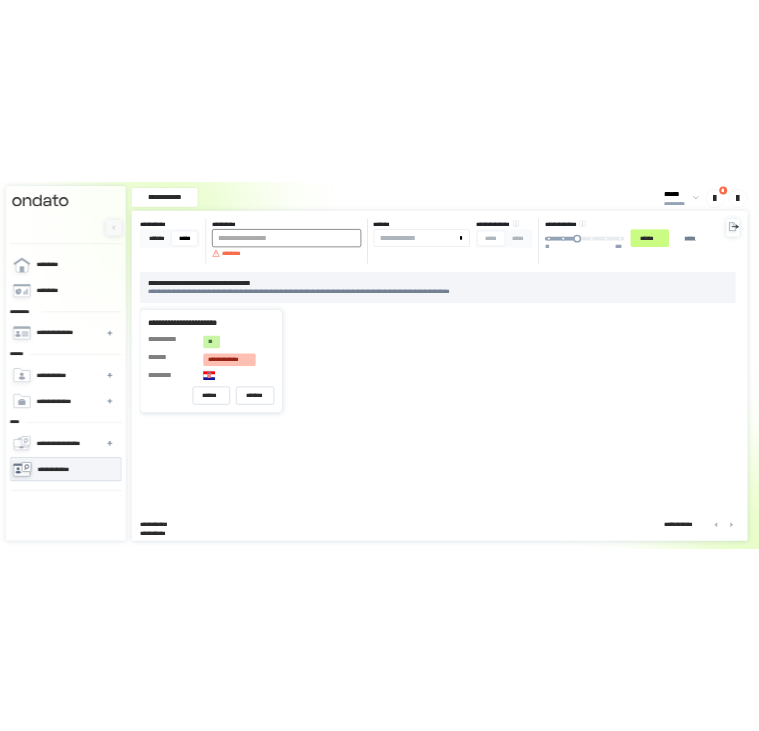 scroll, scrollTop: 0, scrollLeft: 0, axis: both 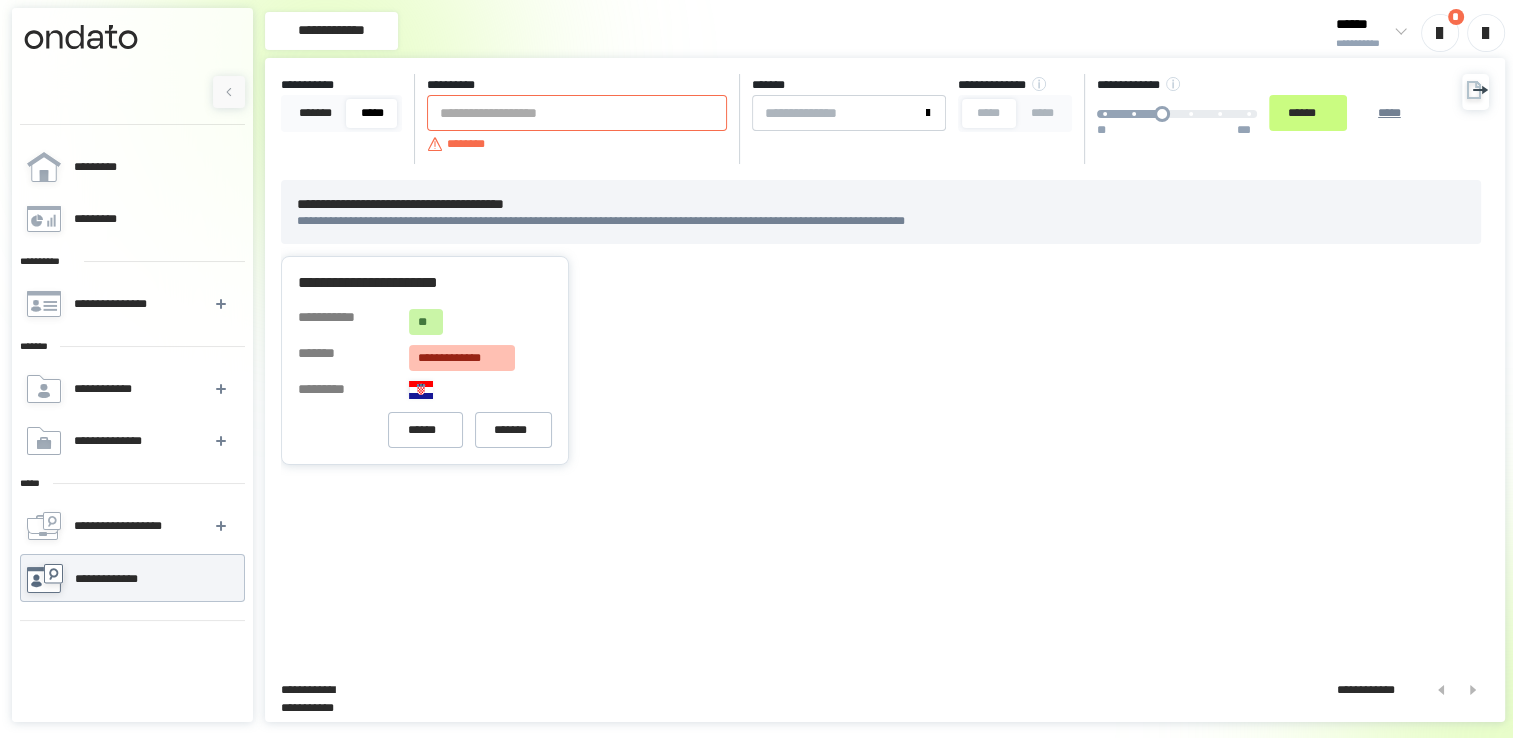 click on "[FIRST] [LAST] [NUMBER] [STREET] [CITY] [STATE] [ZIP] [COUNTRY] [PHONE] [EMAIL]" at bounding box center (858, 119) 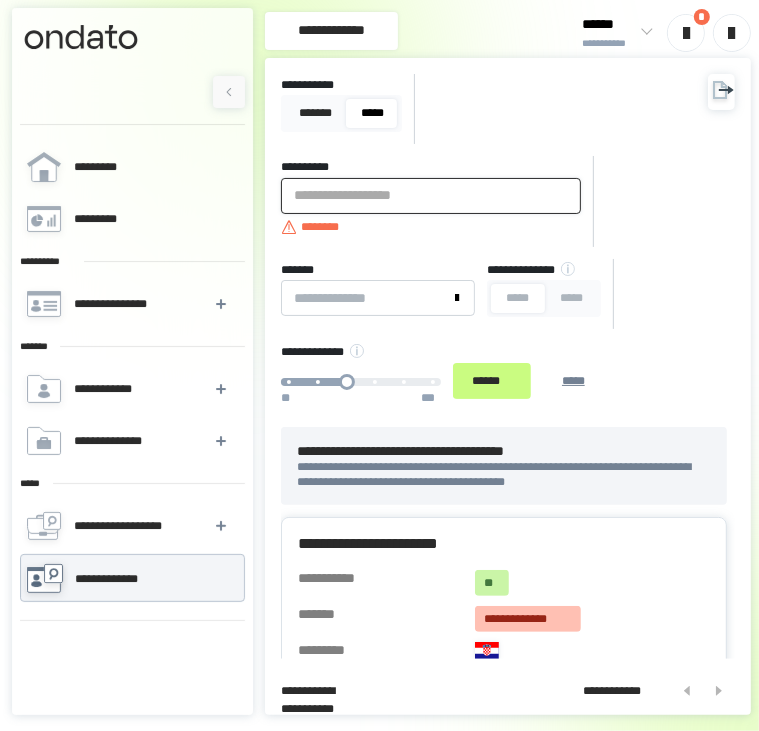 click at bounding box center [431, 196] 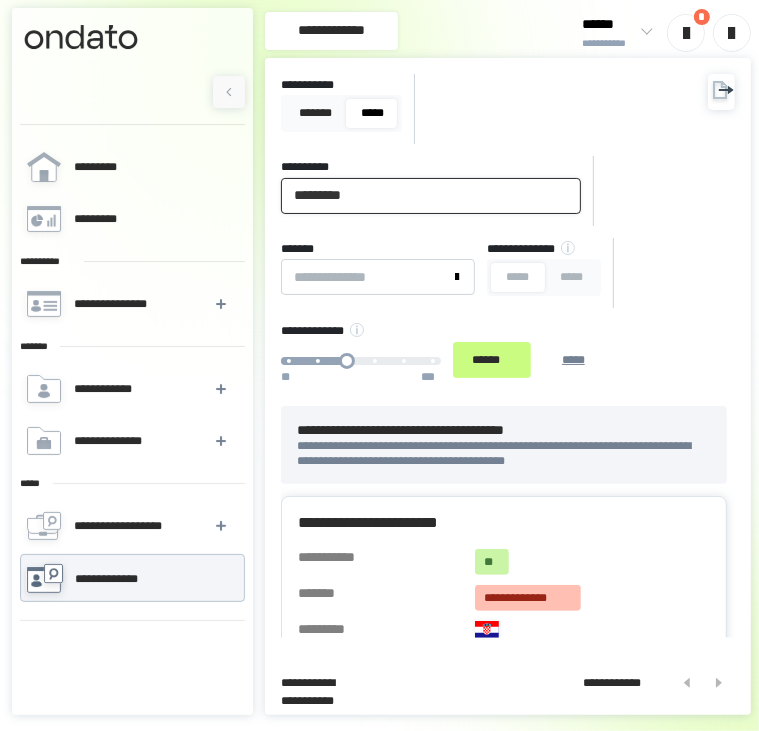 click on "*********" at bounding box center [431, 196] 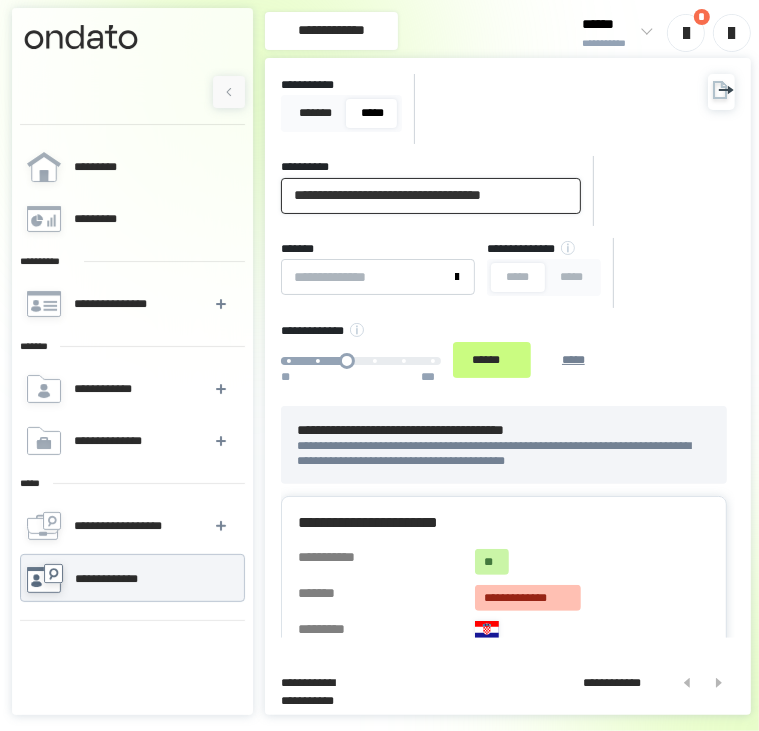 click on "******" at bounding box center [492, 360] 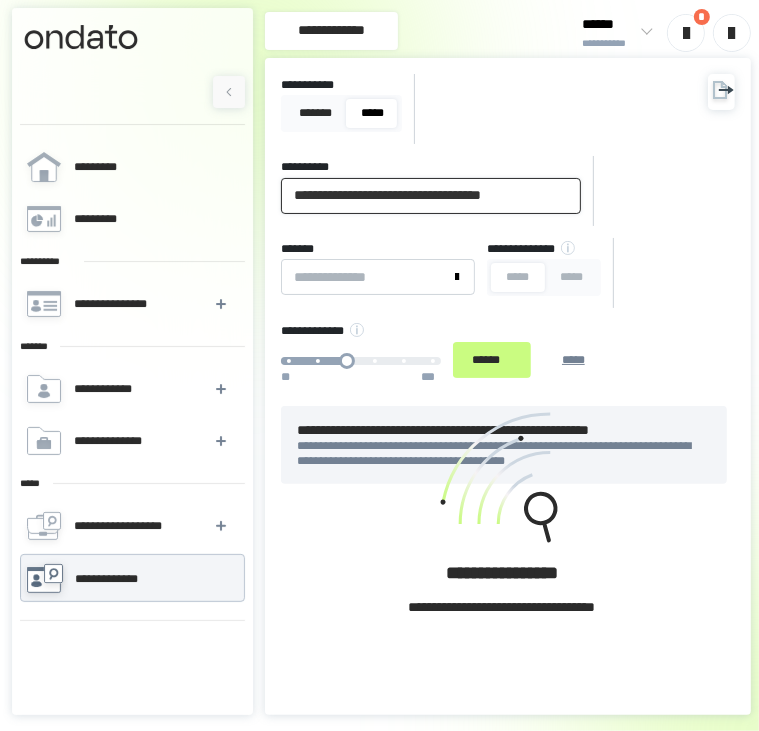 click on "**********" at bounding box center (431, 196) 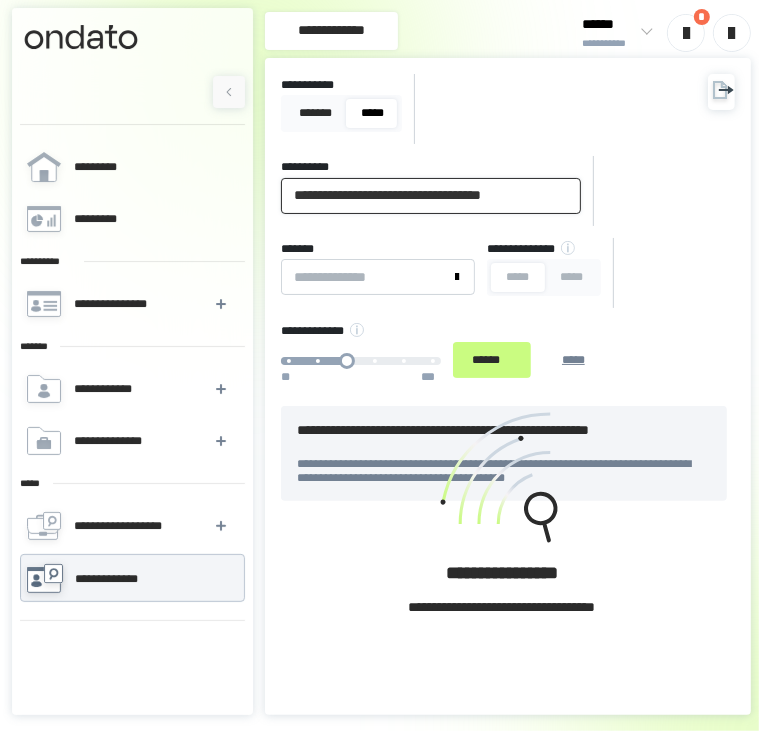 click on "**********" at bounding box center [431, 196] 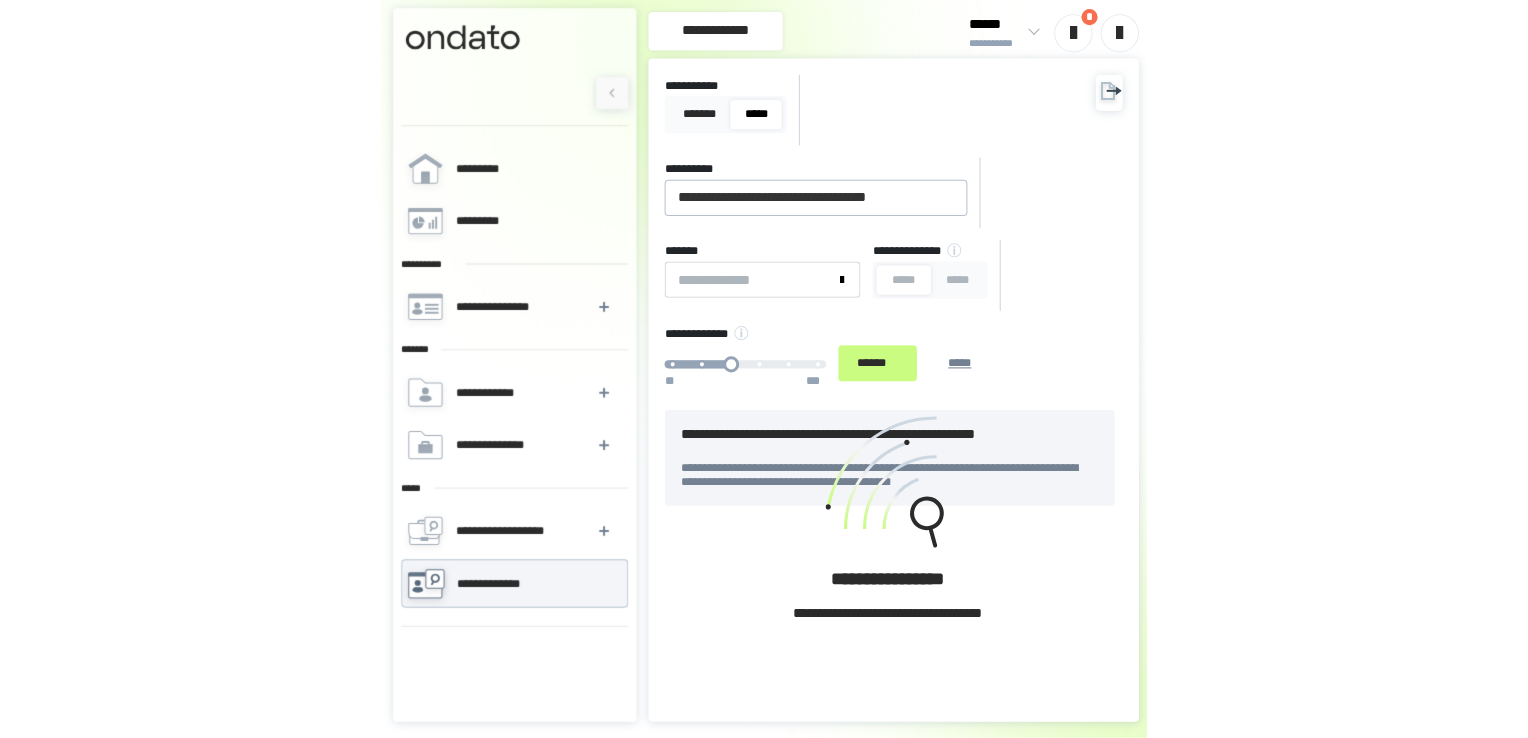 scroll, scrollTop: 0, scrollLeft: 0, axis: both 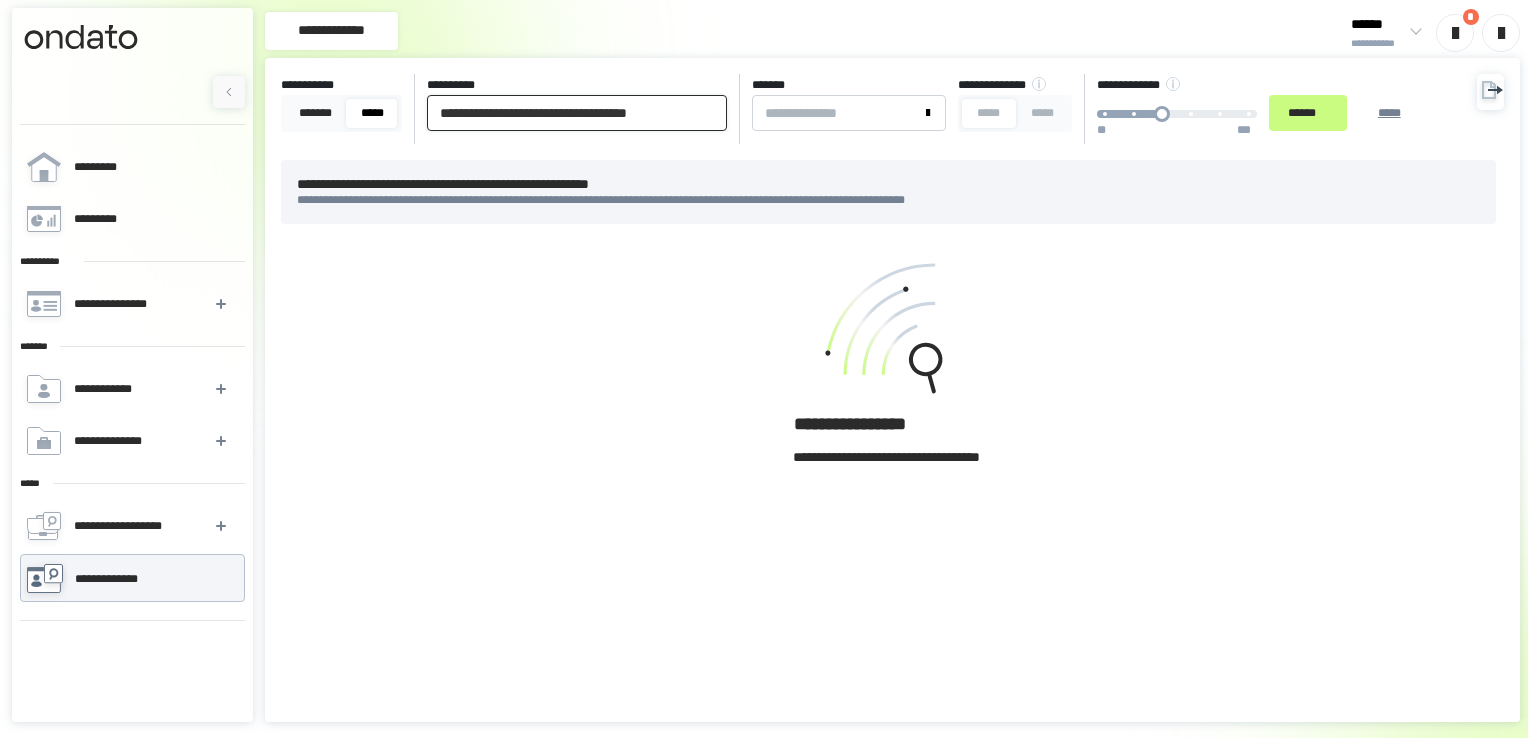 click on "**********" at bounding box center [577, 113] 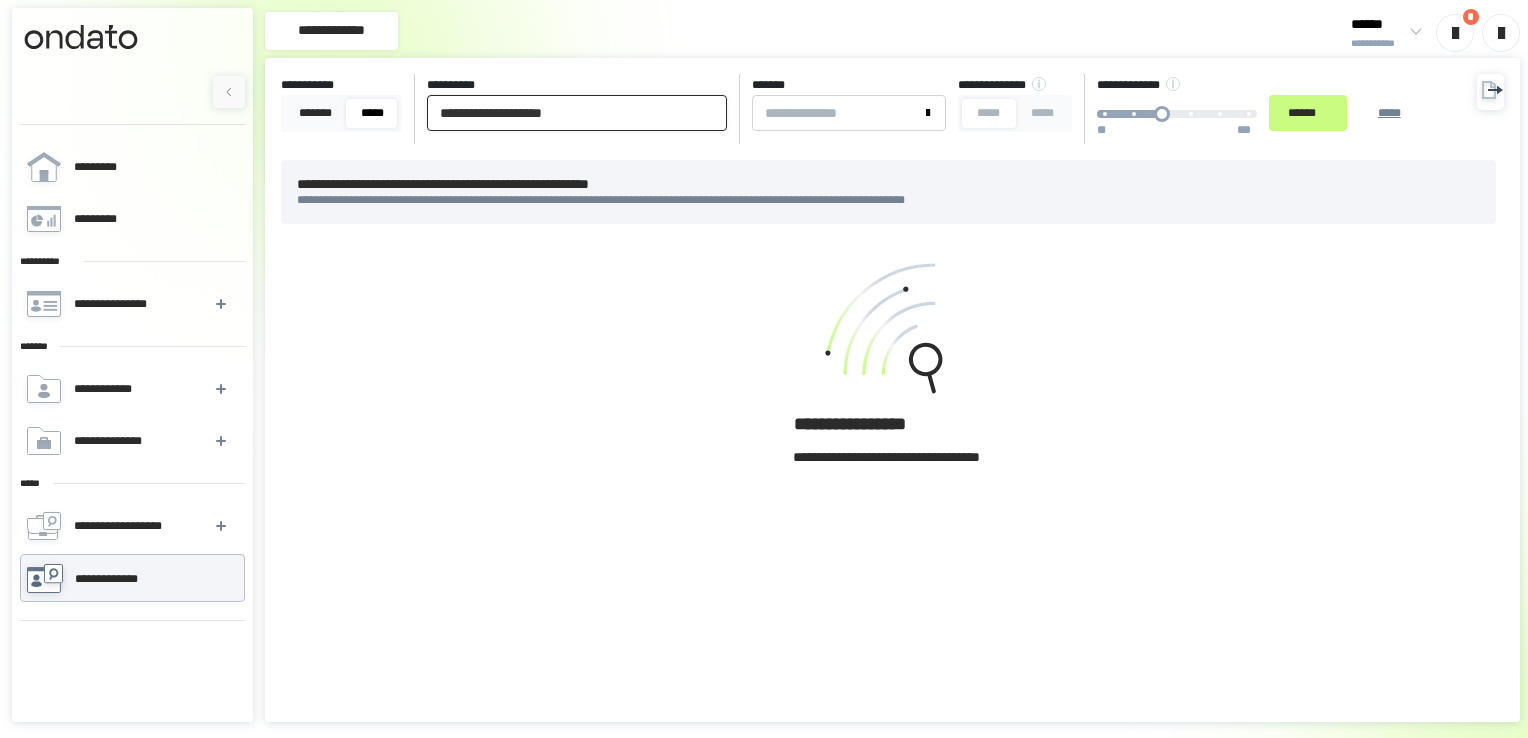 type on "**********" 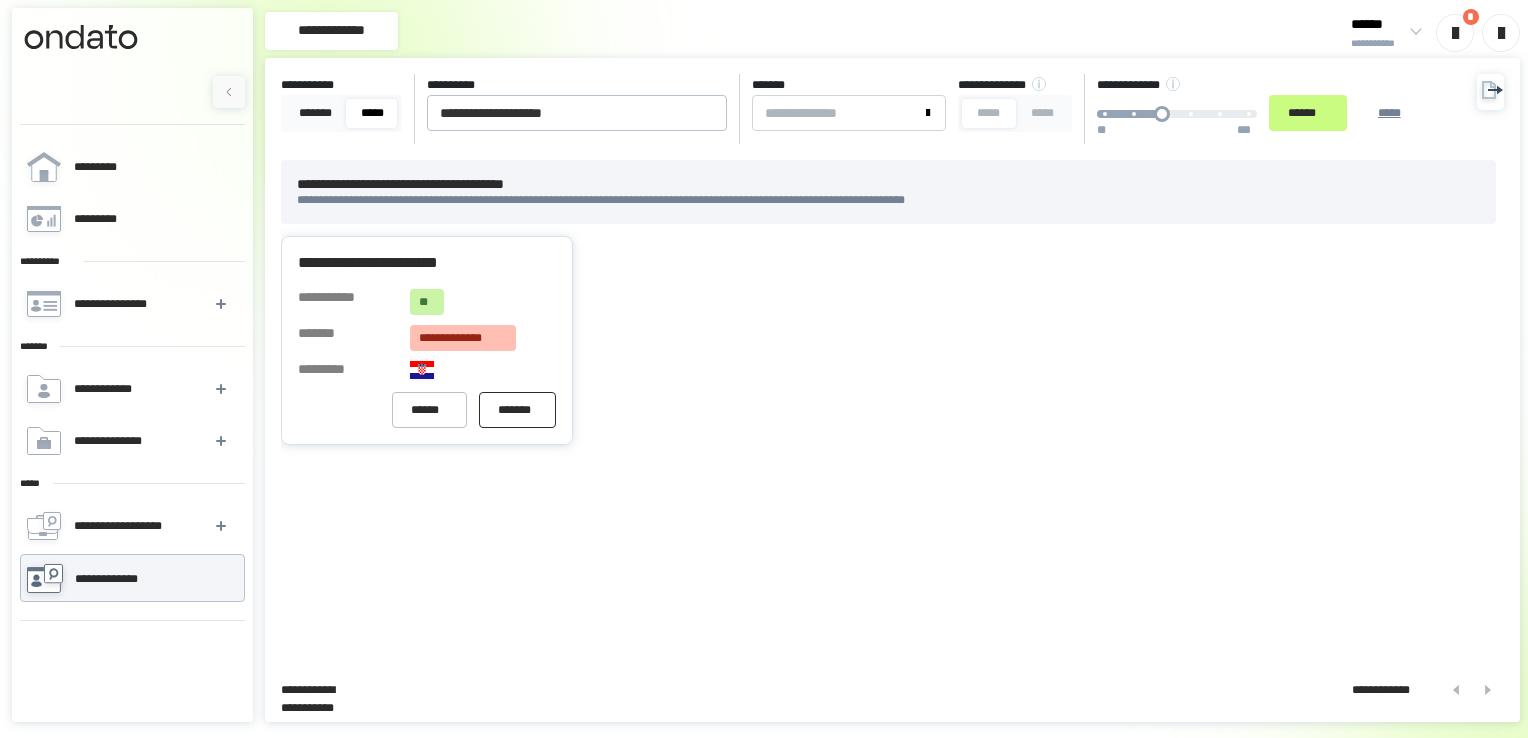 click on "*******" at bounding box center (517, 410) 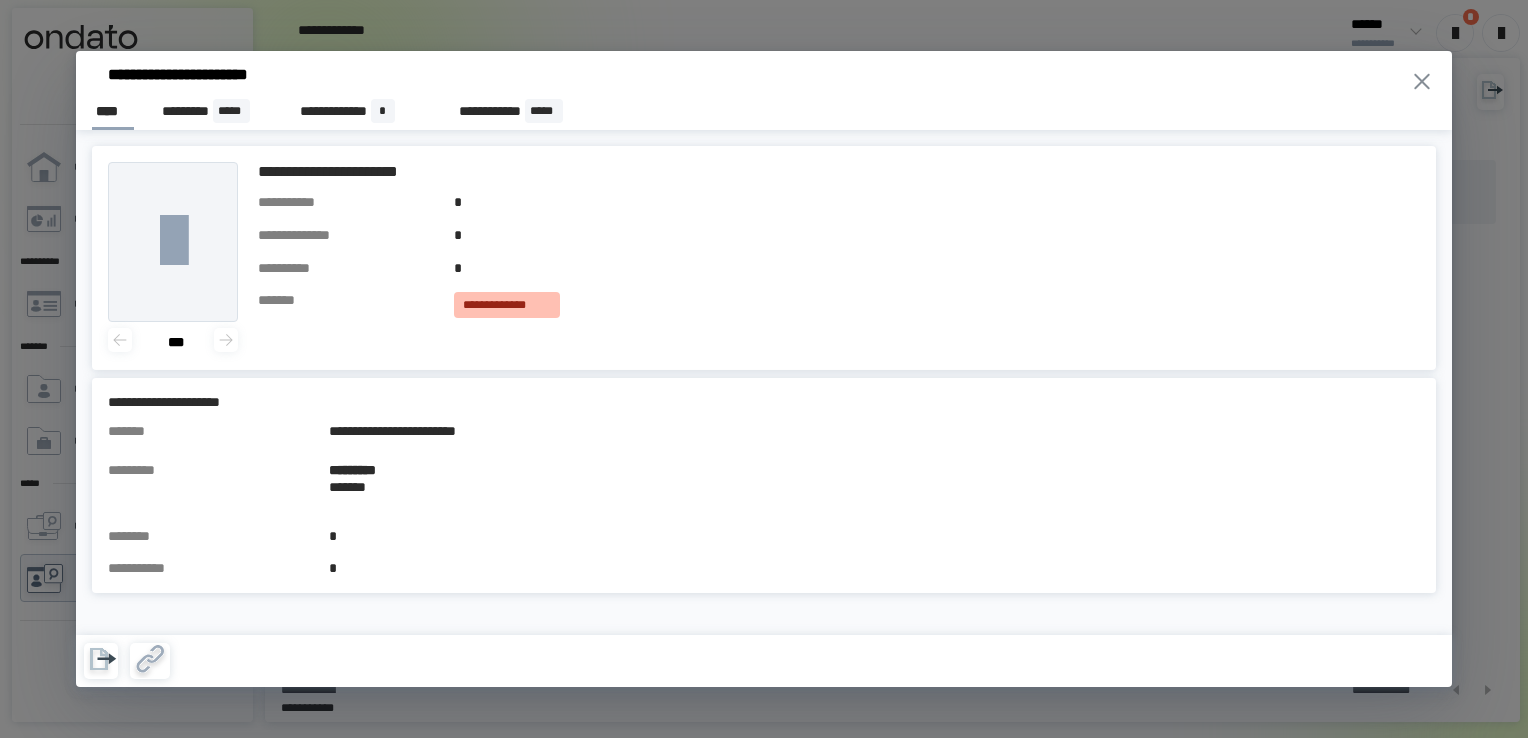 click on "**********" at bounding box center [507, 305] 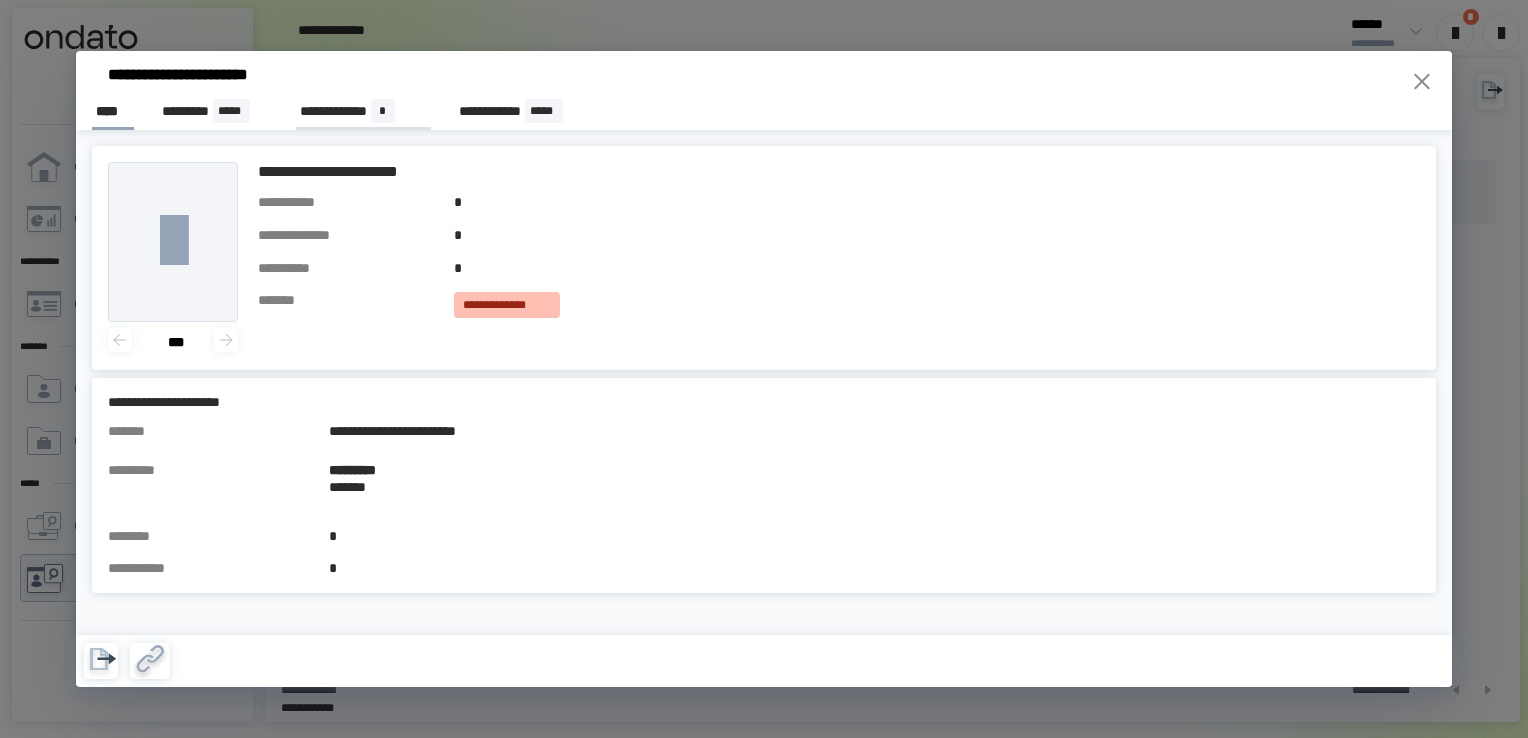 click on "**********" at bounding box center (363, 111) 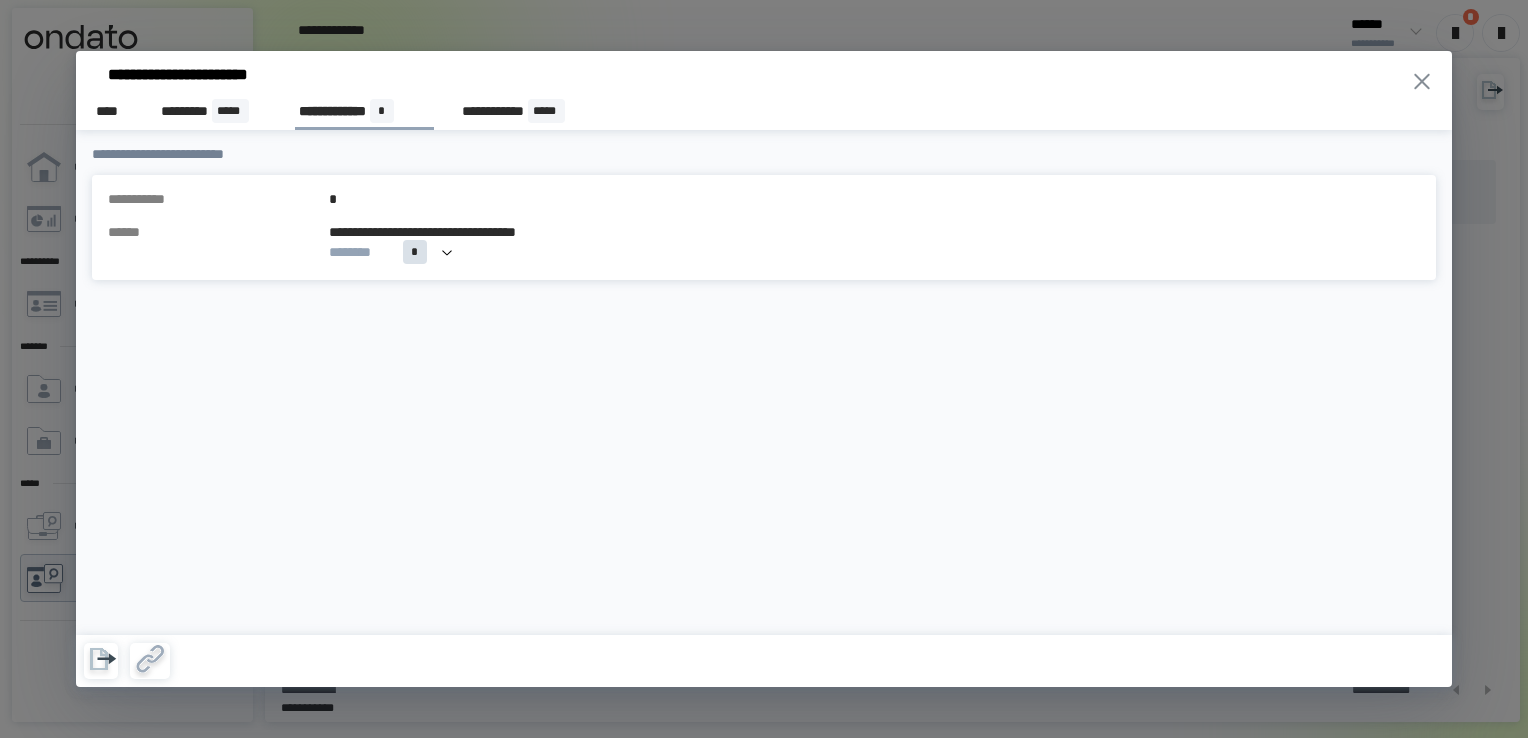 click 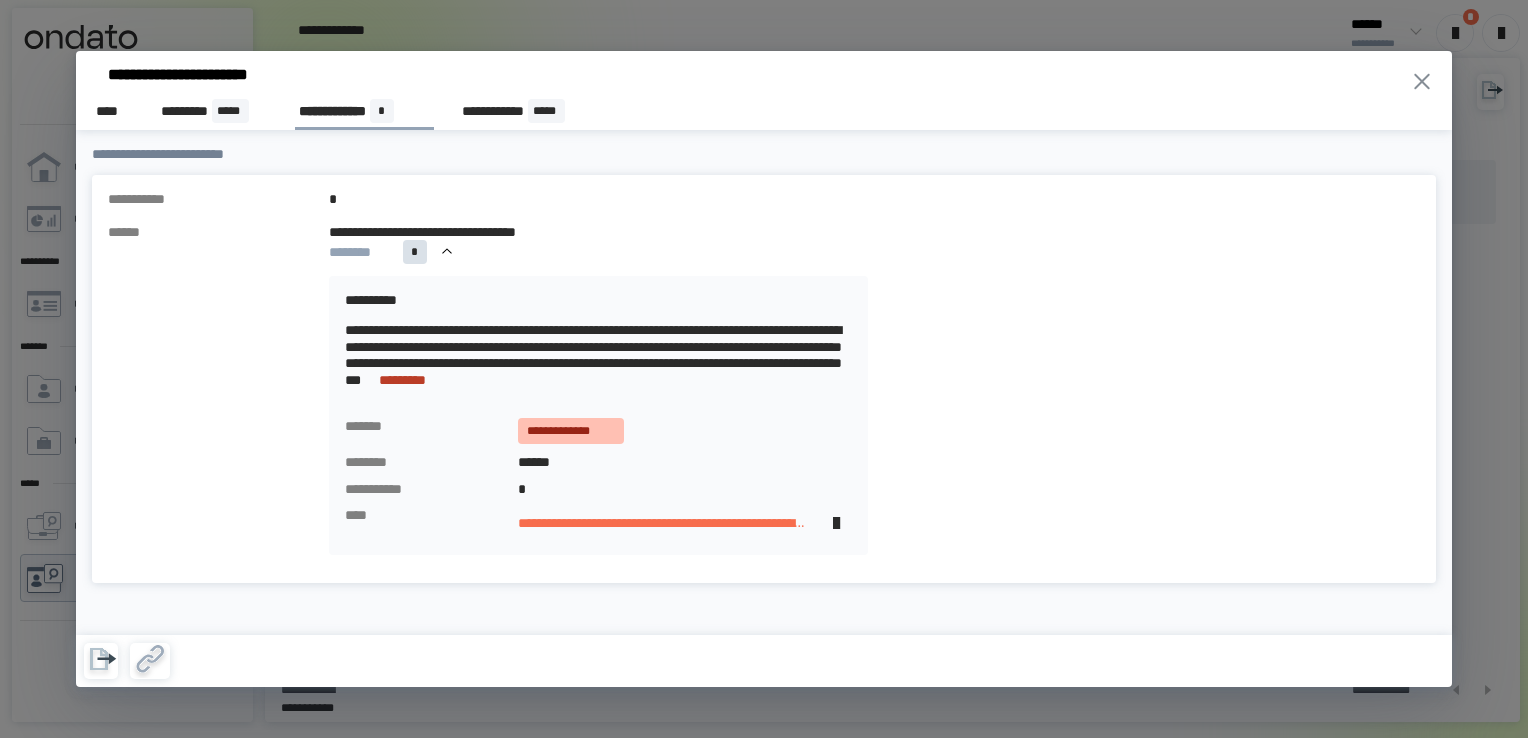 click on "*********" at bounding box center [402, 380] 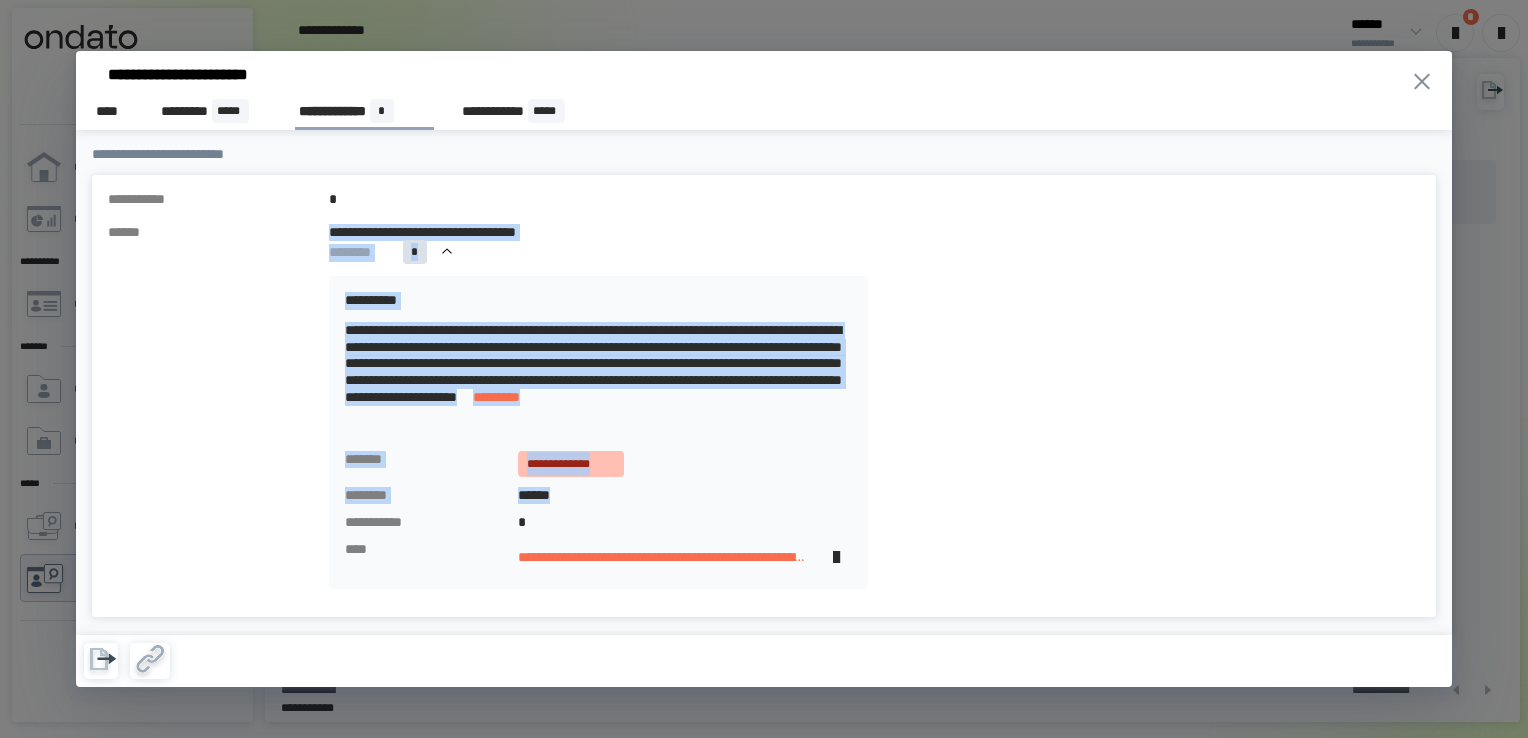 drag, startPoint x: 583, startPoint y: 495, endPoint x: 321, endPoint y: 240, distance: 365.60773 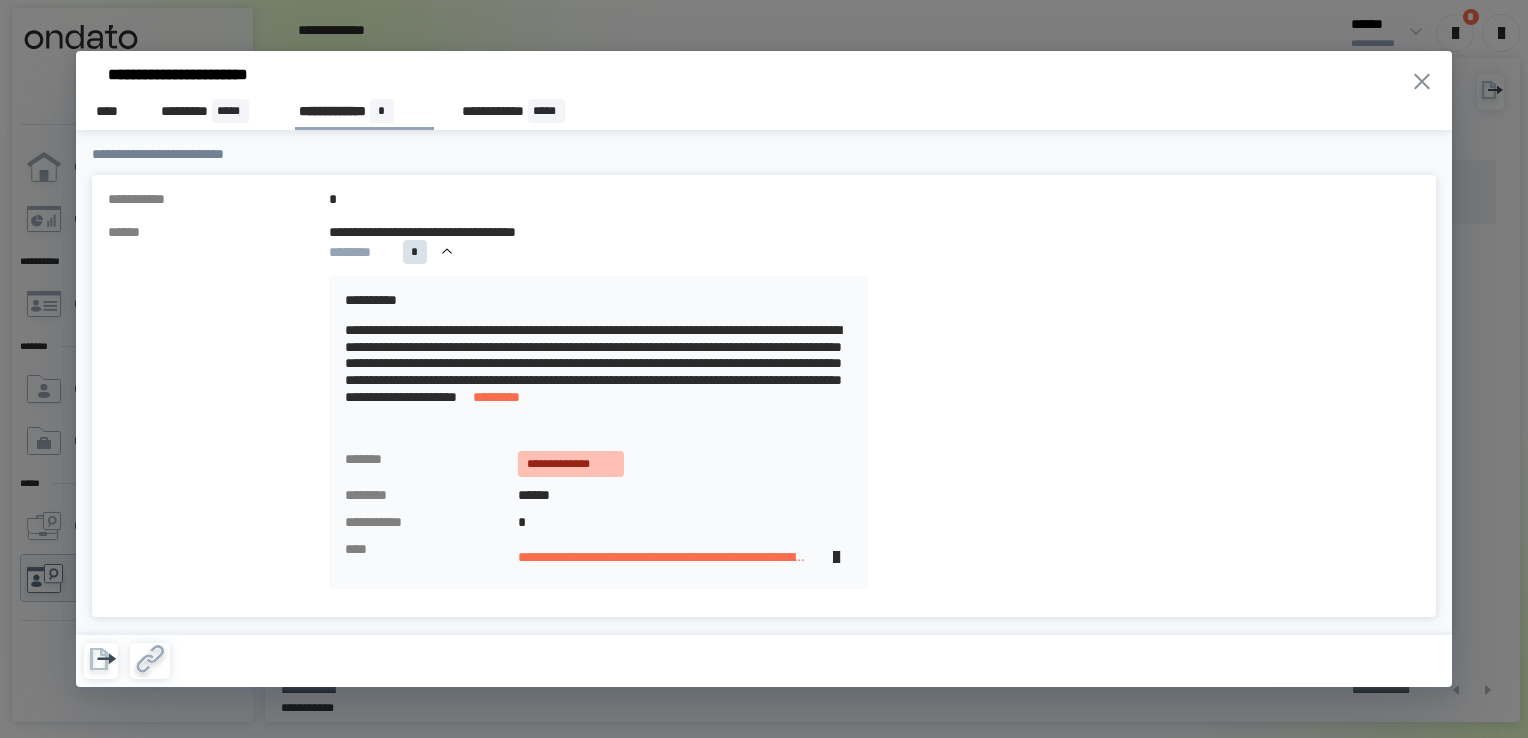 click on "[FIRST] [LAST] [NUMBER] [STREET] [CITY] [STATE] [ZIP] [COUNTRY] [PHONE] [EMAIL]" at bounding box center [764, 369] 